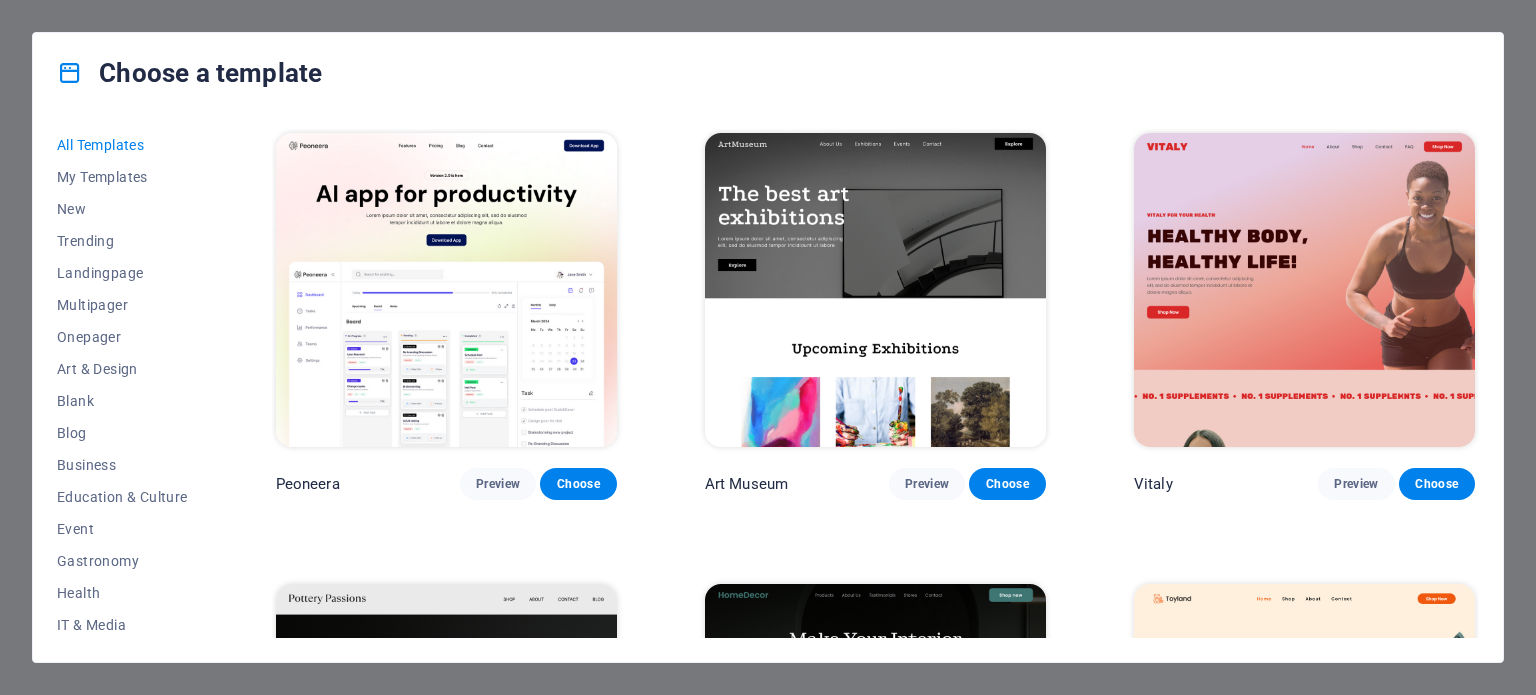 scroll, scrollTop: 0, scrollLeft: 0, axis: both 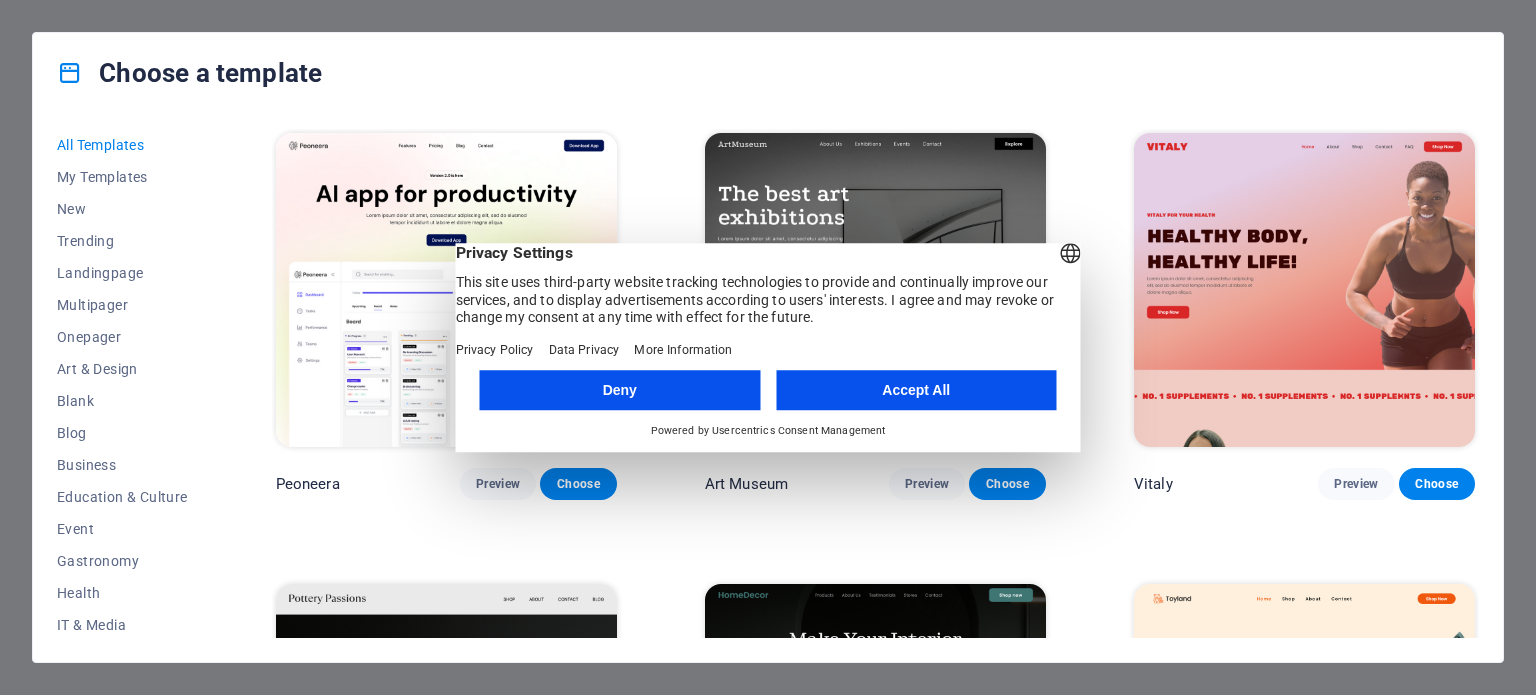 click on "Accept All" at bounding box center [916, 390] 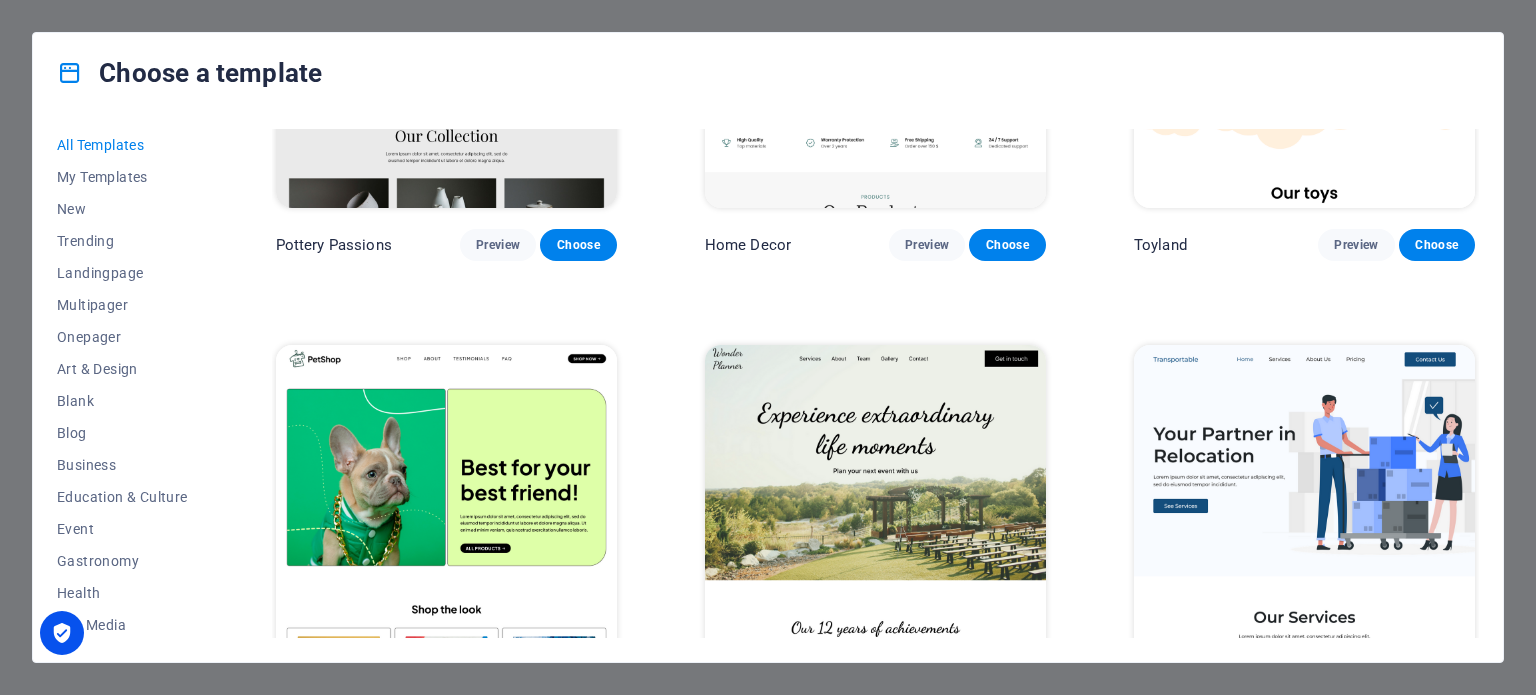 scroll, scrollTop: 700, scrollLeft: 0, axis: vertical 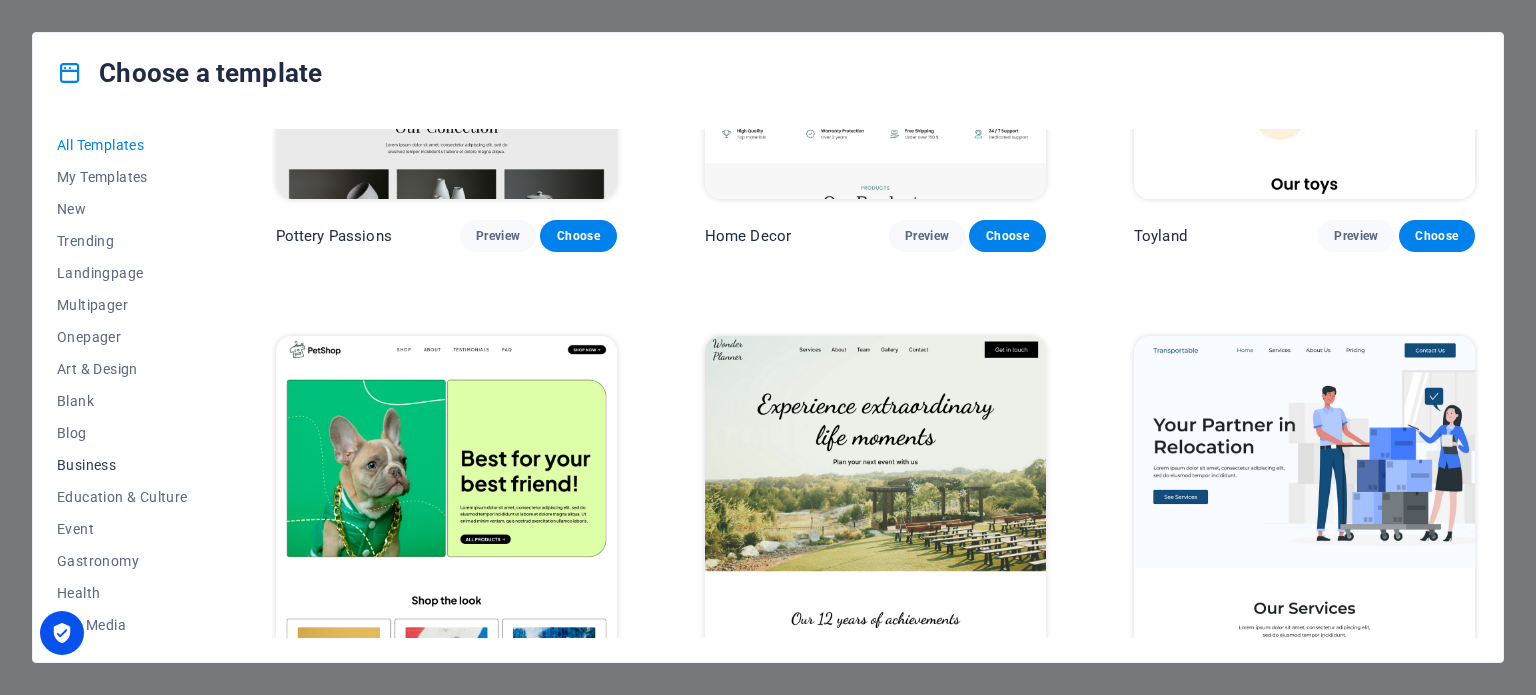 click on "Business" at bounding box center (122, 465) 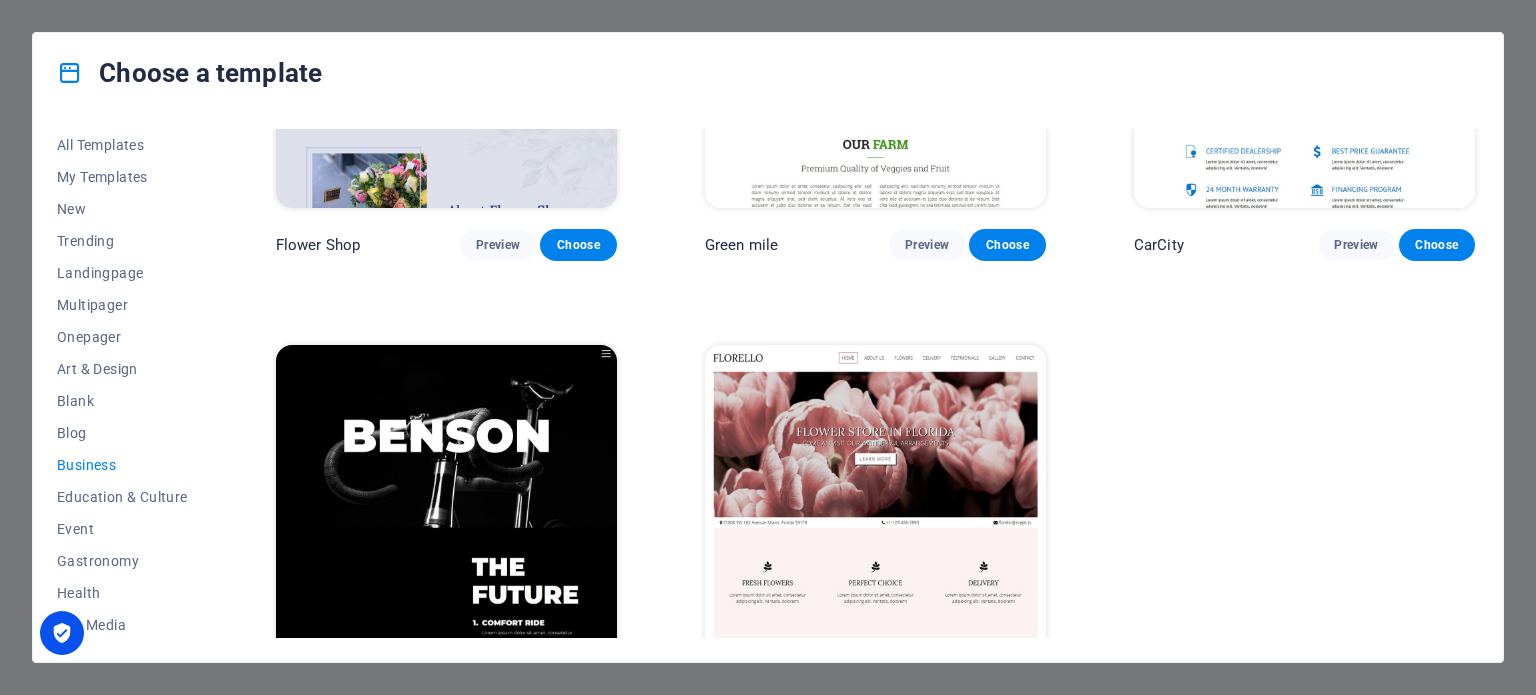 scroll, scrollTop: 756, scrollLeft: 0, axis: vertical 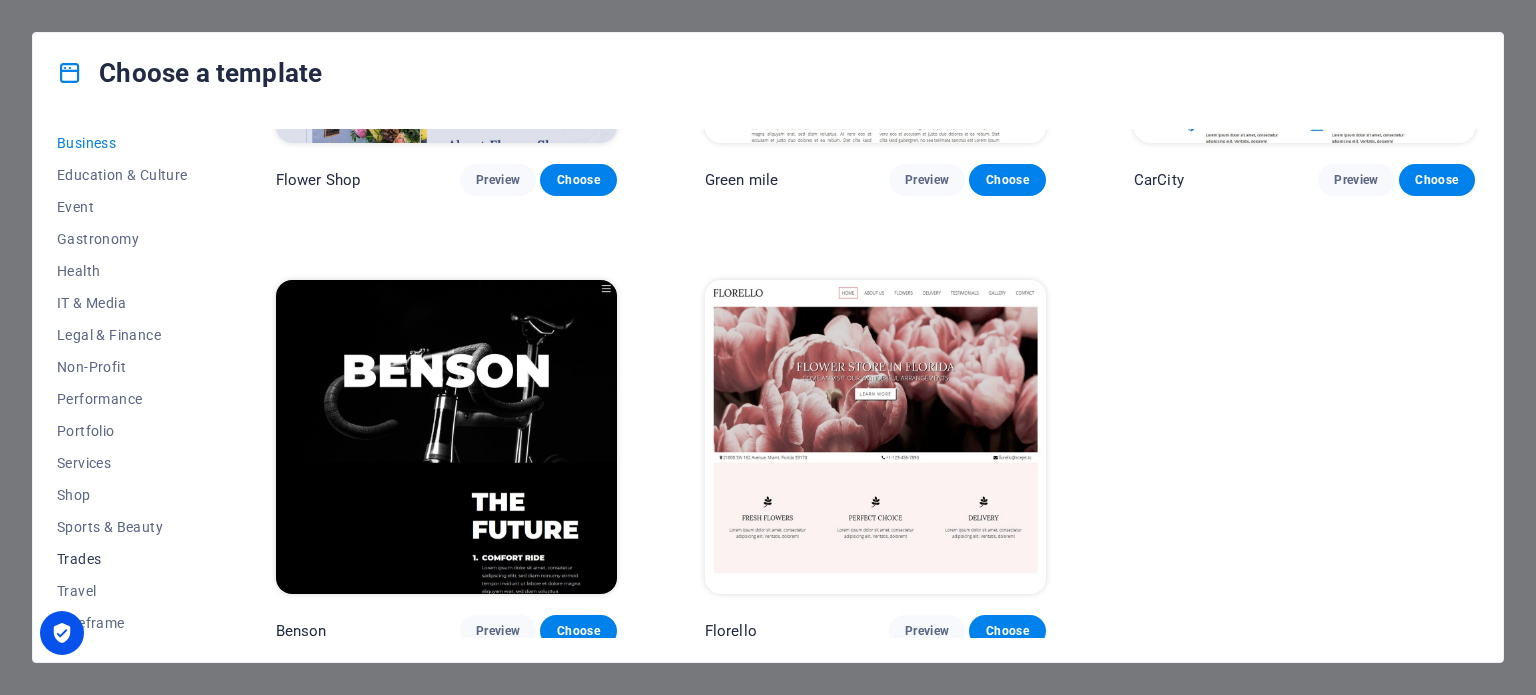 click on "Trades" at bounding box center [122, 559] 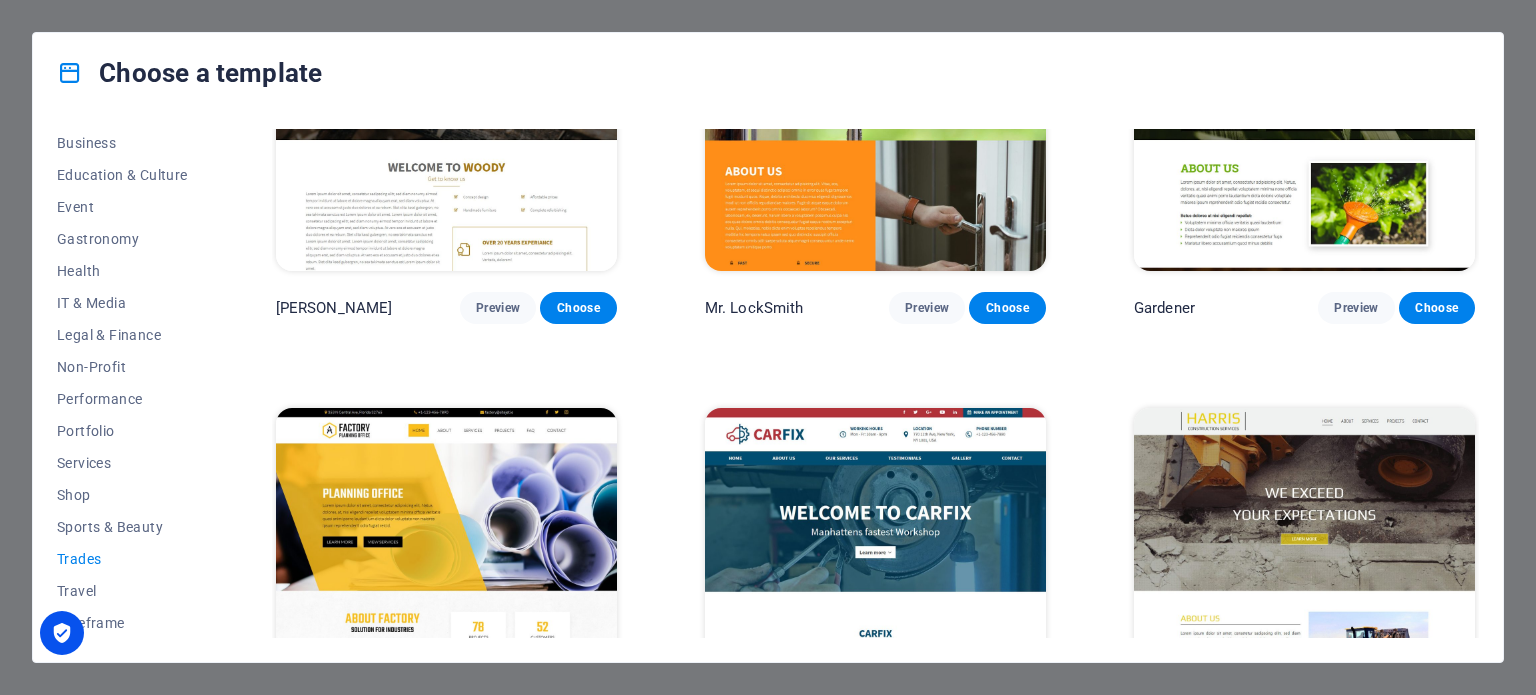 scroll, scrollTop: 756, scrollLeft: 0, axis: vertical 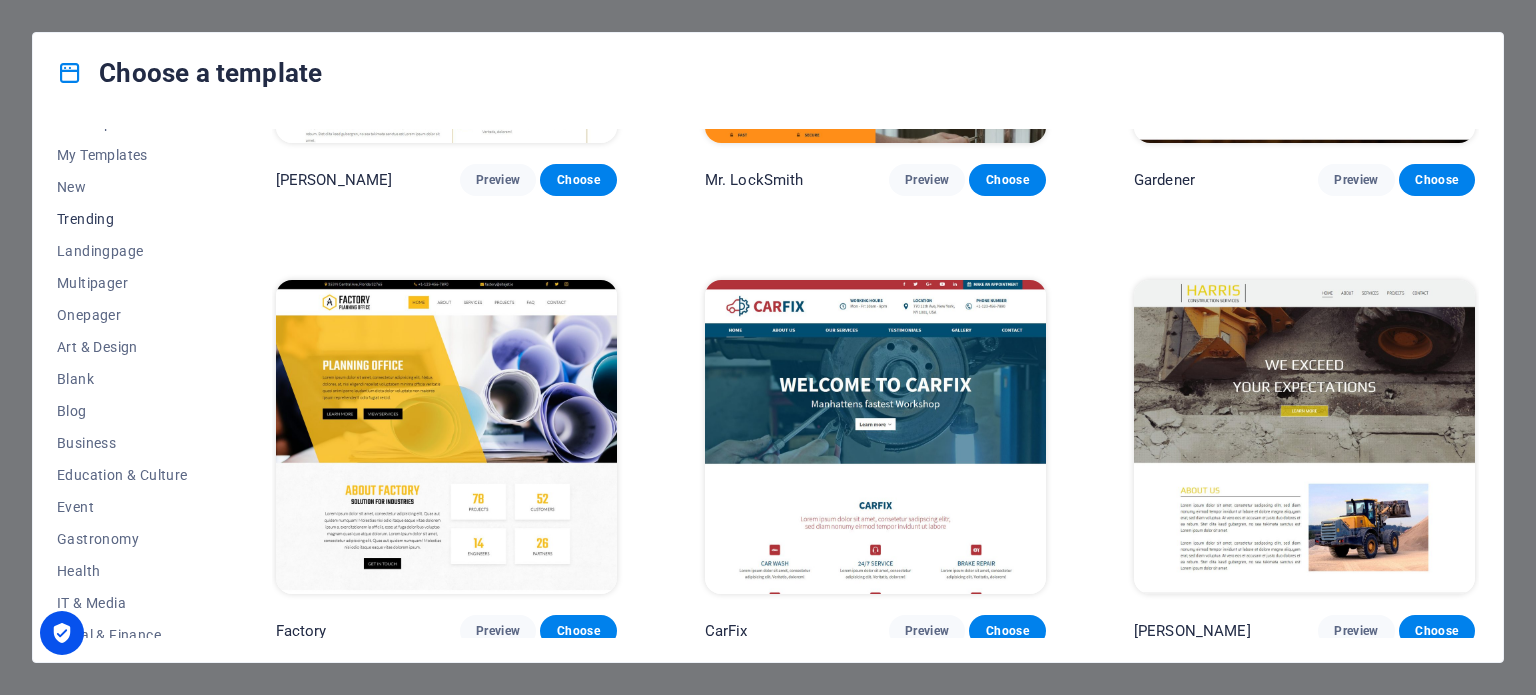 click on "Trending" at bounding box center (122, 219) 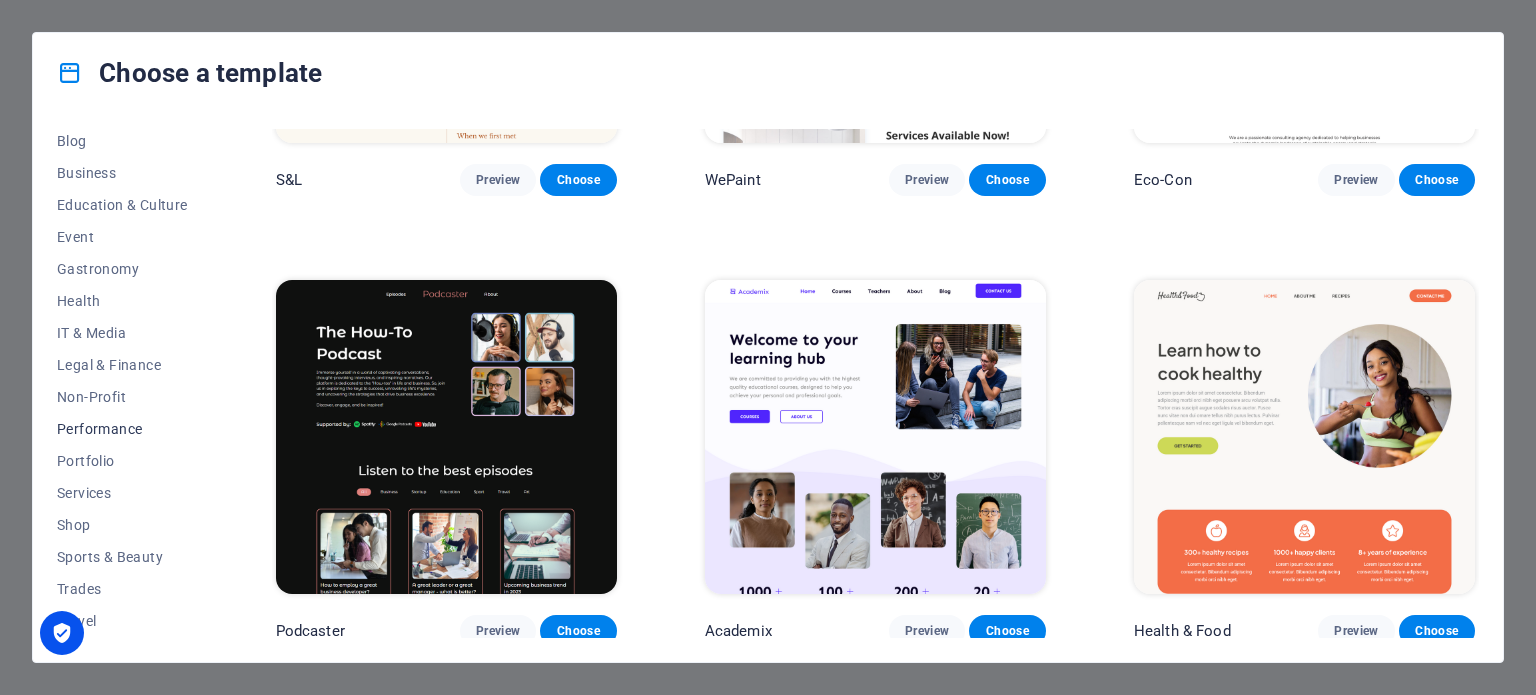 scroll, scrollTop: 322, scrollLeft: 0, axis: vertical 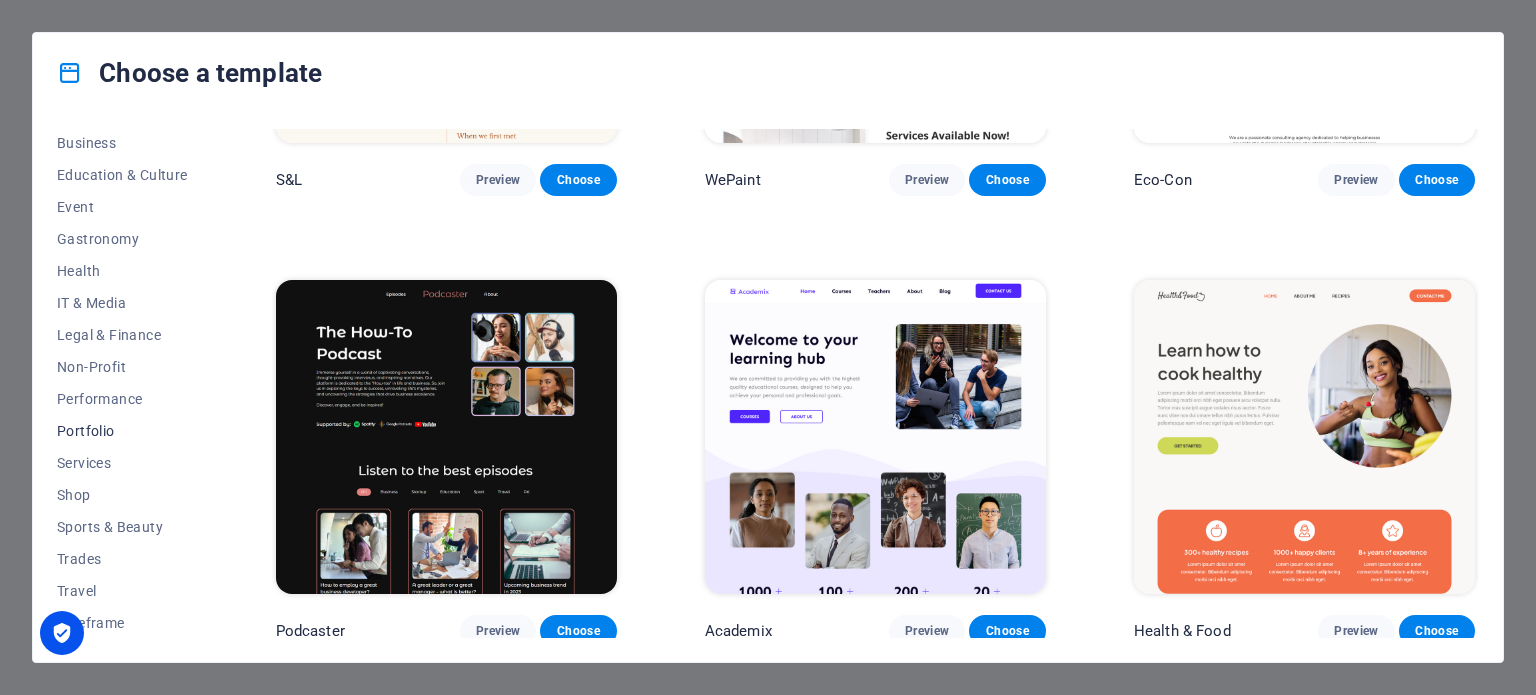 click on "Portfolio" at bounding box center (122, 431) 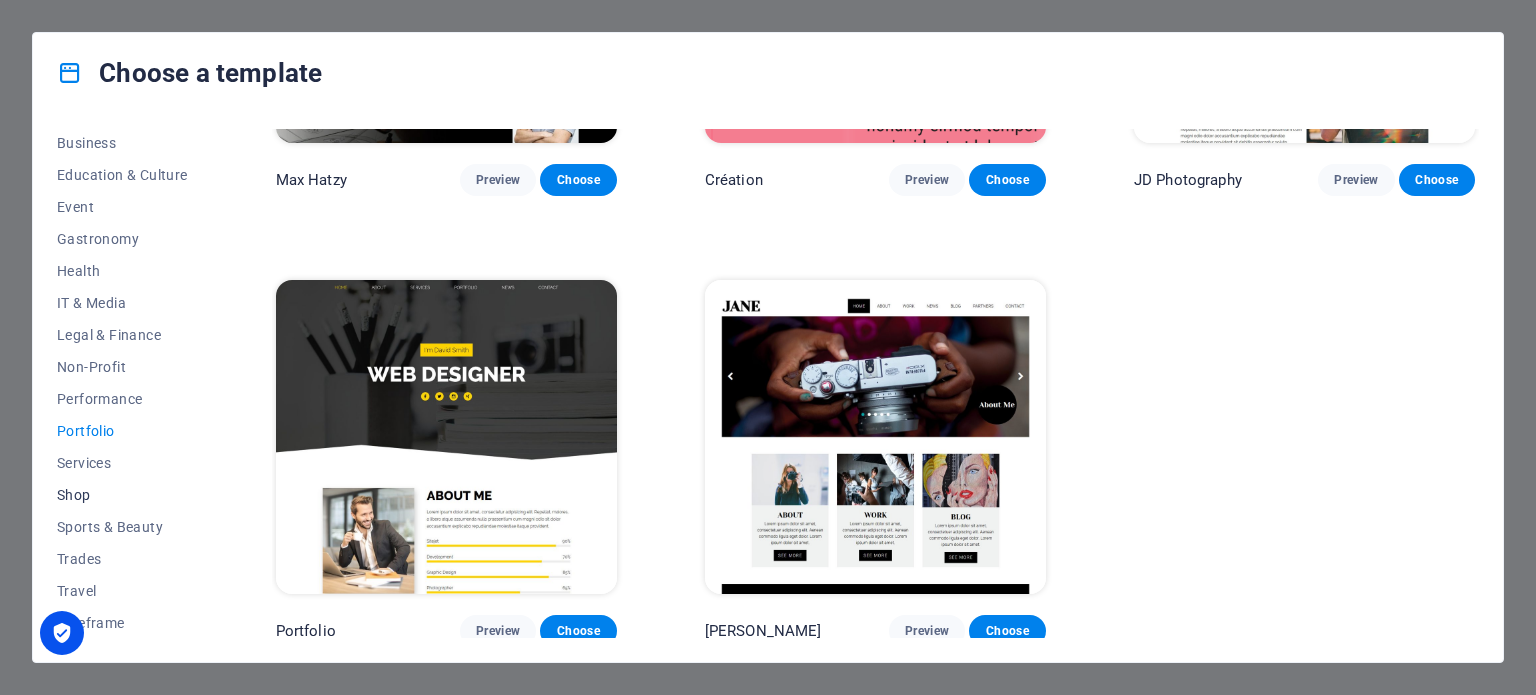 click on "Shop" at bounding box center (122, 495) 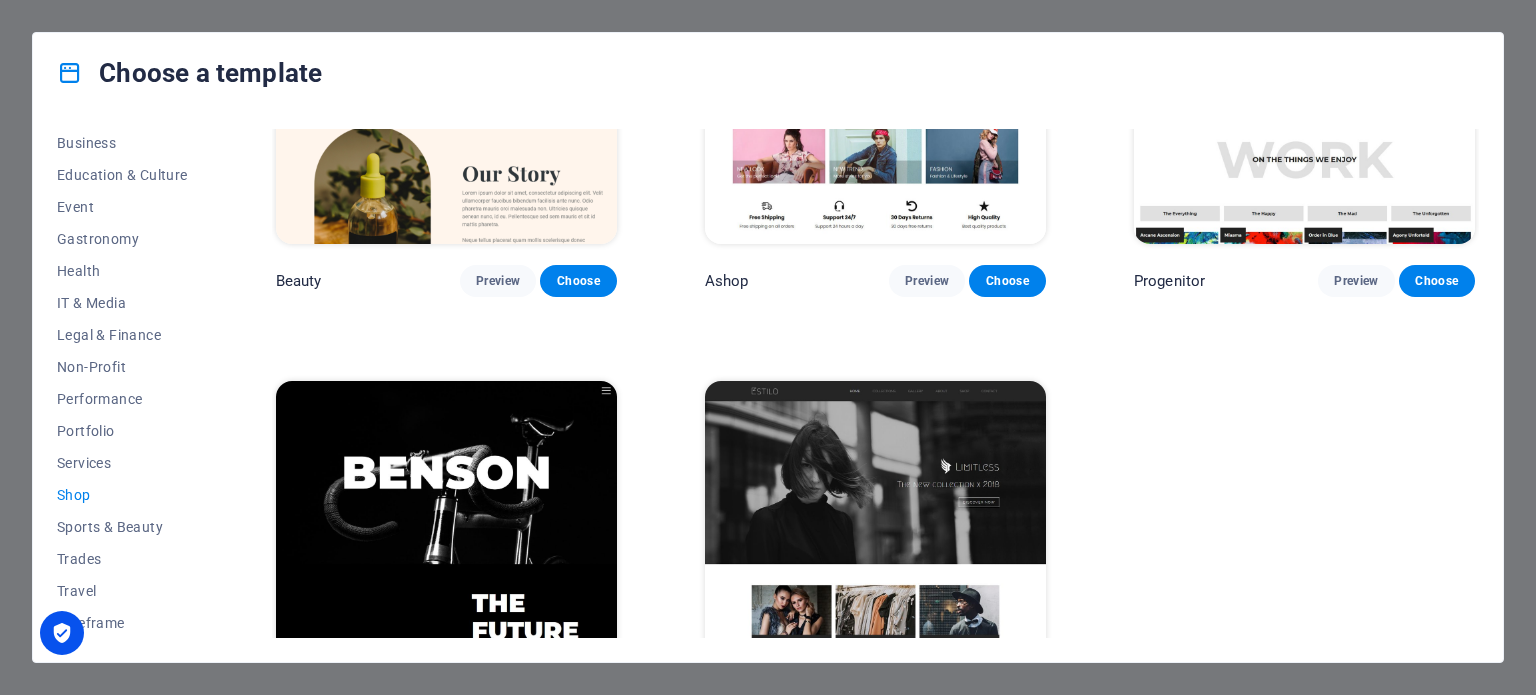 scroll, scrollTop: 1204, scrollLeft: 0, axis: vertical 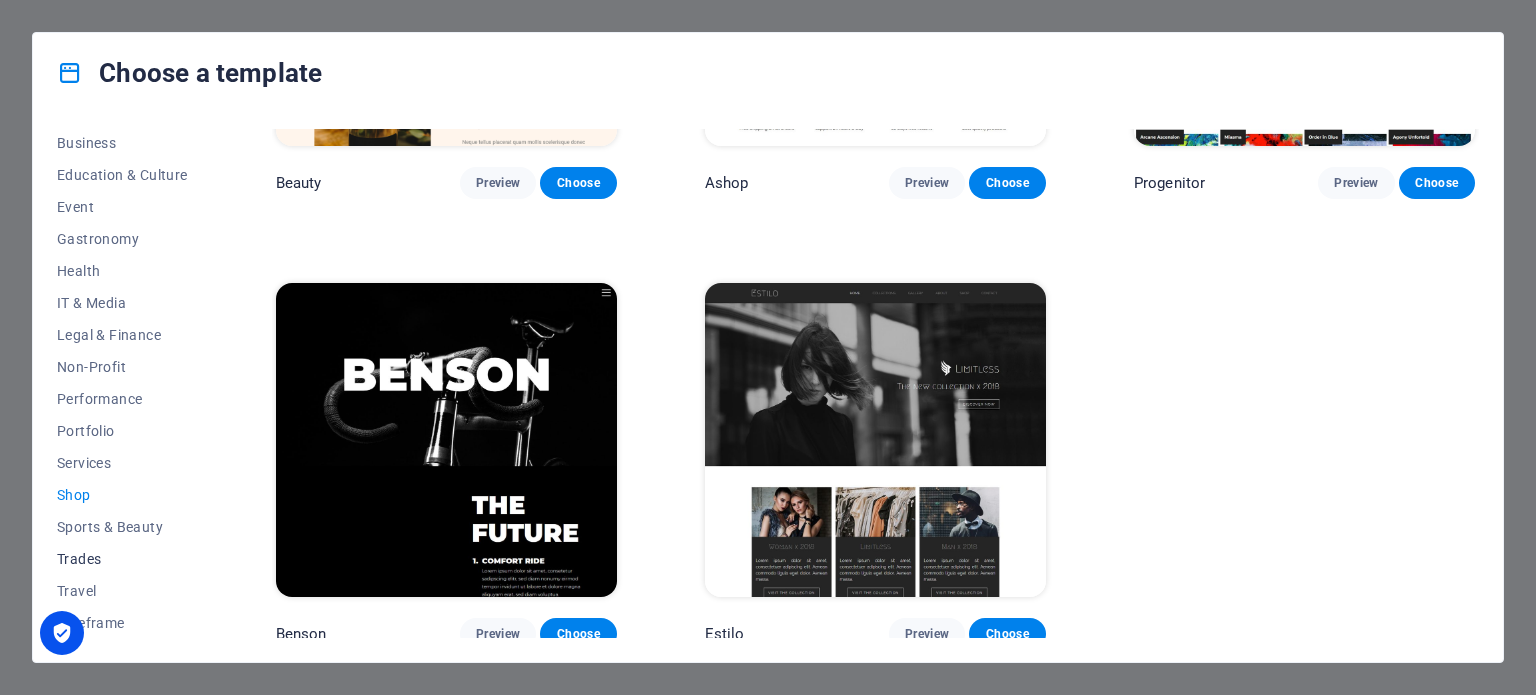 click on "Trades" at bounding box center (122, 559) 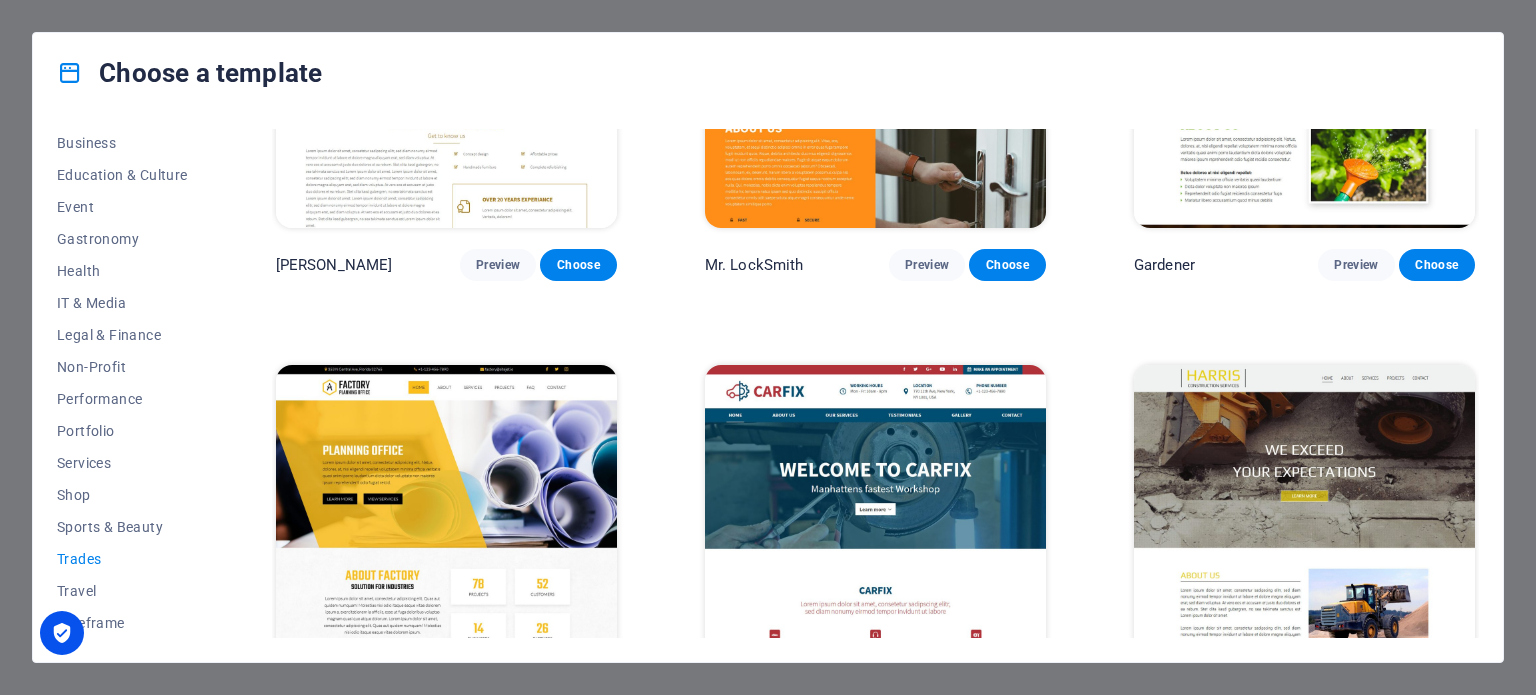 scroll, scrollTop: 756, scrollLeft: 0, axis: vertical 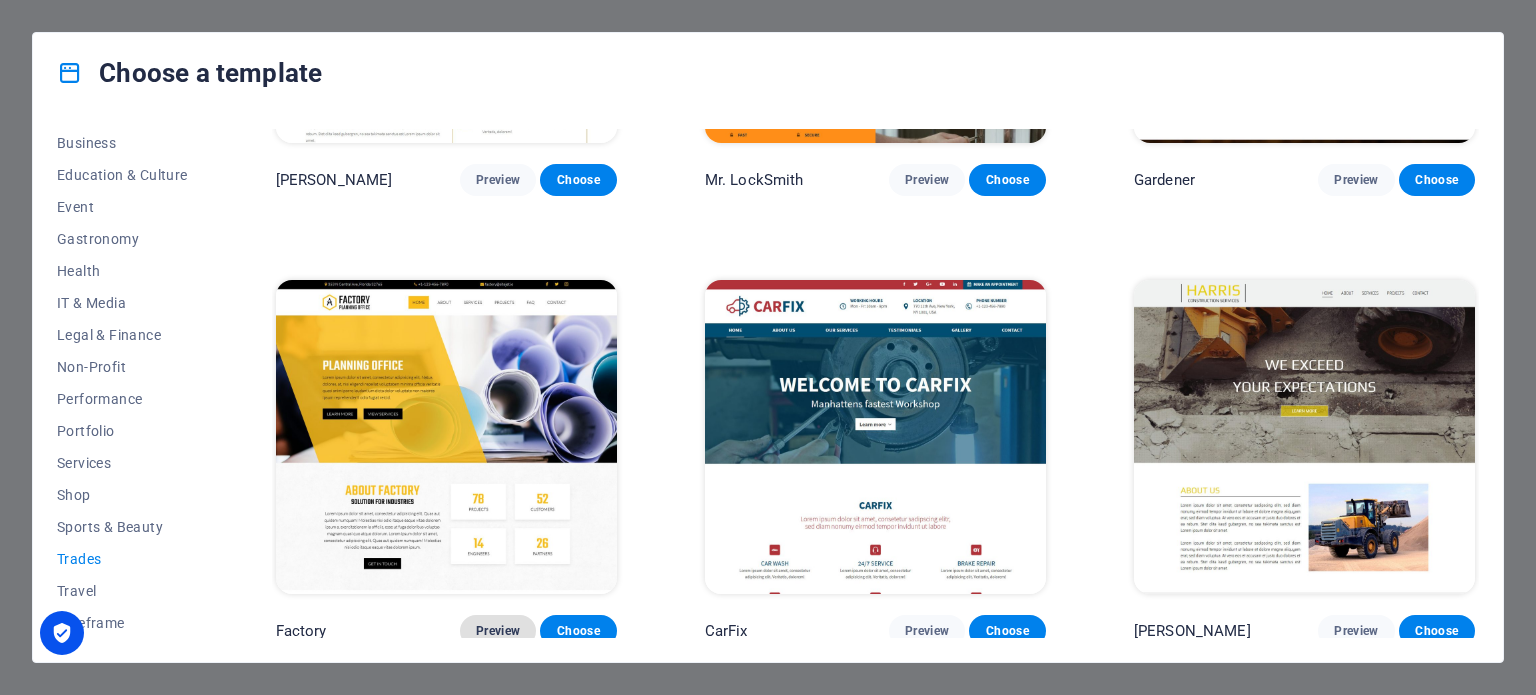 click on "Preview" at bounding box center (498, 631) 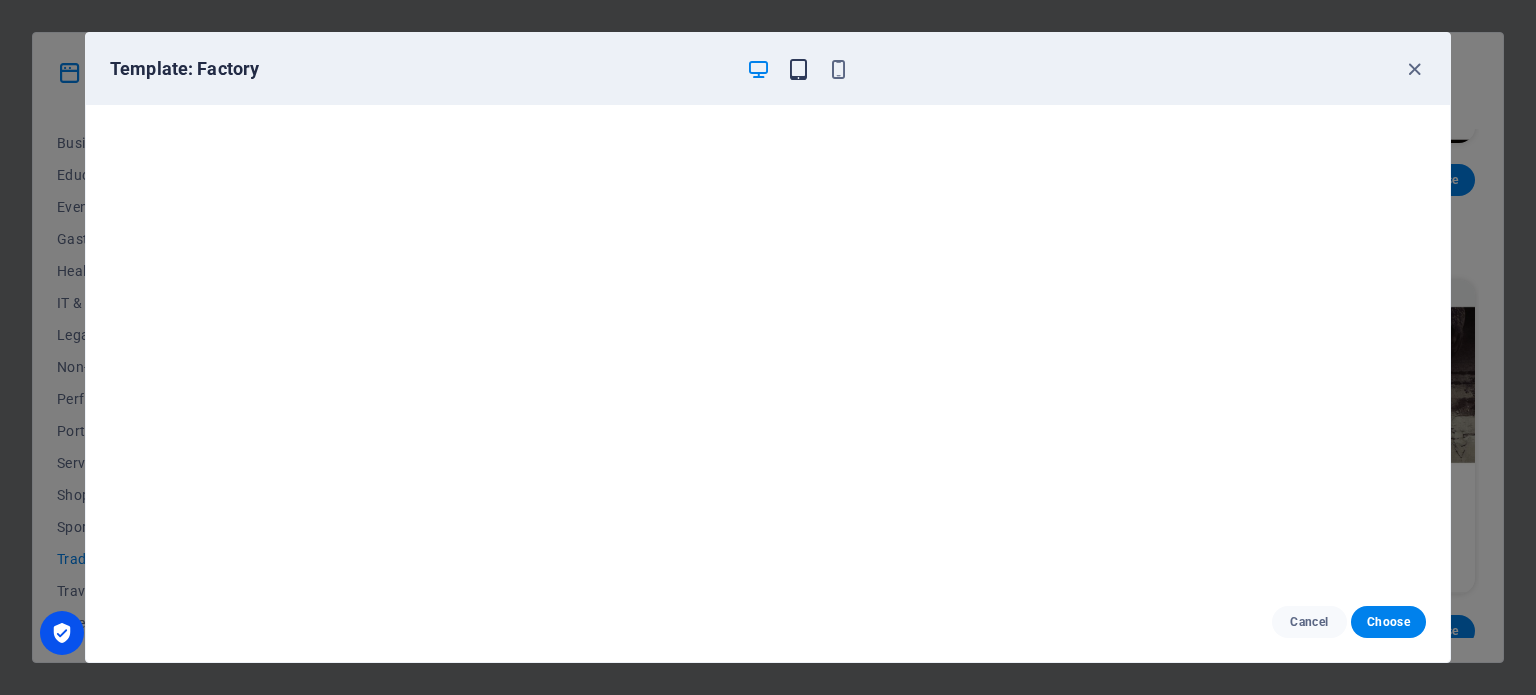 click at bounding box center [798, 69] 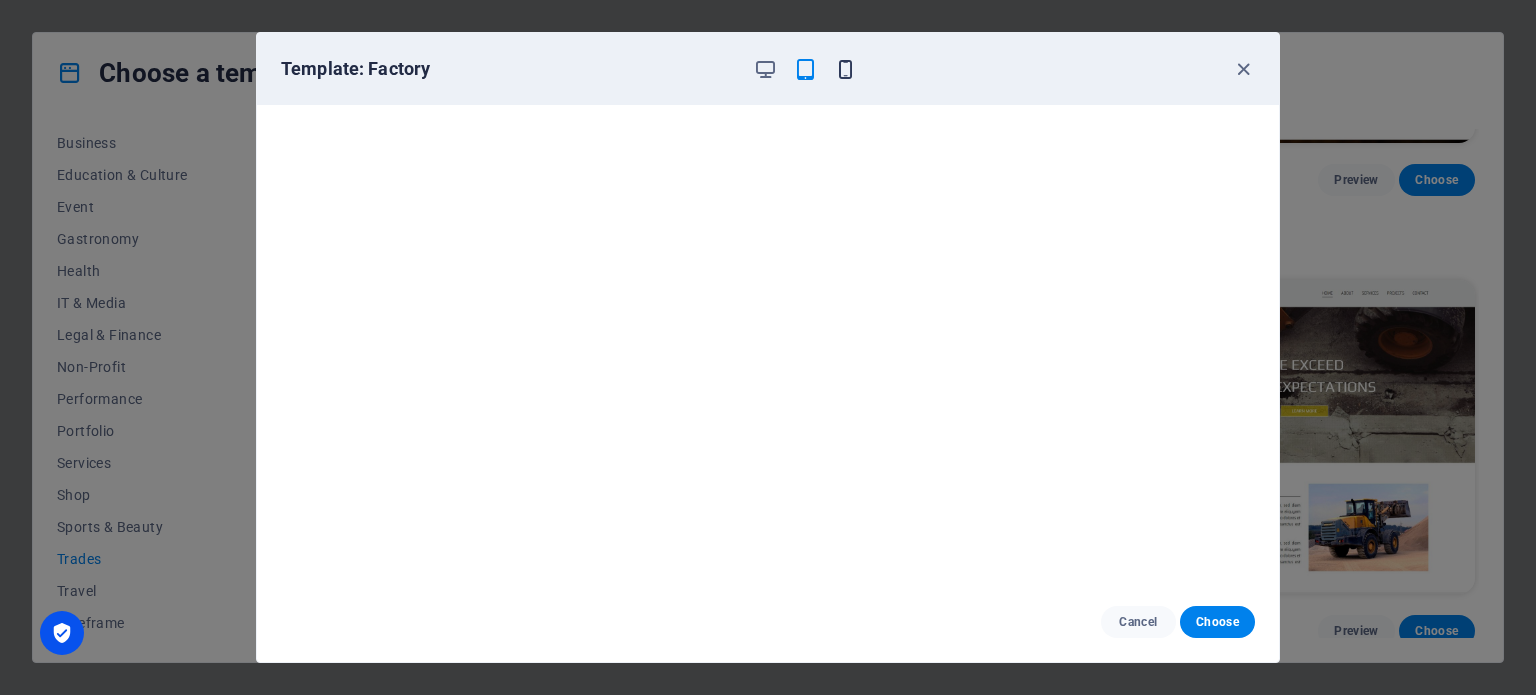 click at bounding box center (845, 69) 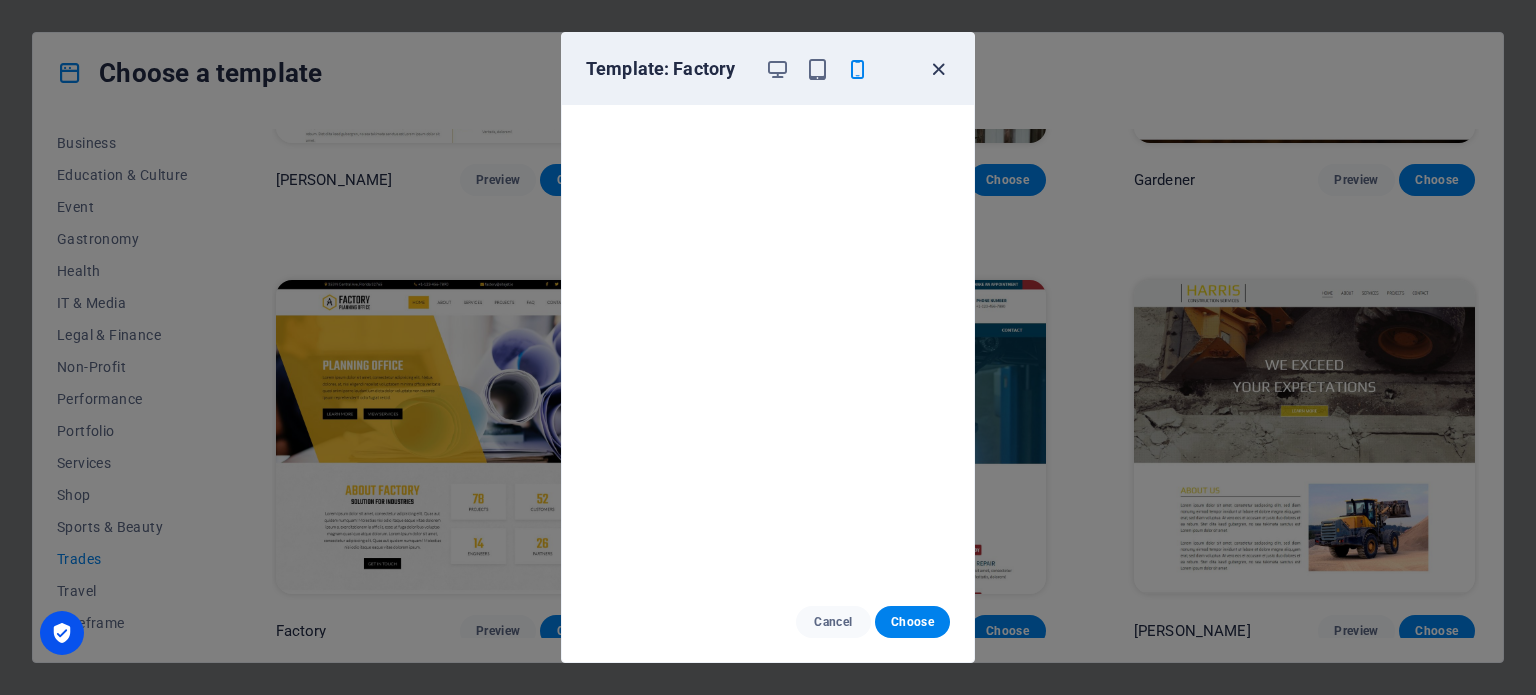 click at bounding box center (938, 69) 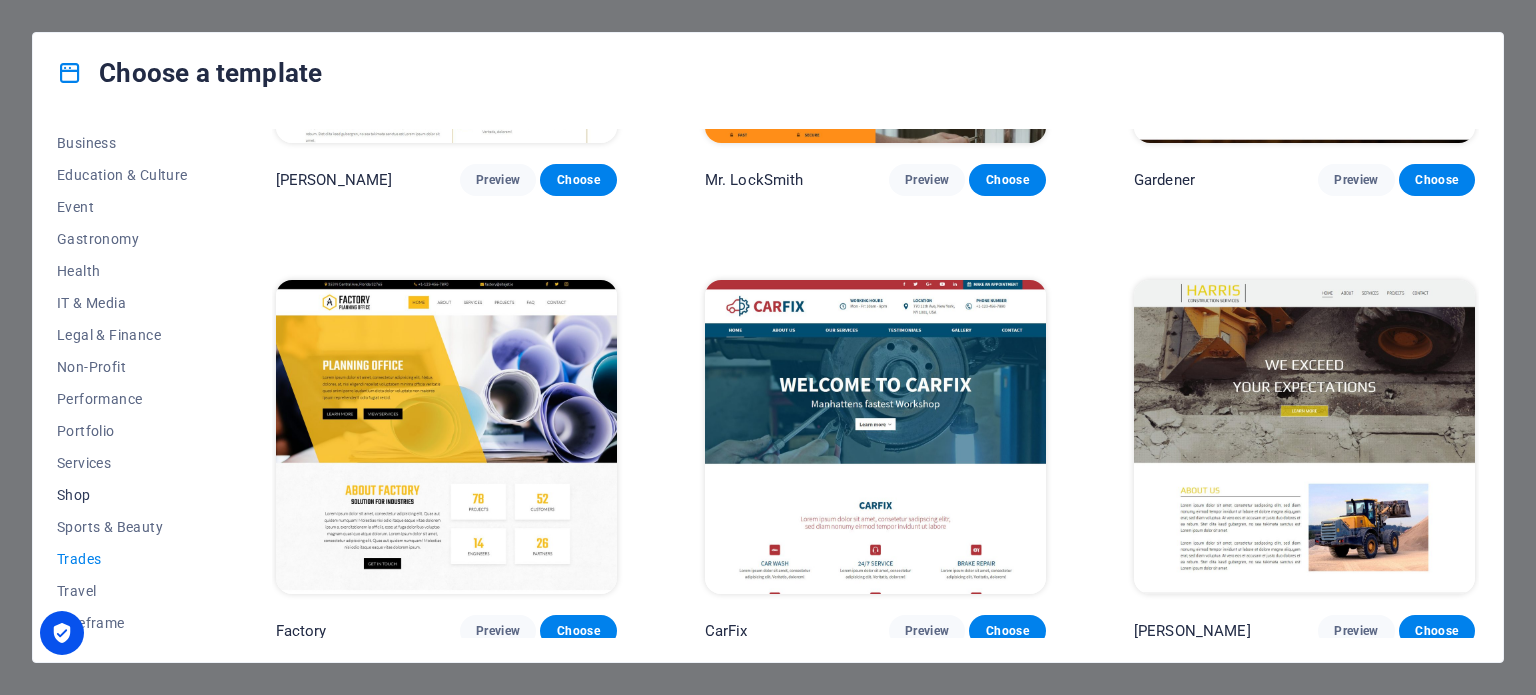 click on "Shop" at bounding box center (122, 495) 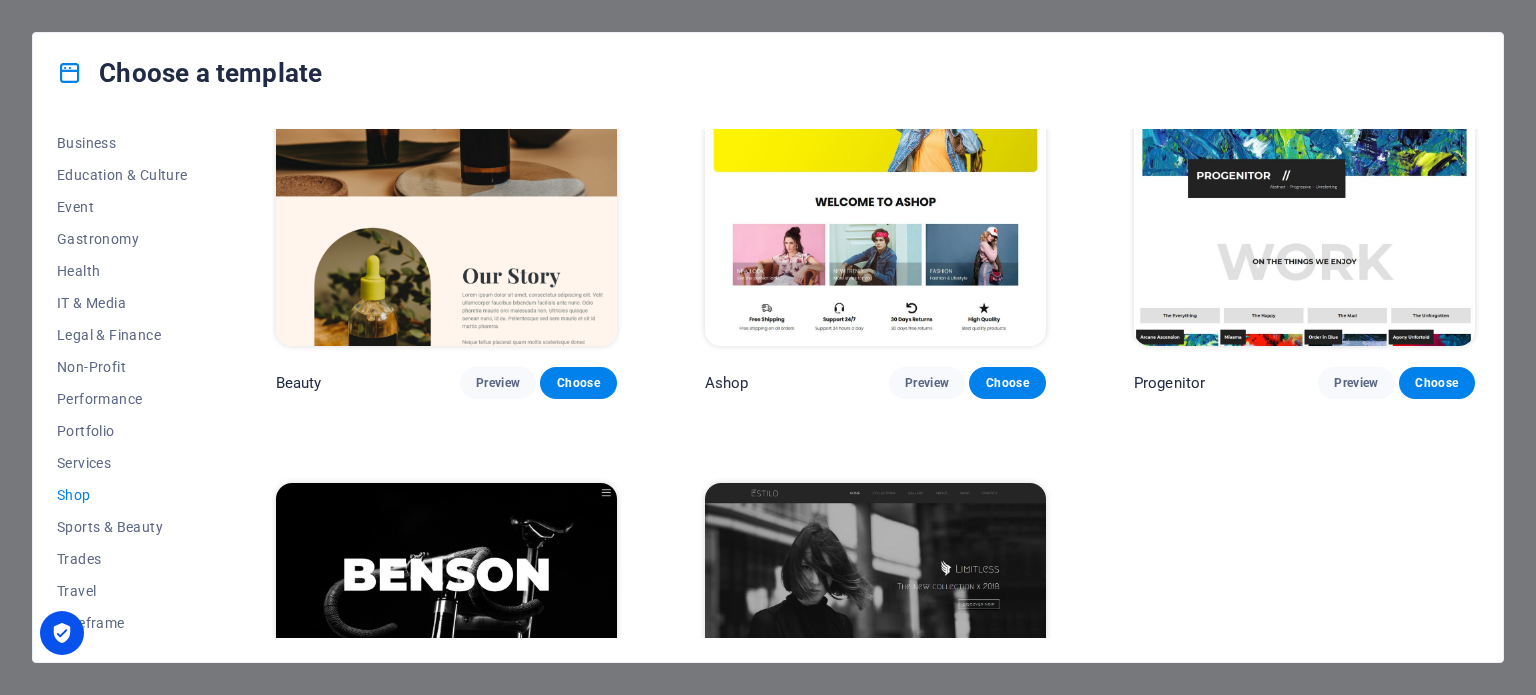 scroll, scrollTop: 904, scrollLeft: 0, axis: vertical 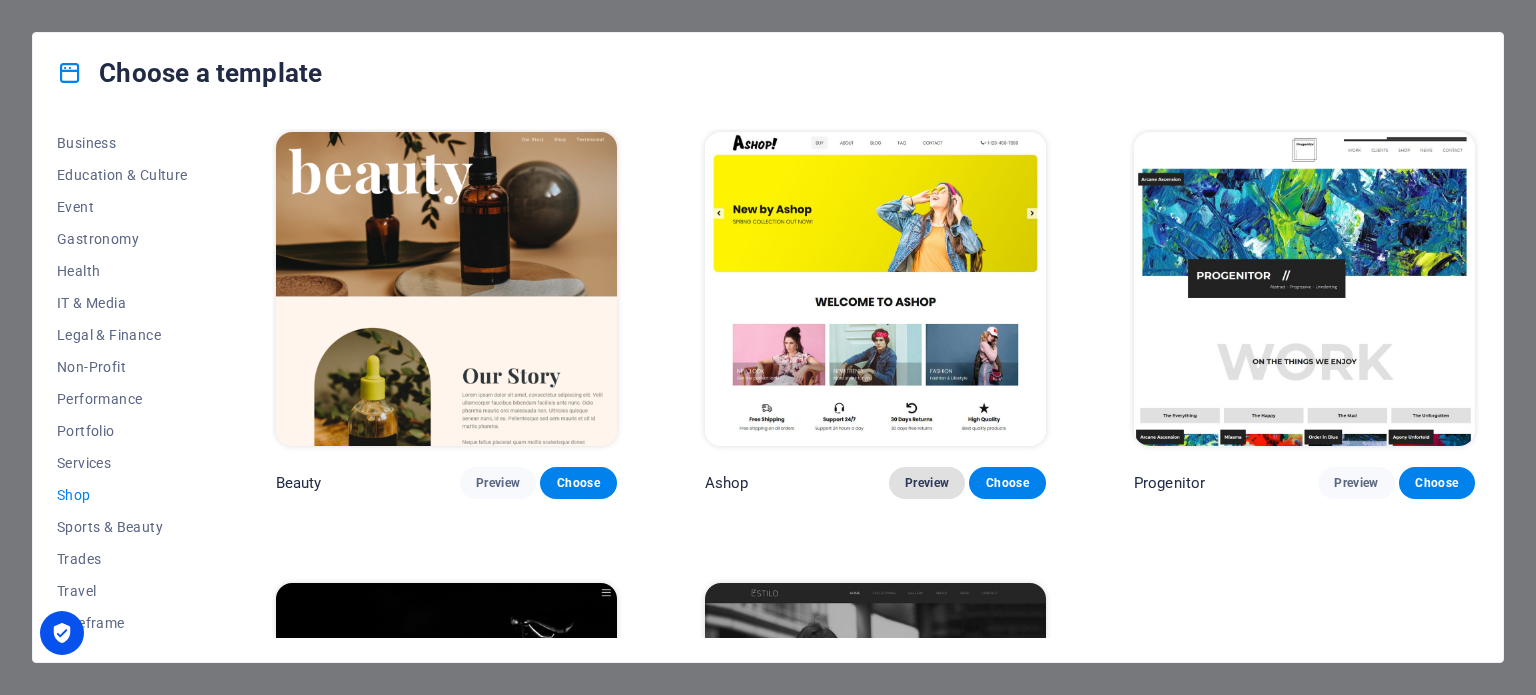 click on "Preview" at bounding box center (927, 483) 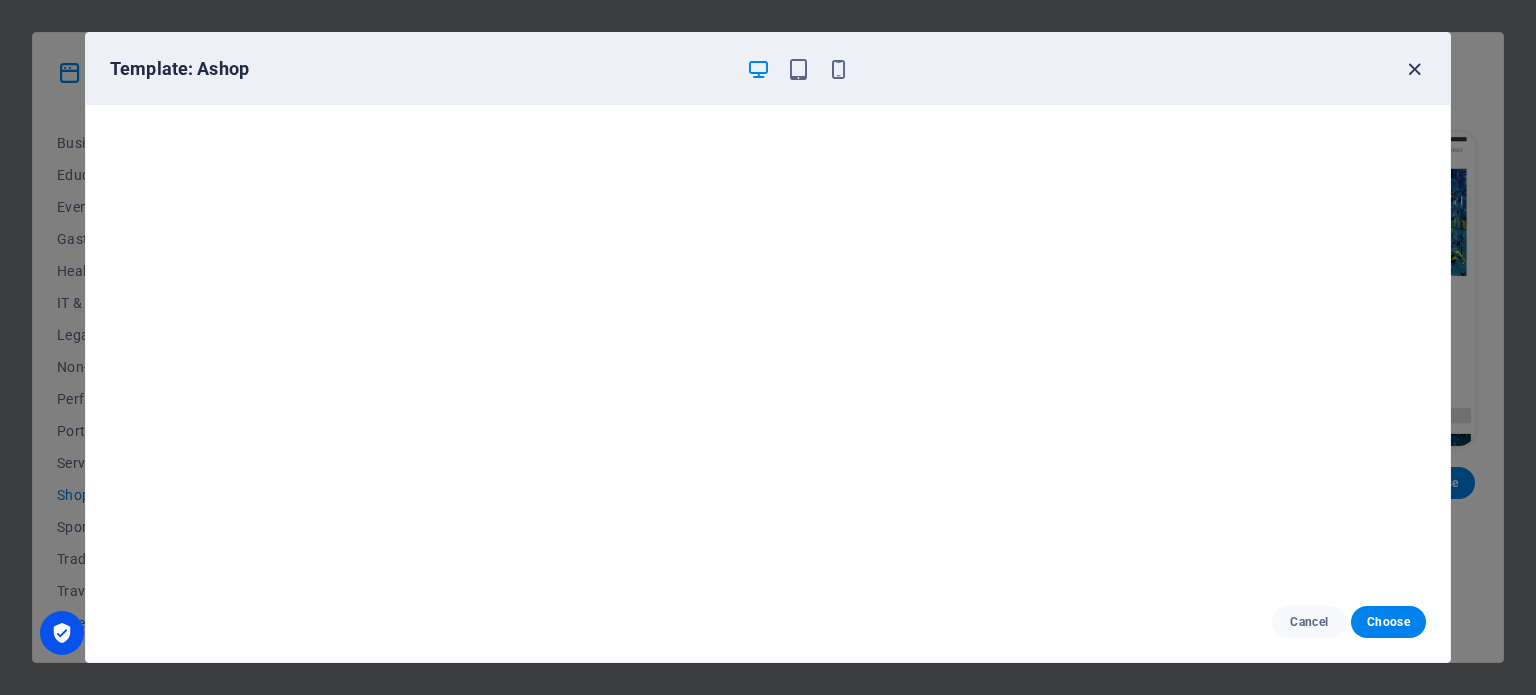 click at bounding box center [1414, 69] 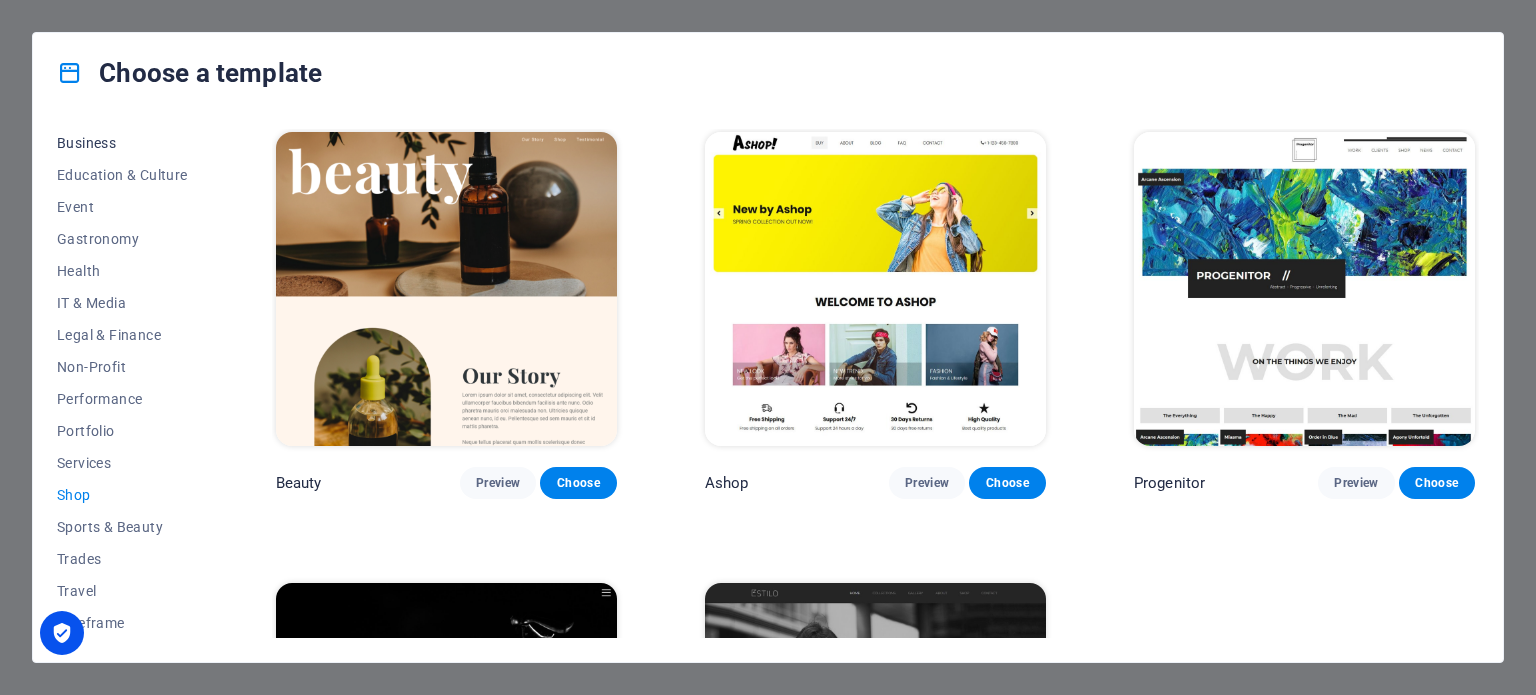 click on "Business" at bounding box center (122, 143) 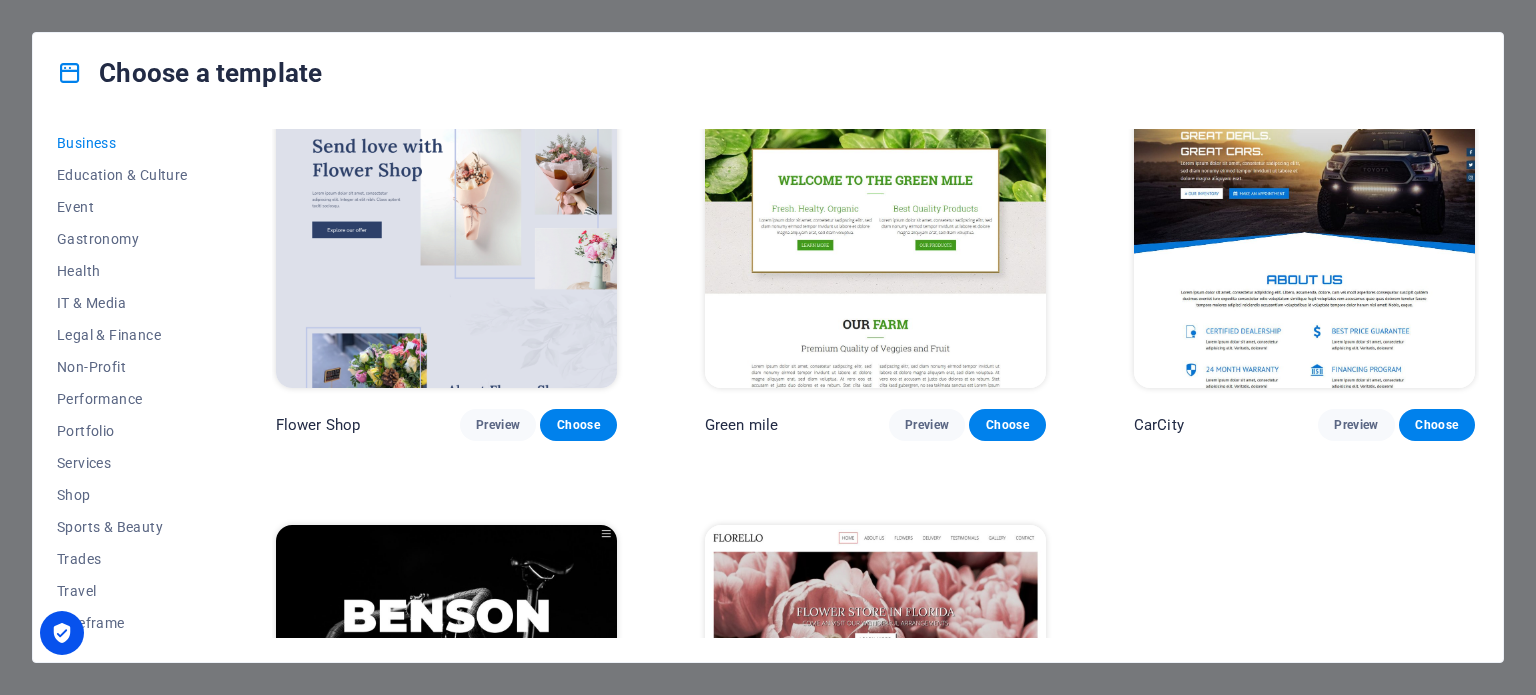 scroll, scrollTop: 456, scrollLeft: 0, axis: vertical 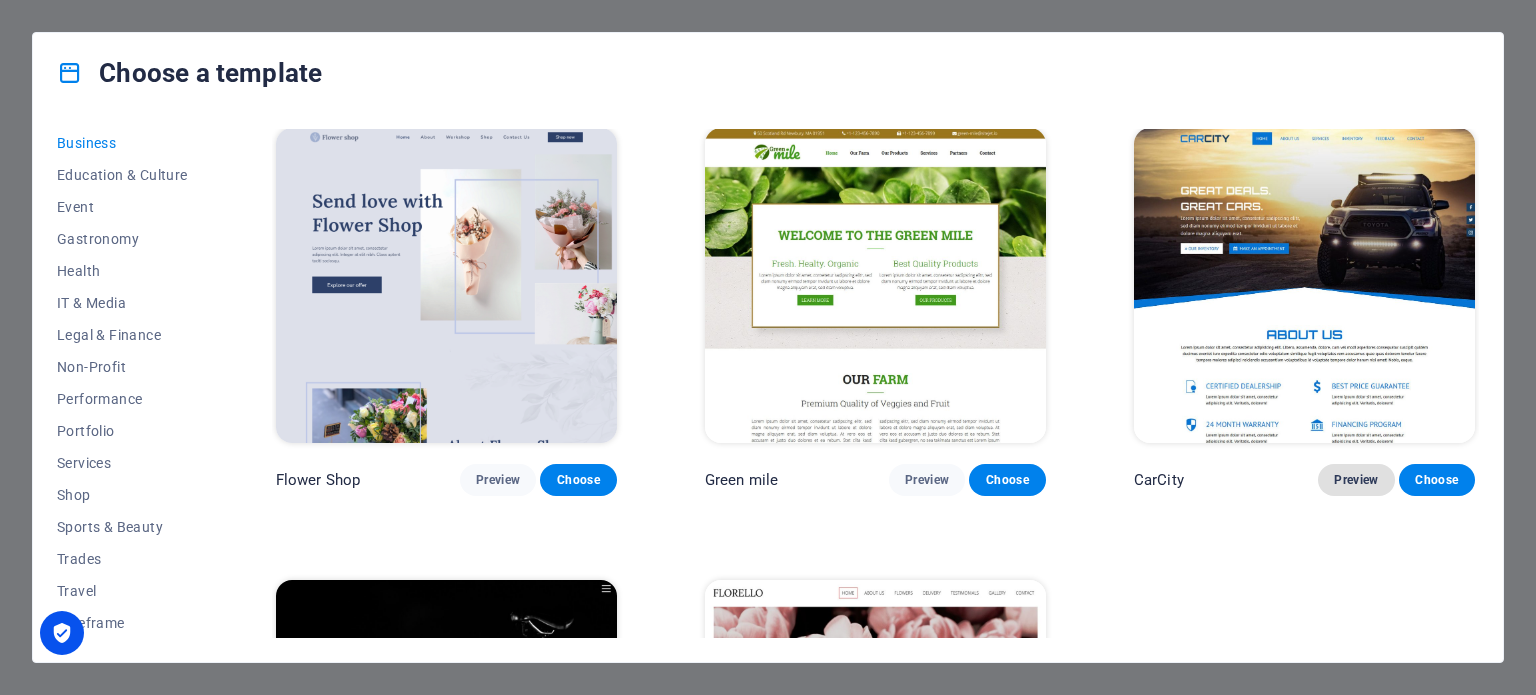 click on "Preview" at bounding box center [1356, 480] 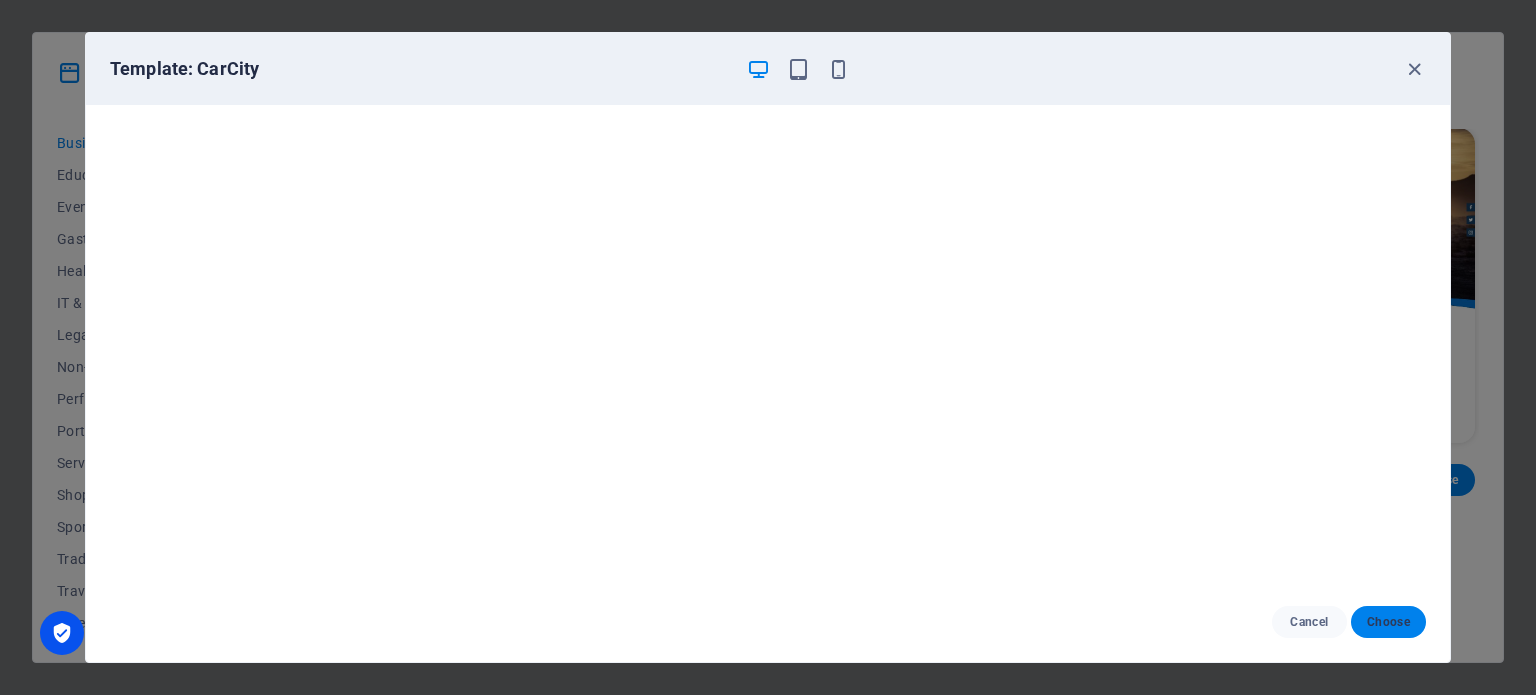 click on "Choose" at bounding box center [1388, 622] 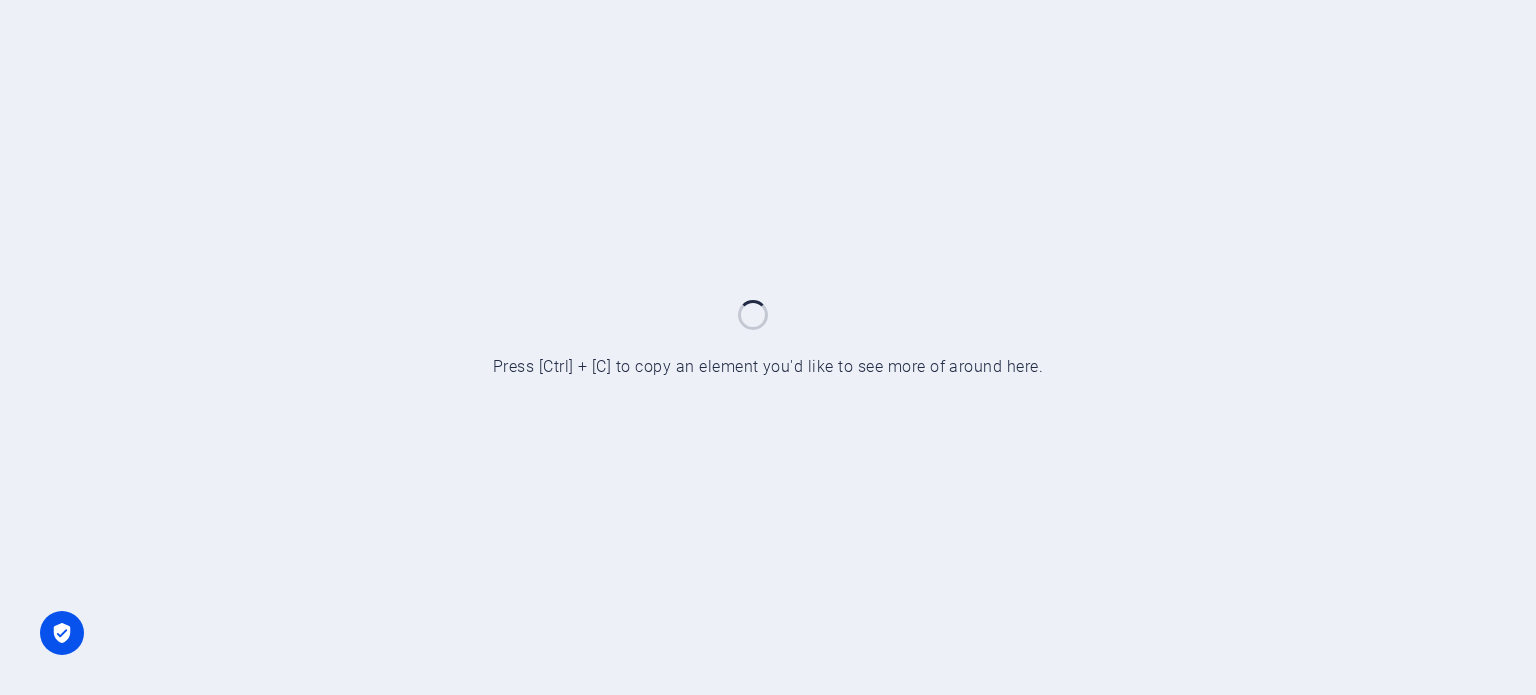 scroll, scrollTop: 0, scrollLeft: 0, axis: both 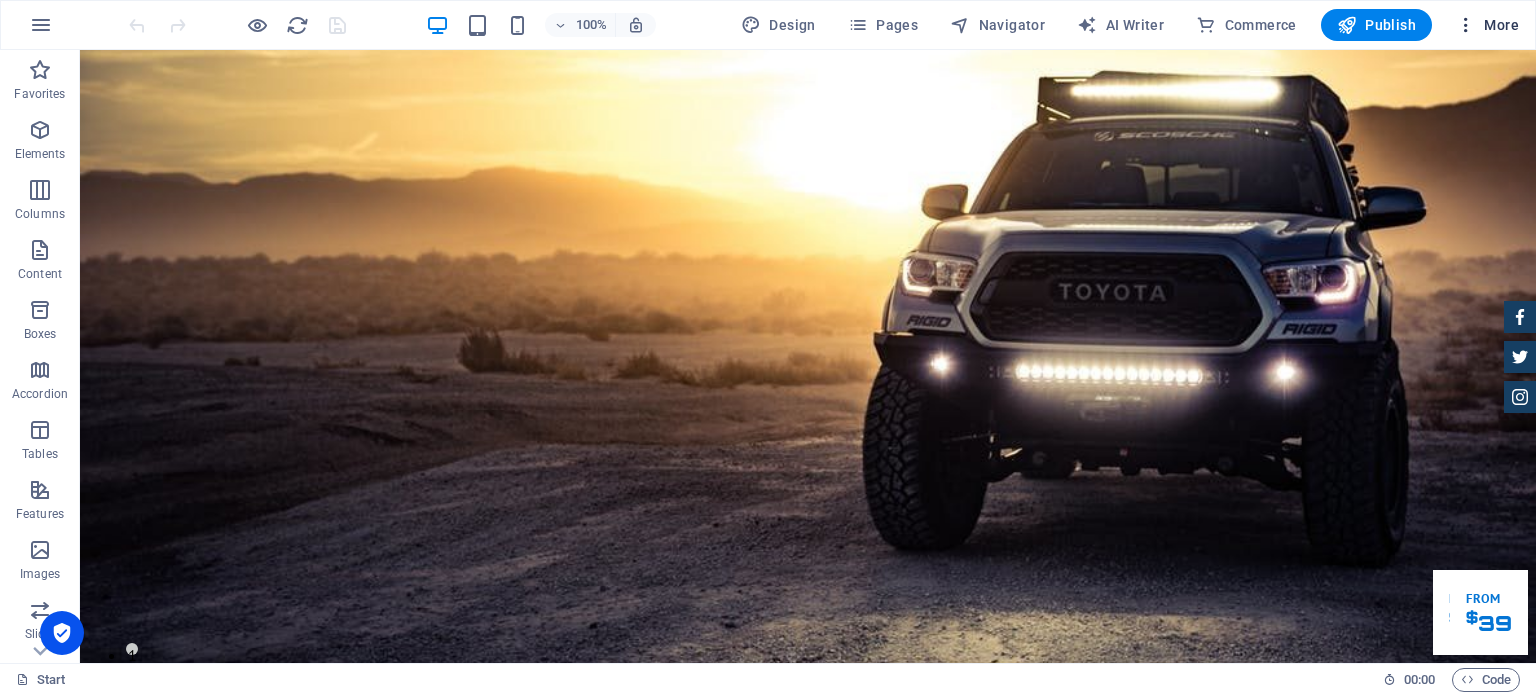 click at bounding box center (1466, 25) 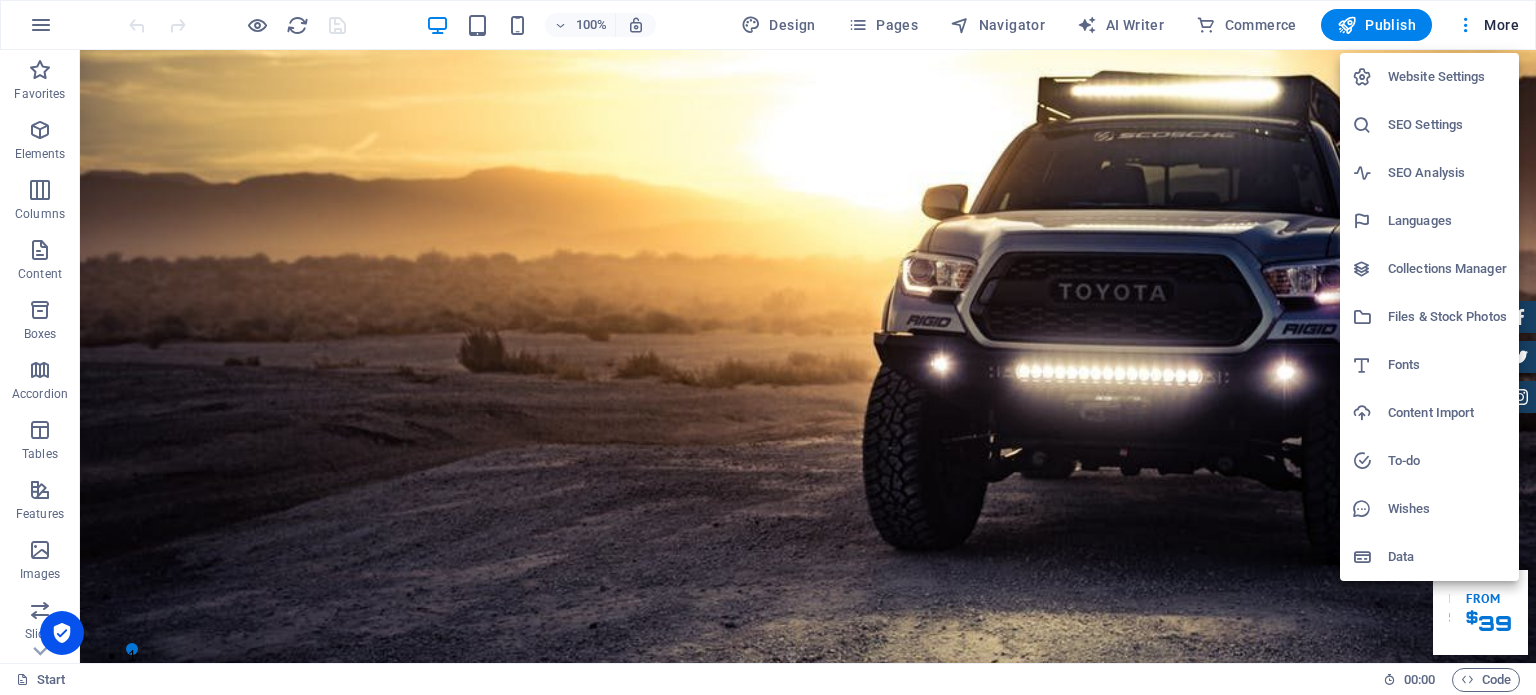 click on "Languages" at bounding box center (1447, 221) 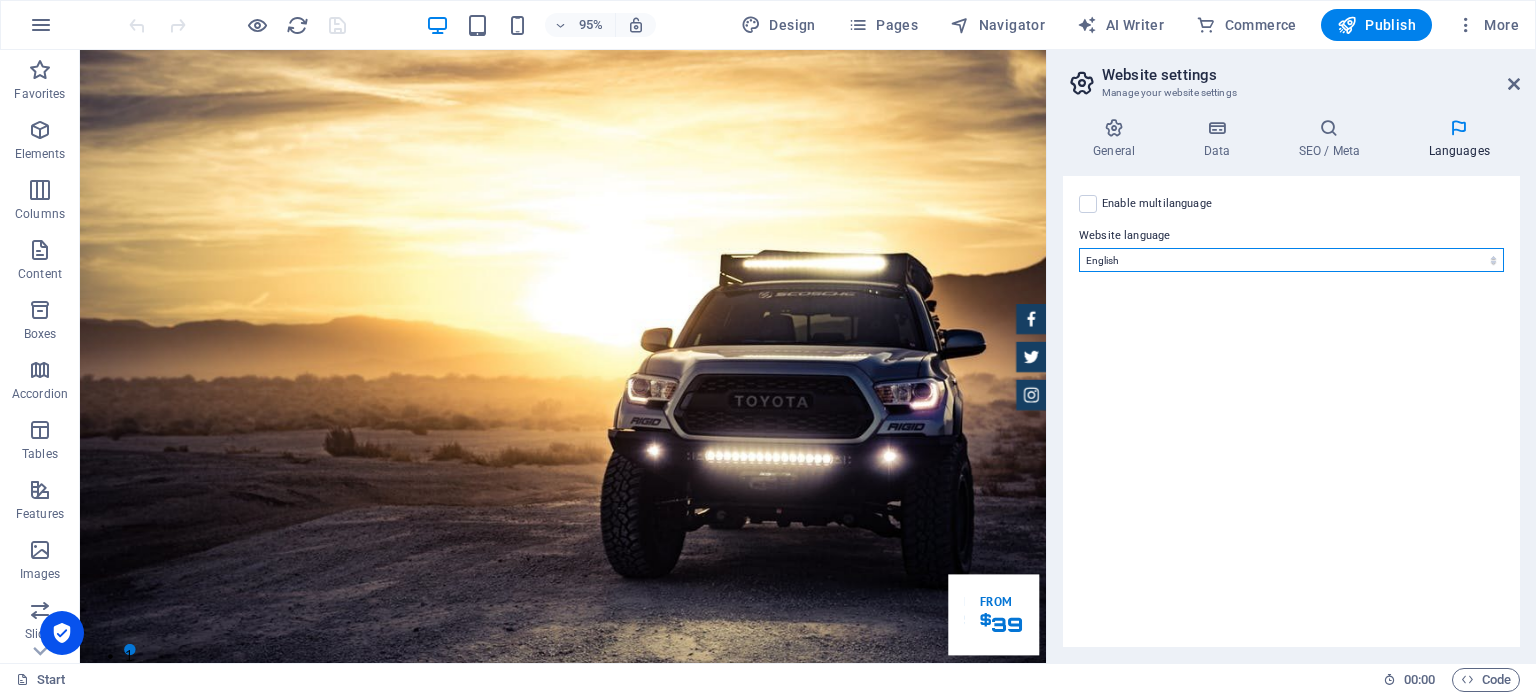 click on "Abkhazian Afar Afrikaans Akan Albanian Amharic Arabic Aragonese Armenian Assamese Avaric Avestan Aymara Azerbaijani Bambara Bashkir Basque Belarusian Bengali Bihari languages Bislama Bokmål Bosnian Breton Bulgarian Burmese Catalan Central Khmer Chamorro Chechen Chinese Church Slavic Chuvash Cornish Corsican Cree Croatian Czech Danish Dutch Dzongkha English Esperanto Estonian Ewe Faroese Farsi (Persian) Fijian Finnish French Fulah Gaelic Galician Ganda Georgian German Greek Greenlandic Guaraní Gujarati Haitian Creole Hausa Hebrew Herero Hindi Hiri Motu Hungarian Icelandic Ido Igbo Indonesian Interlingua Interlingue Inuktitut Inupiaq Irish Italian Japanese Javanese Kannada Kanuri Kashmiri Kazakh Kikuyu Kinyarwanda Komi Kongo Korean Kurdish Kwanyama Kyrgyz Lao Latin Latvian Limburgish Lingala Lithuanian Luba-Katanga Luxembourgish Macedonian Malagasy Malay Malayalam Maldivian Maltese Manx Maori Marathi Marshallese Mongolian Nauru Navajo Ndonga Nepali North Ndebele Northern Sami Norwegian Norwegian Nynorsk Nuosu" at bounding box center (1291, 260) 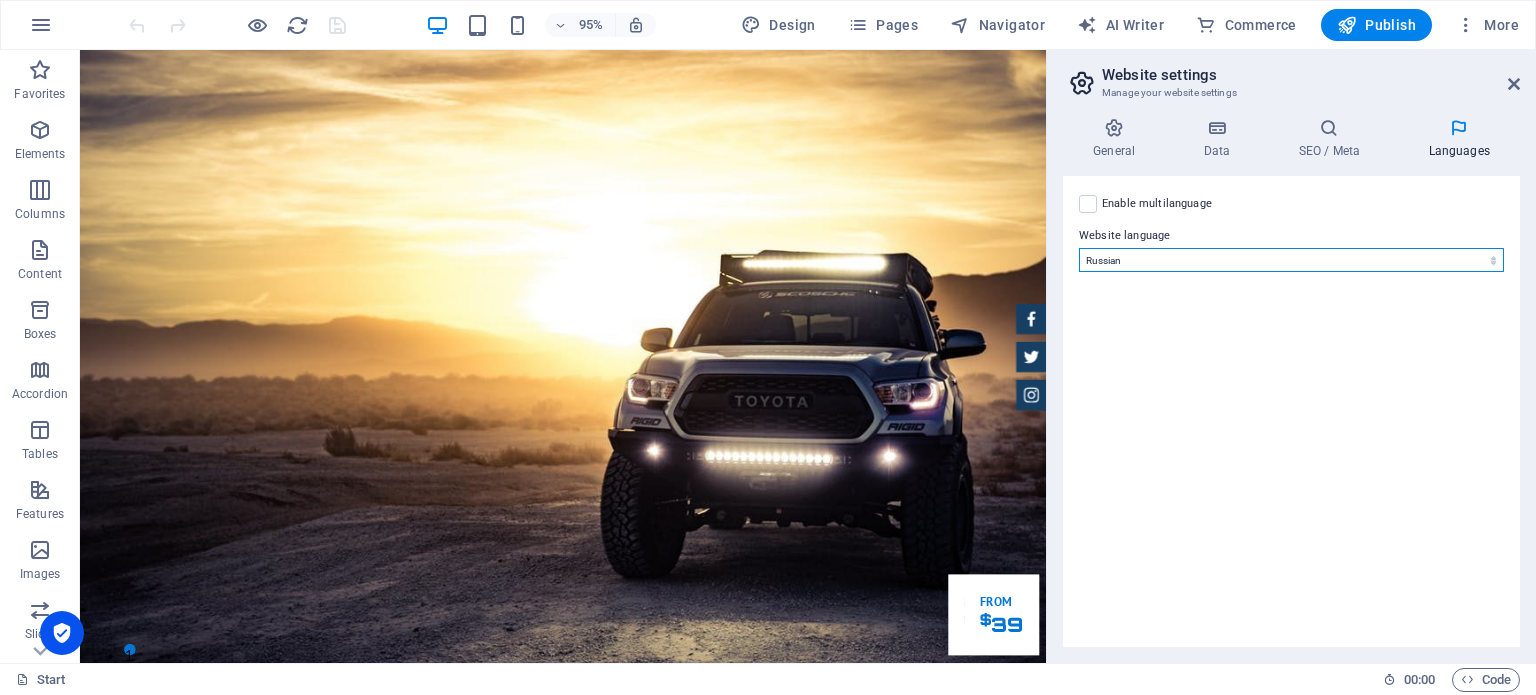 click on "Abkhazian Afar Afrikaans Akan Albanian Amharic Arabic Aragonese Armenian Assamese Avaric Avestan Aymara Azerbaijani Bambara Bashkir Basque Belarusian Bengali Bihari languages Bislama Bokmål Bosnian Breton Bulgarian Burmese Catalan Central Khmer Chamorro Chechen Chinese Church Slavic Chuvash Cornish Corsican Cree Croatian Czech Danish Dutch Dzongkha English Esperanto Estonian Ewe Faroese Farsi (Persian) Fijian Finnish French Fulah Gaelic Galician Ganda Georgian German Greek Greenlandic Guaraní Gujarati Haitian Creole Hausa Hebrew Herero Hindi Hiri Motu Hungarian Icelandic Ido Igbo Indonesian Interlingua Interlingue Inuktitut Inupiaq Irish Italian Japanese Javanese Kannada Kanuri Kashmiri Kazakh Kikuyu Kinyarwanda Komi Kongo Korean Kurdish Kwanyama Kyrgyz Lao Latin Latvian Limburgish Lingala Lithuanian Luba-Katanga Luxembourgish Macedonian Malagasy Malay Malayalam Maldivian Maltese Manx Maori Marathi Marshallese Mongolian Nauru Navajo Ndonga Nepali North Ndebele Northern Sami Norwegian Norwegian Nynorsk Nuosu" at bounding box center [1291, 260] 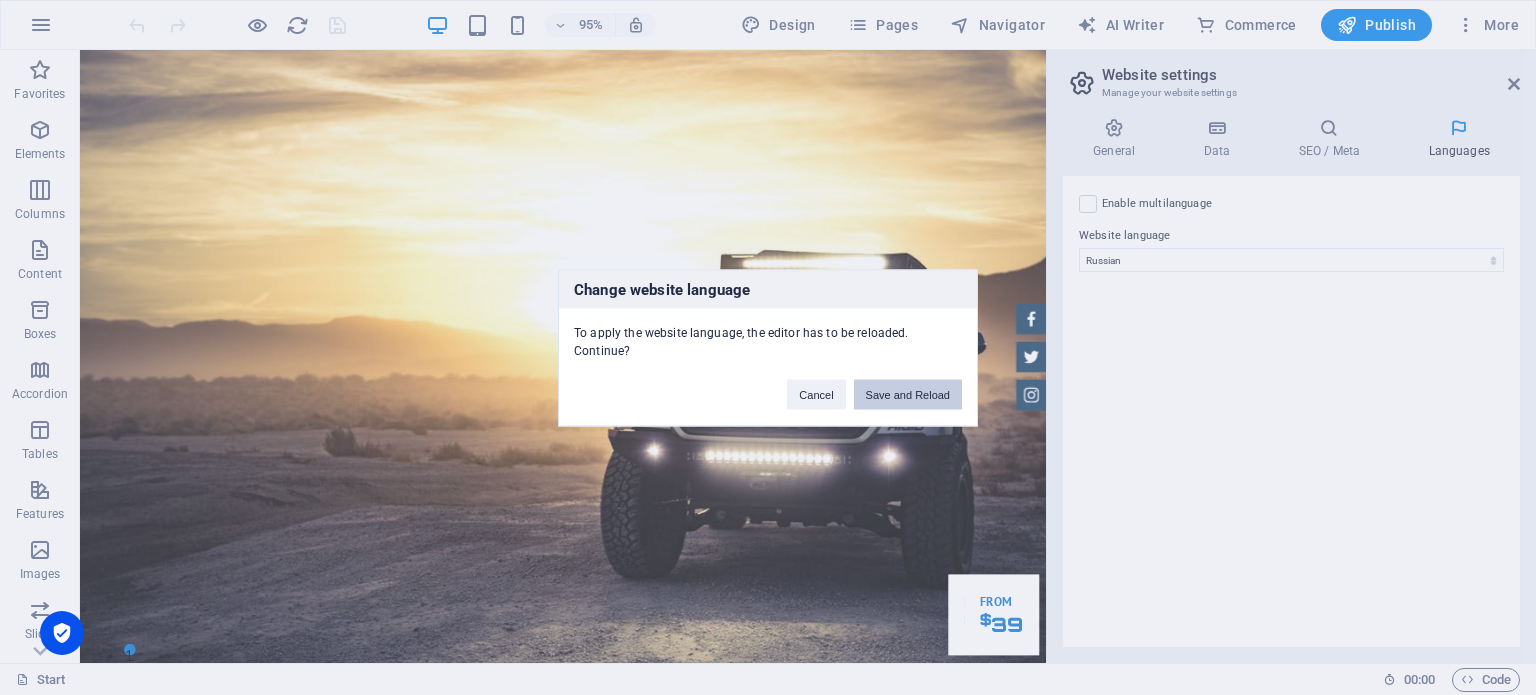 click on "Save and Reload" at bounding box center (908, 394) 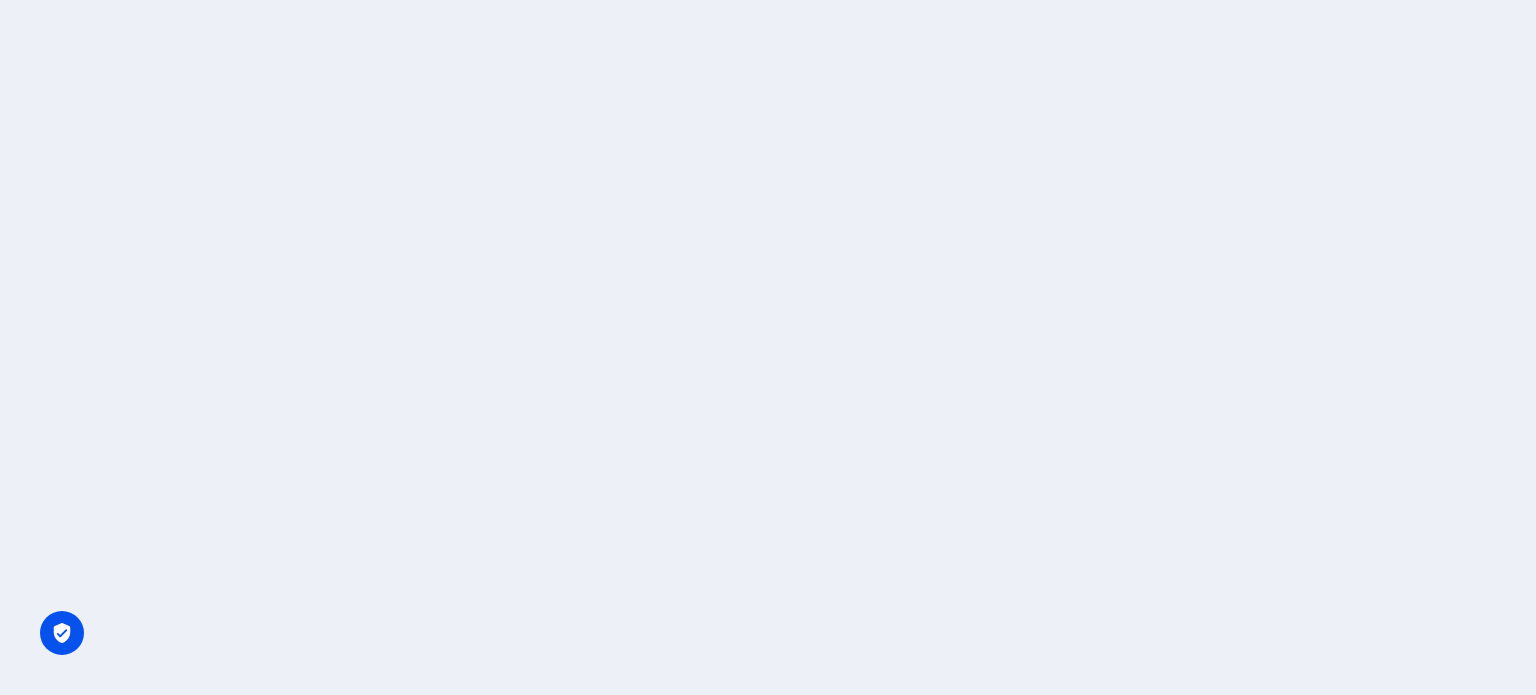 scroll, scrollTop: 0, scrollLeft: 0, axis: both 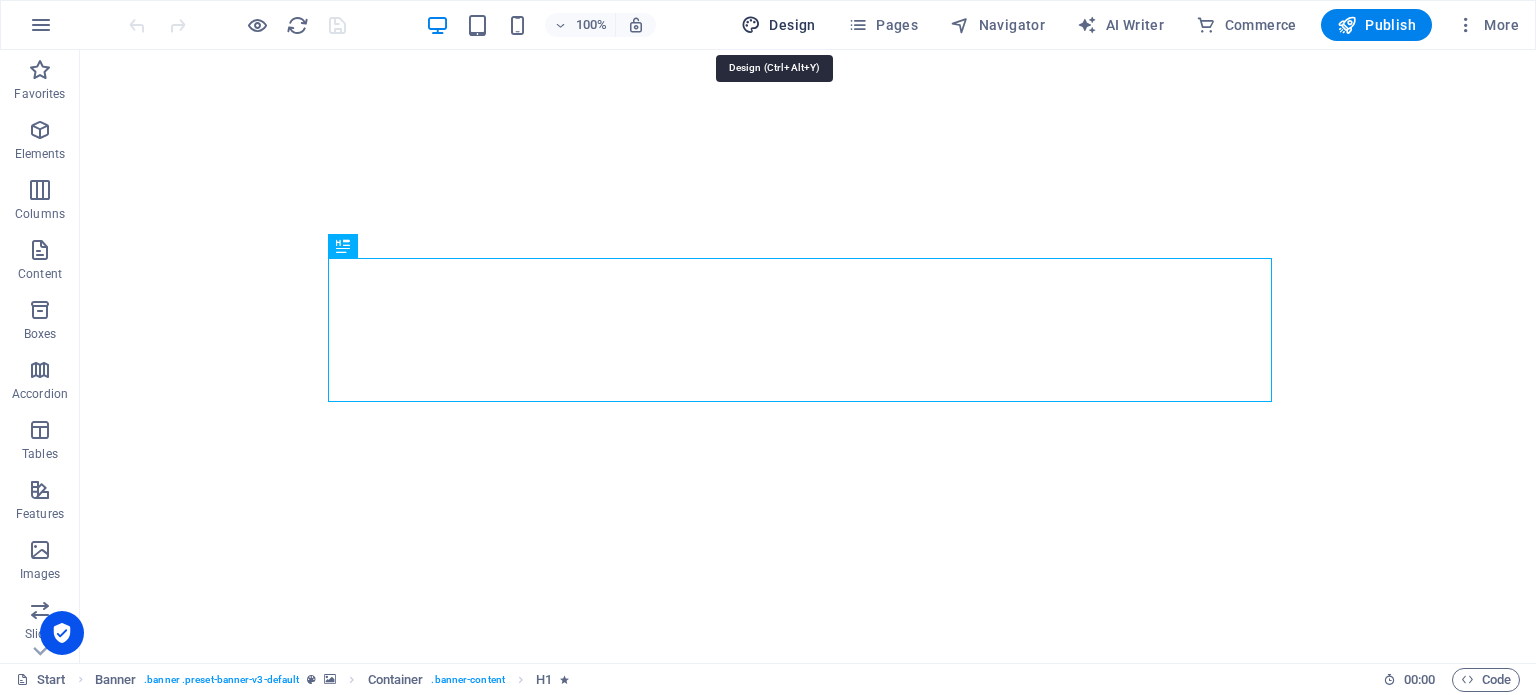 click on "Design" at bounding box center [778, 25] 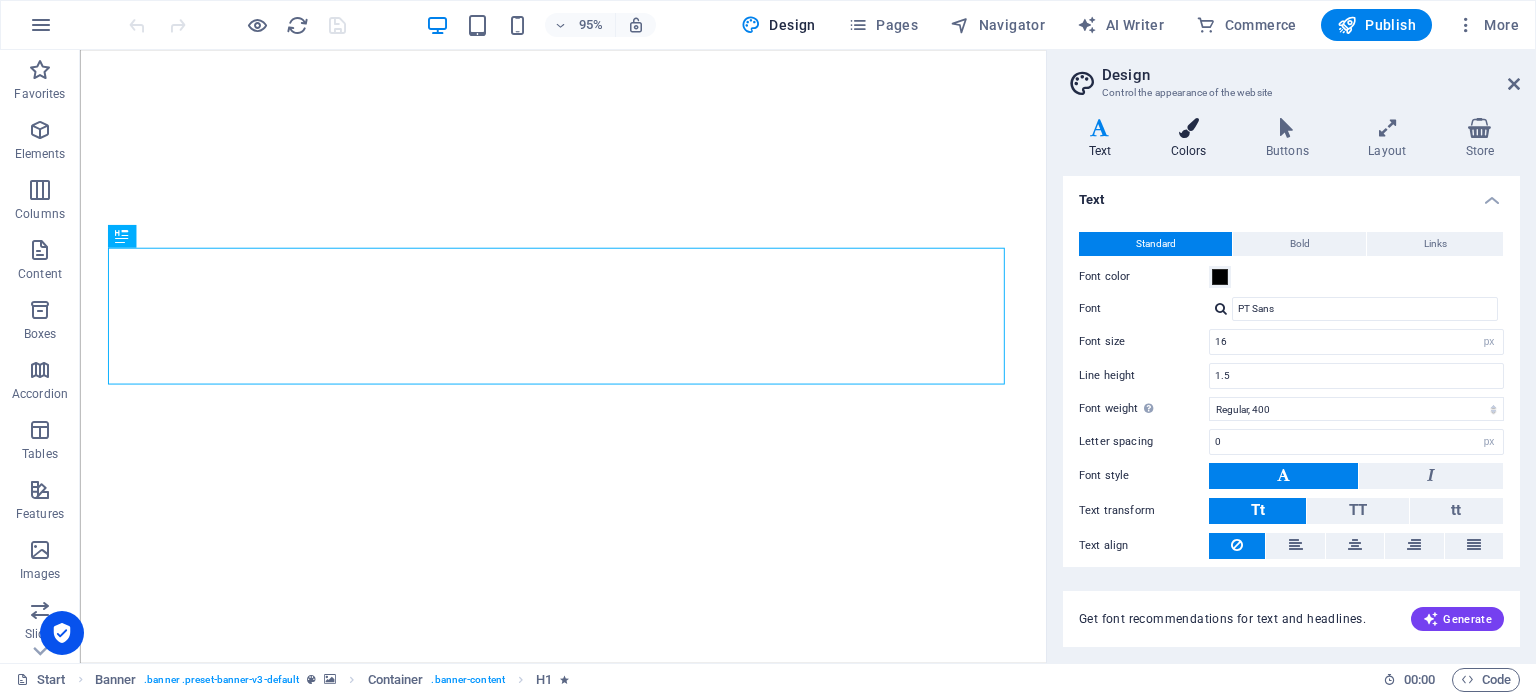 click at bounding box center (1188, 128) 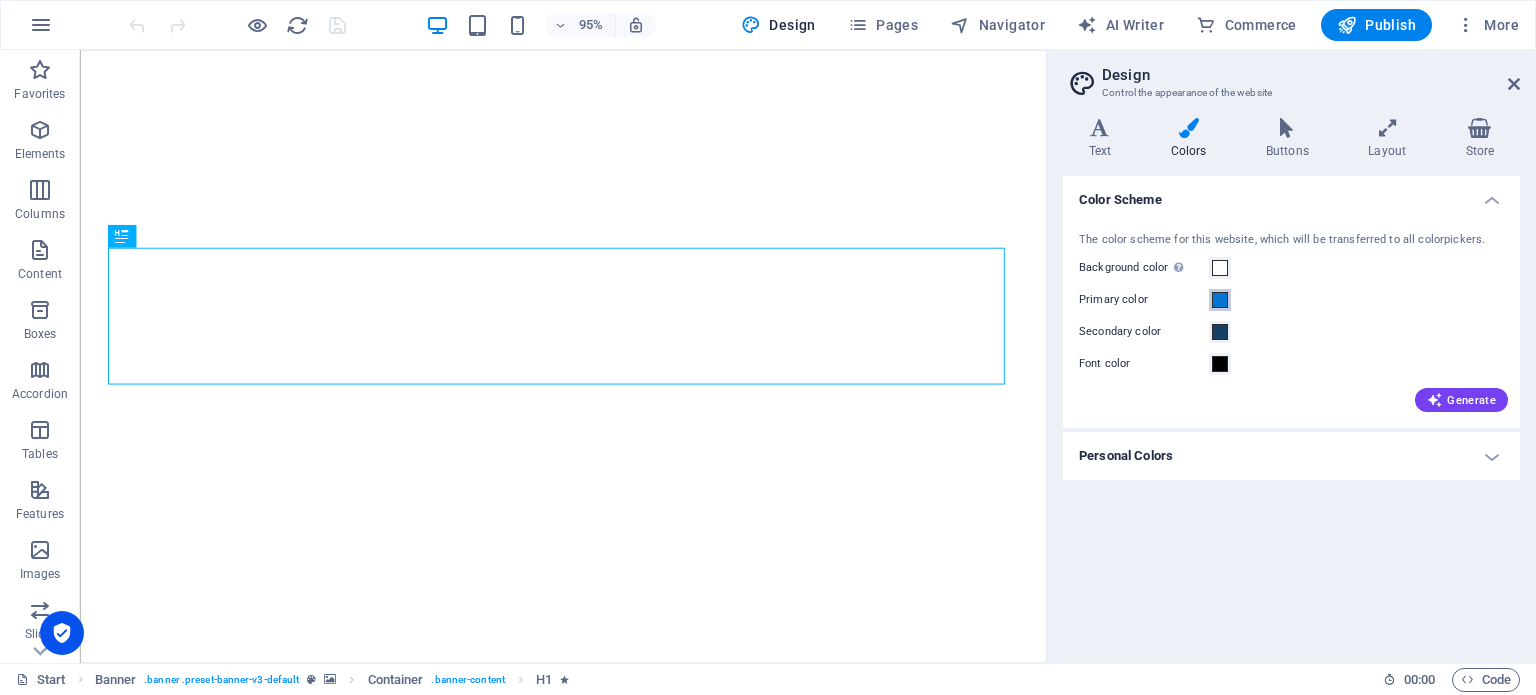 click at bounding box center (1220, 300) 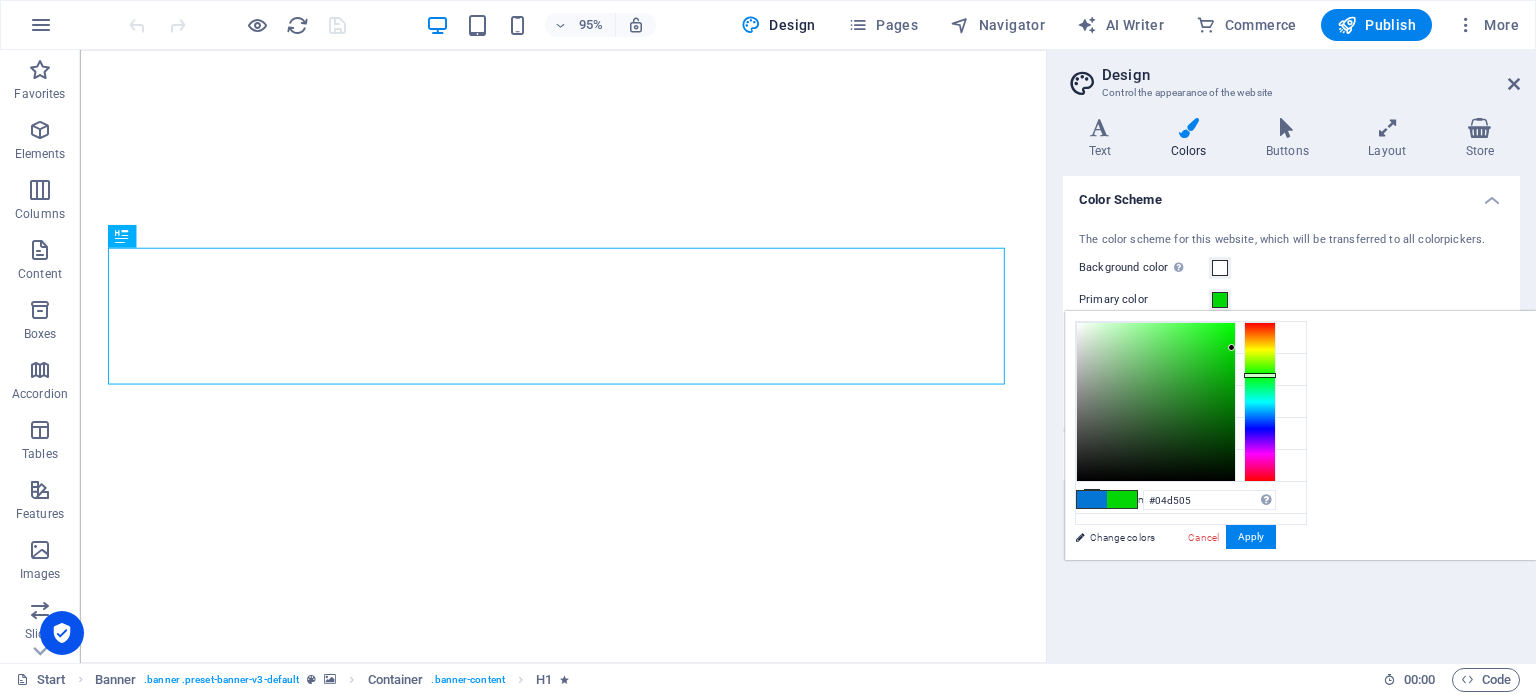 click at bounding box center (1260, 402) 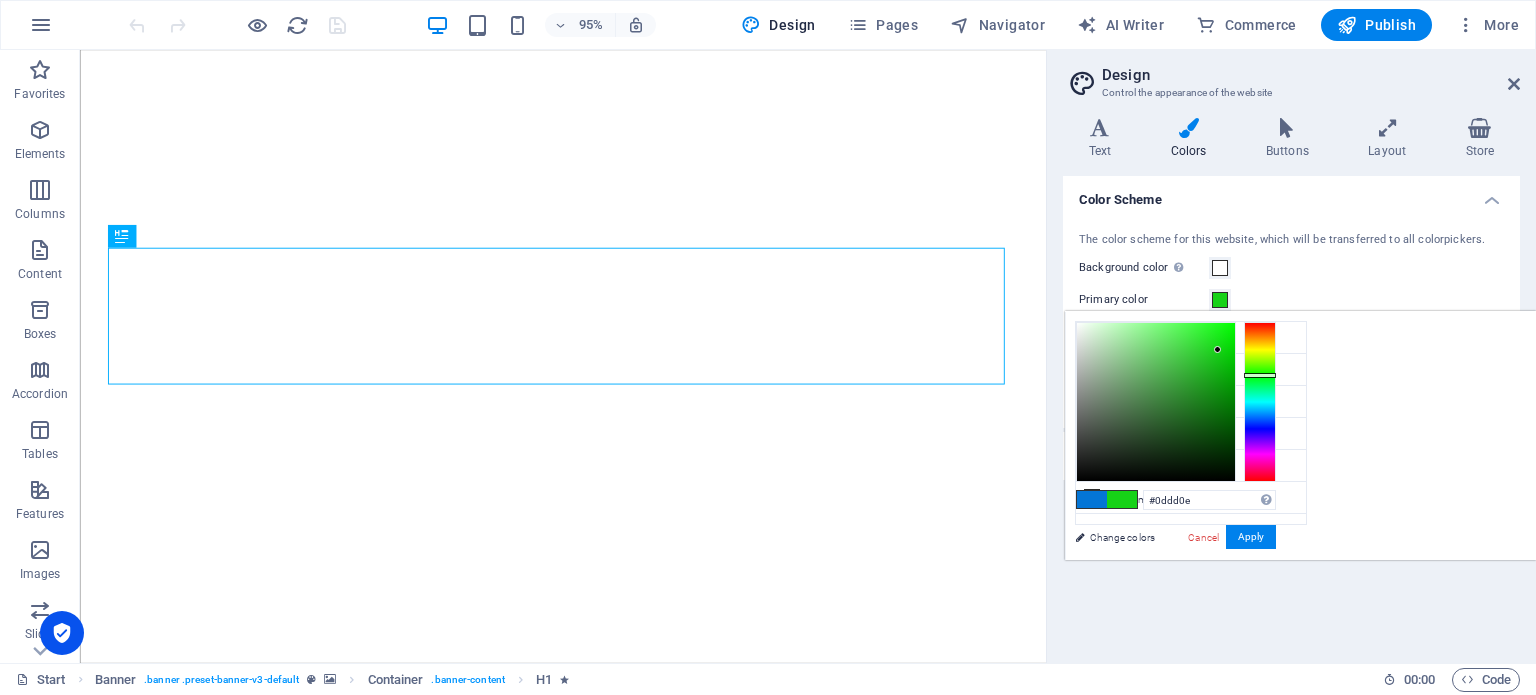 type on "#0cdd0d" 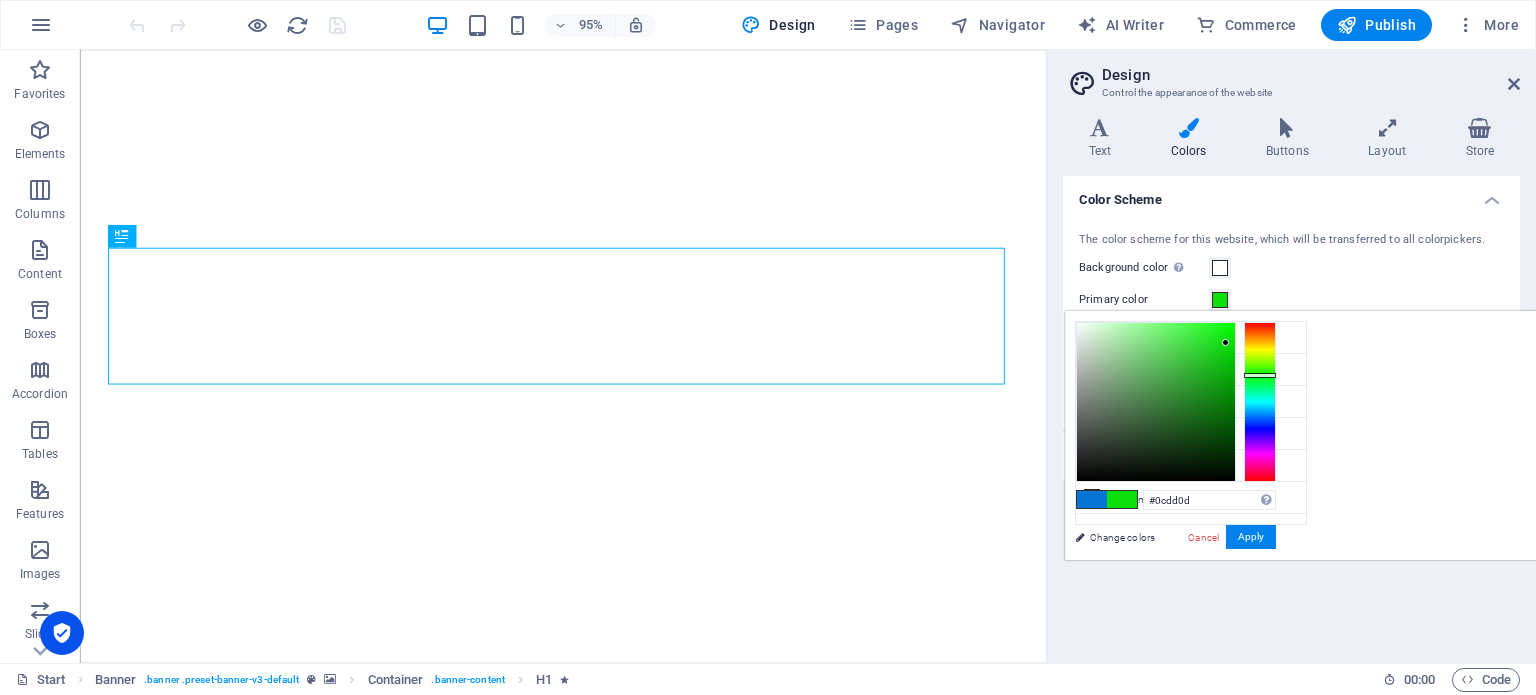 click at bounding box center (1225, 342) 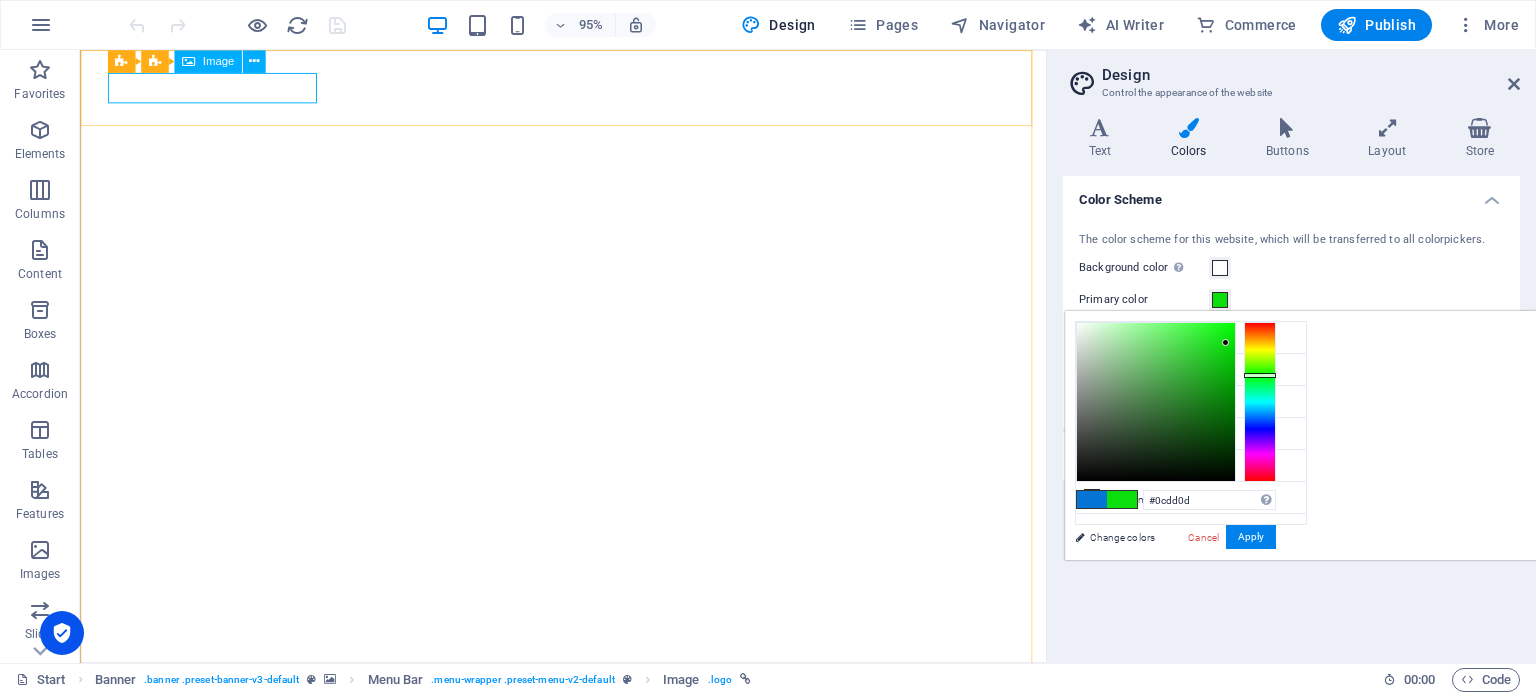 click on "Image" at bounding box center (218, 61) 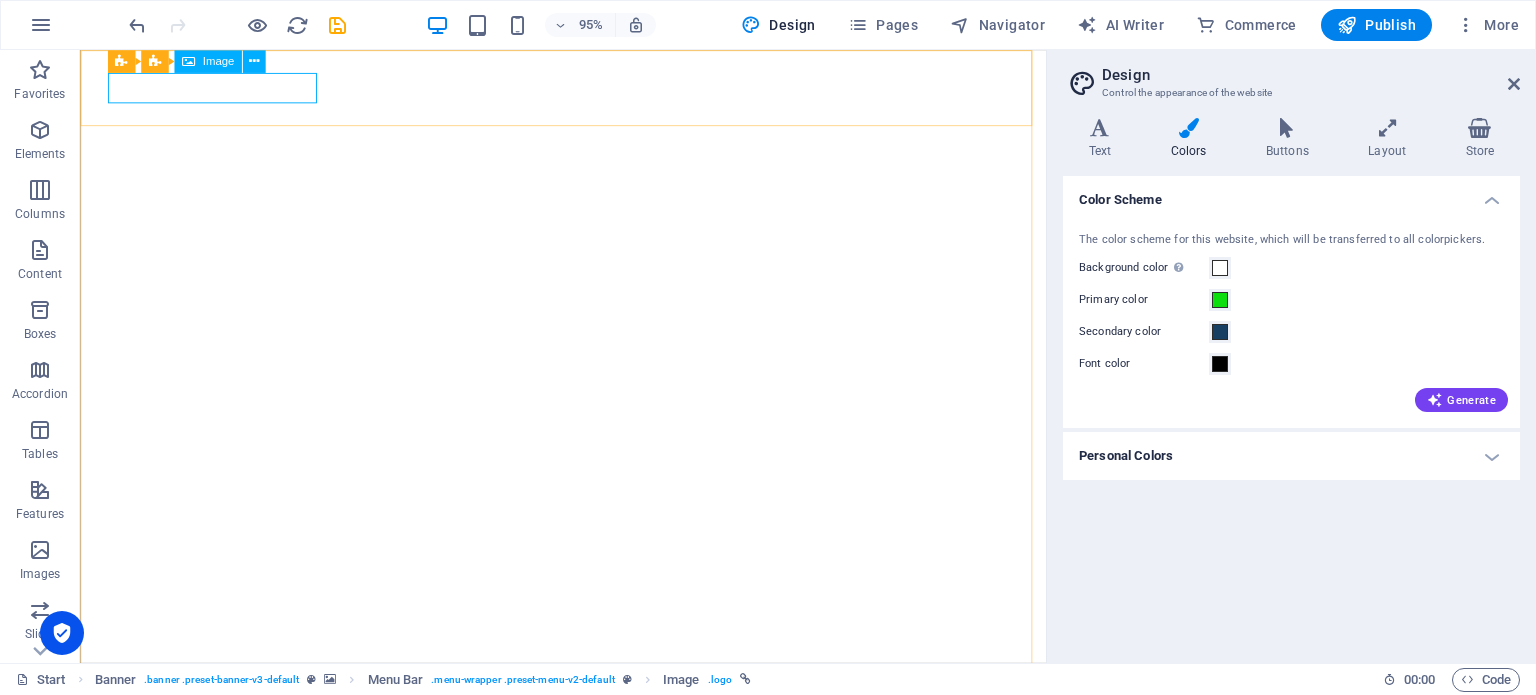 click on "Image" at bounding box center [208, 61] 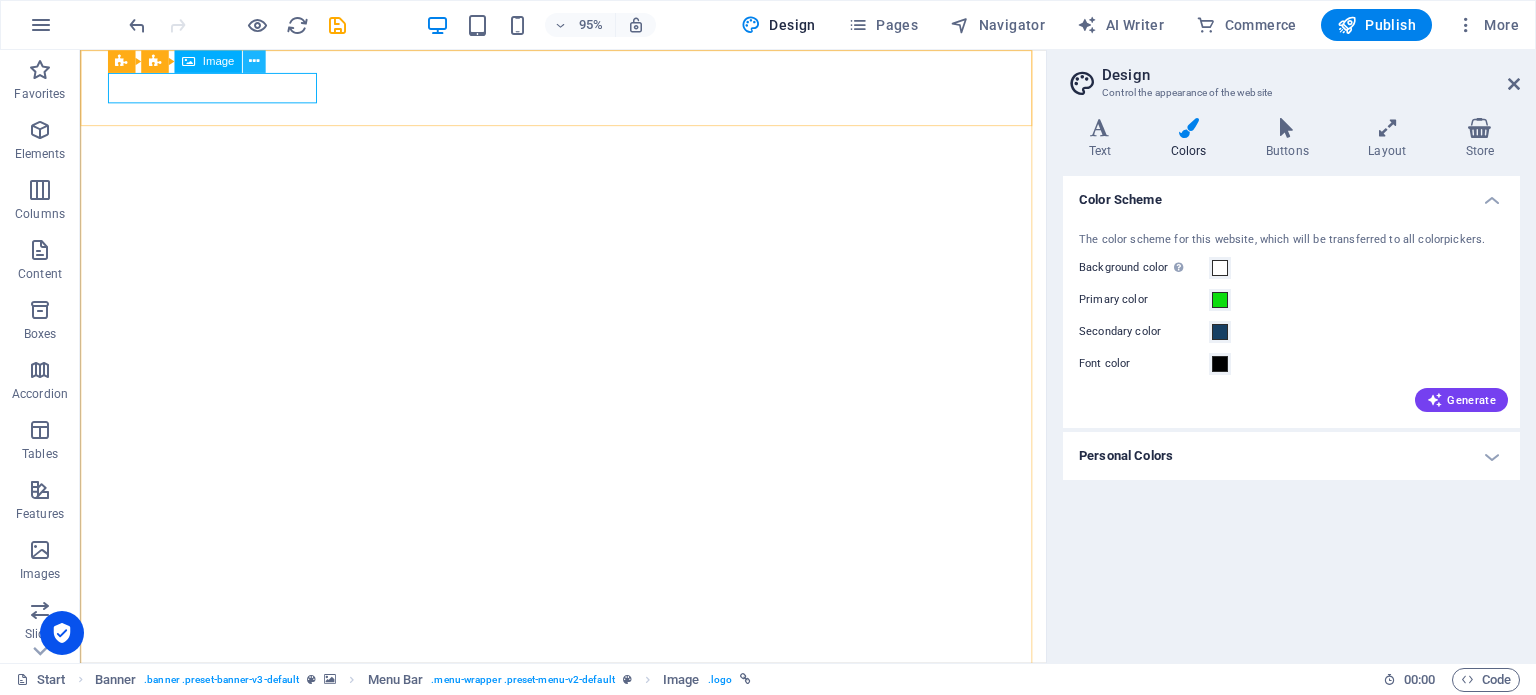 click at bounding box center [254, 62] 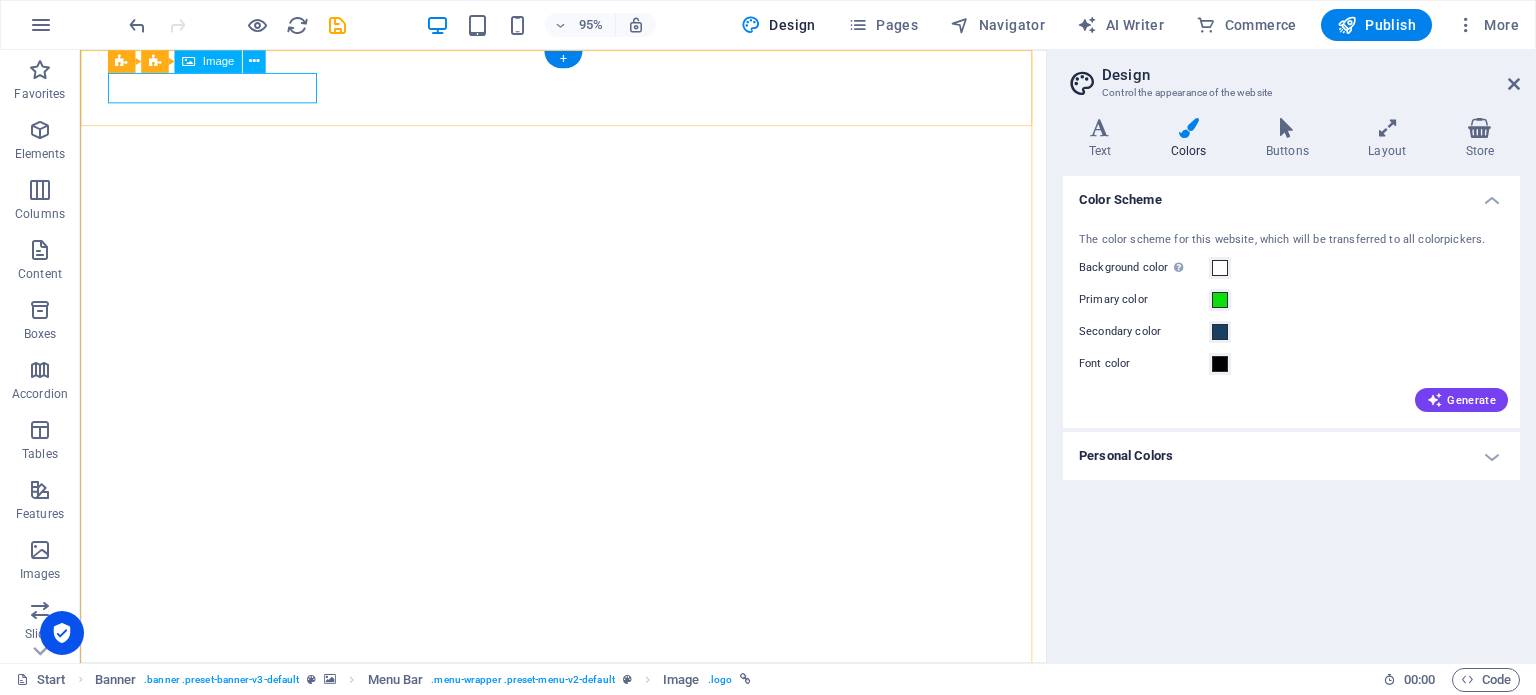 select on "px" 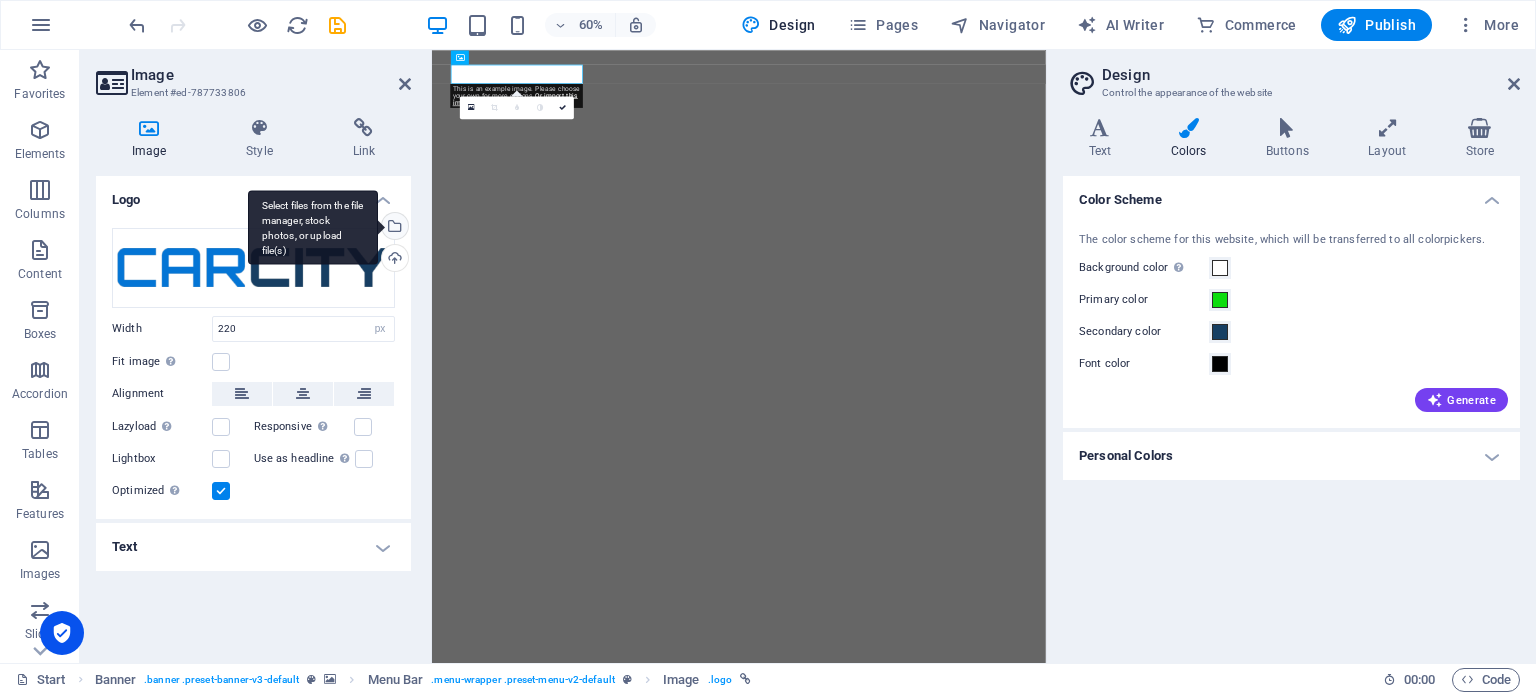 click on "Select files from the file manager, stock photos, or upload file(s)" at bounding box center (393, 228) 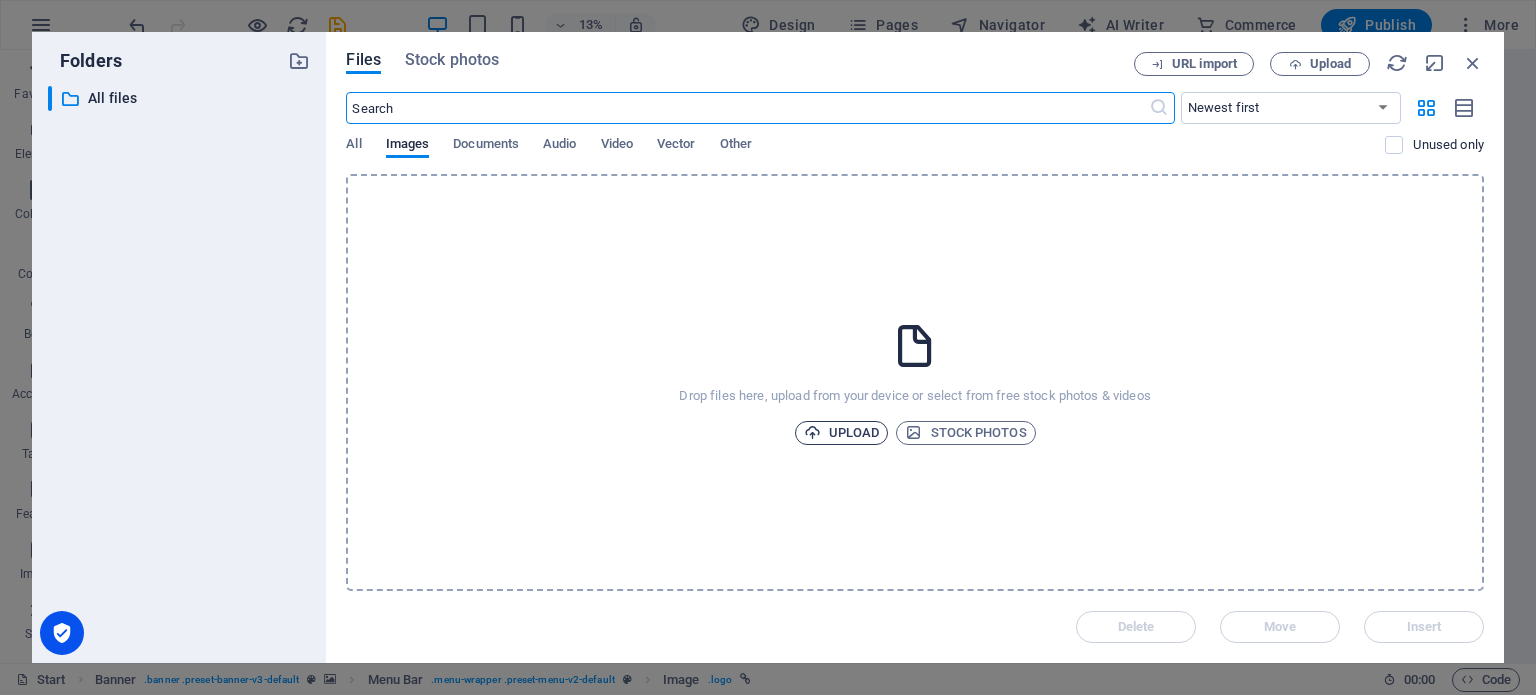 click on "Upload" at bounding box center [842, 433] 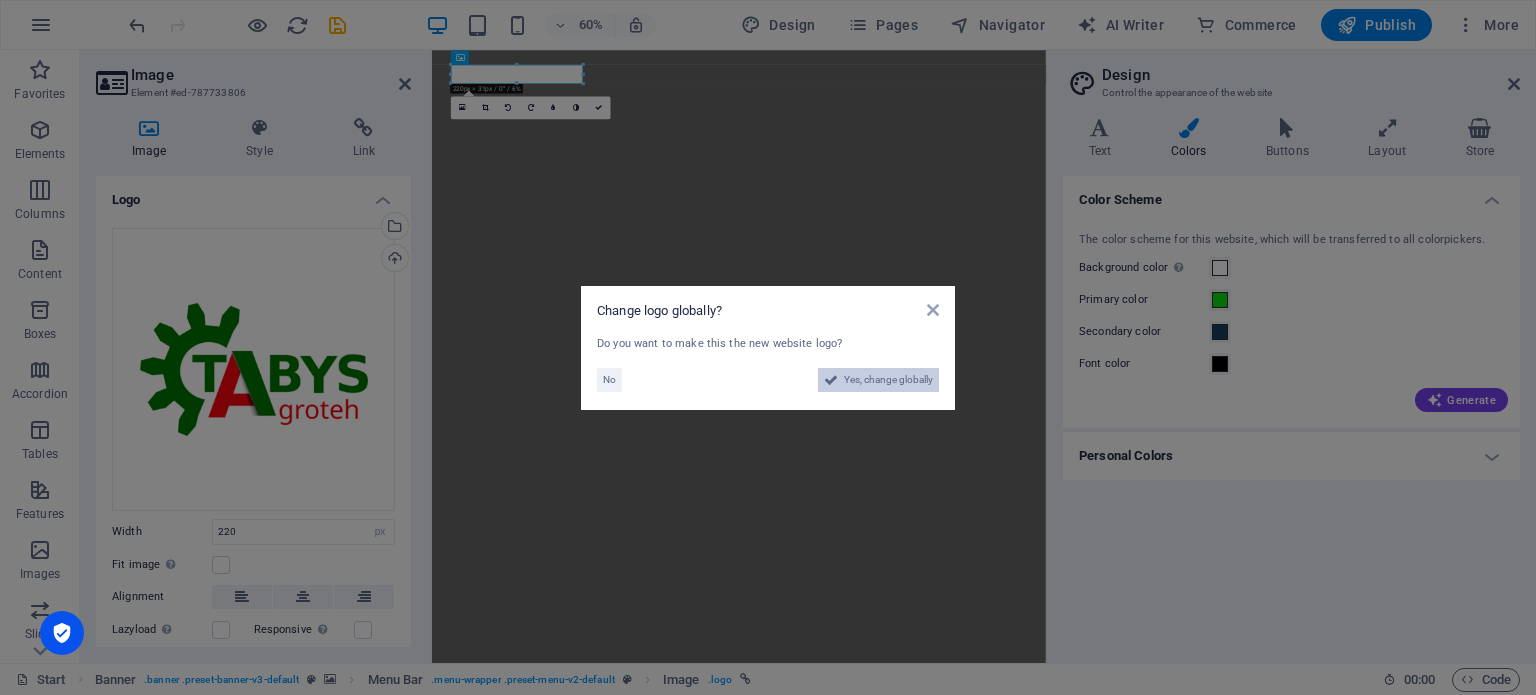 click on "Yes, change globally" at bounding box center [888, 380] 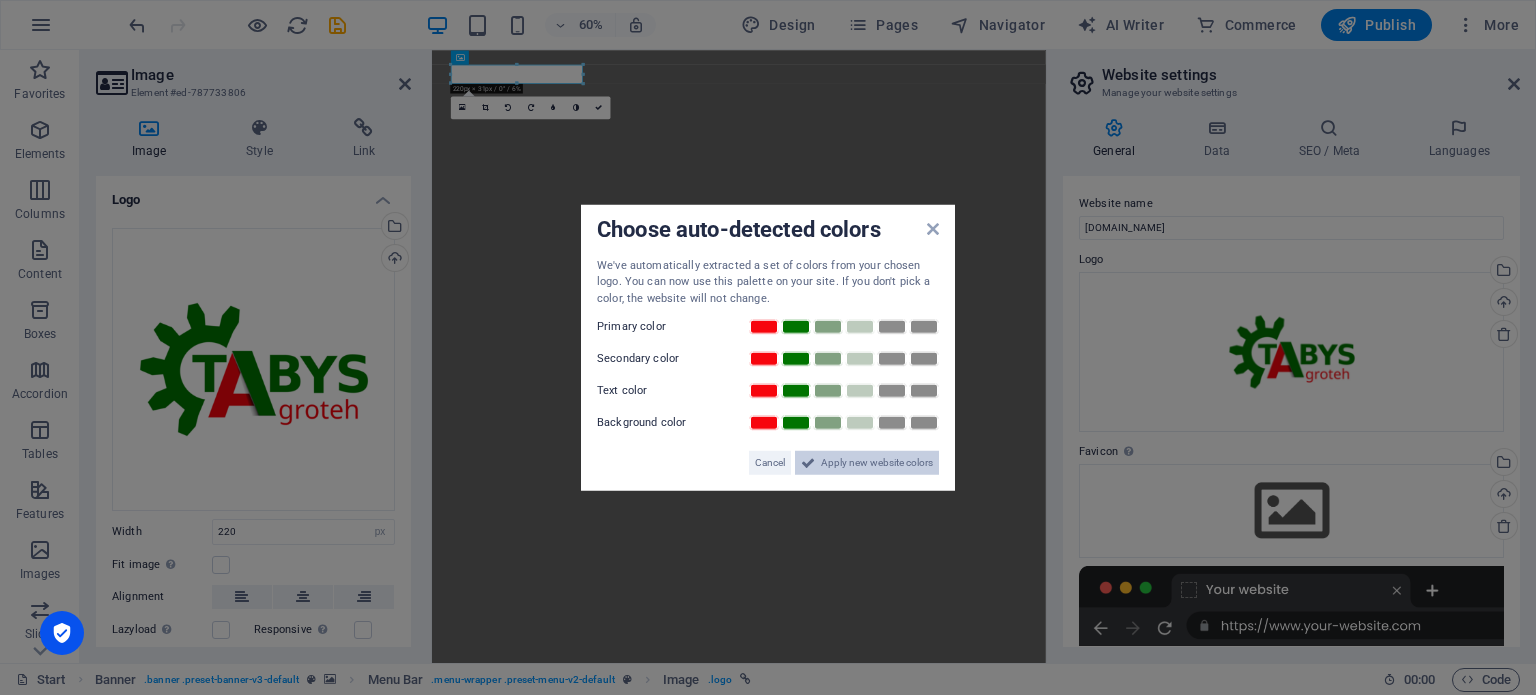 click on "Apply new website colors" at bounding box center [877, 463] 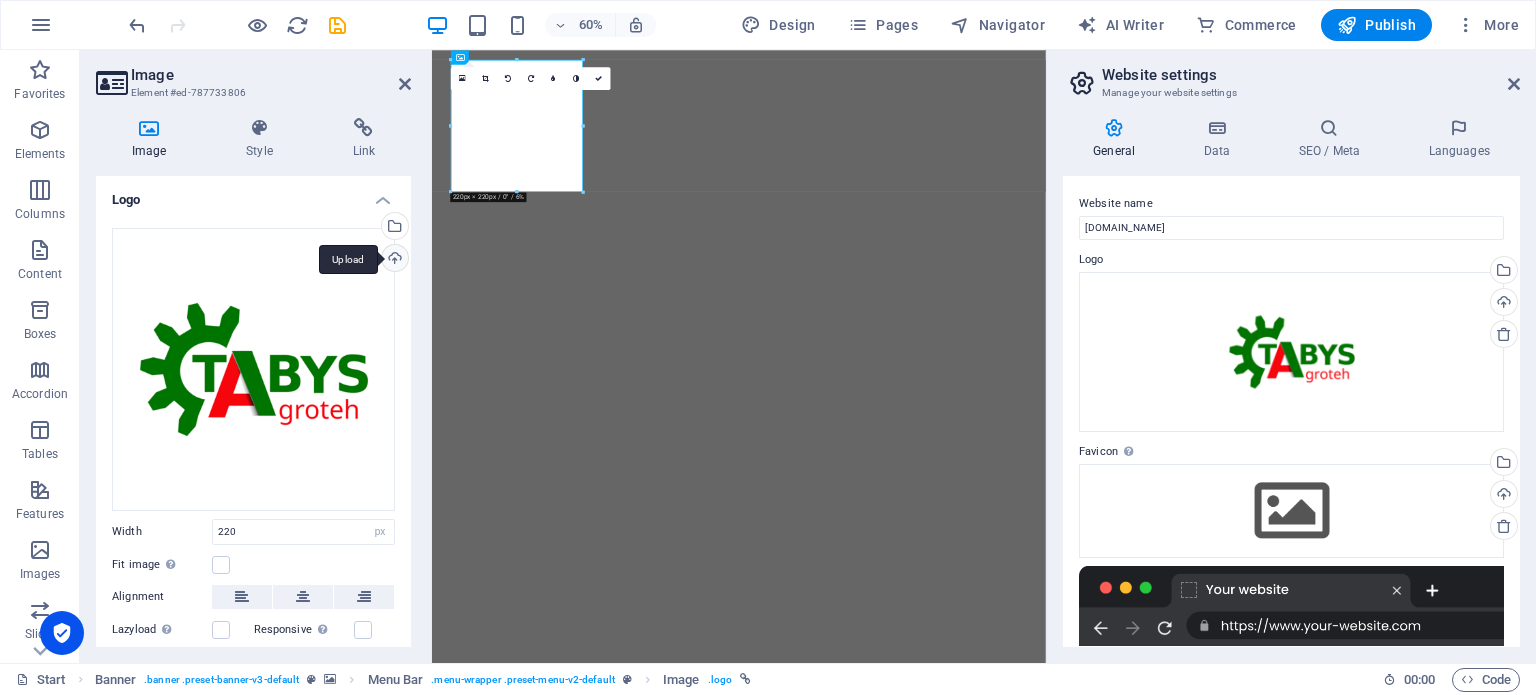 click on "Upload" at bounding box center [393, 260] 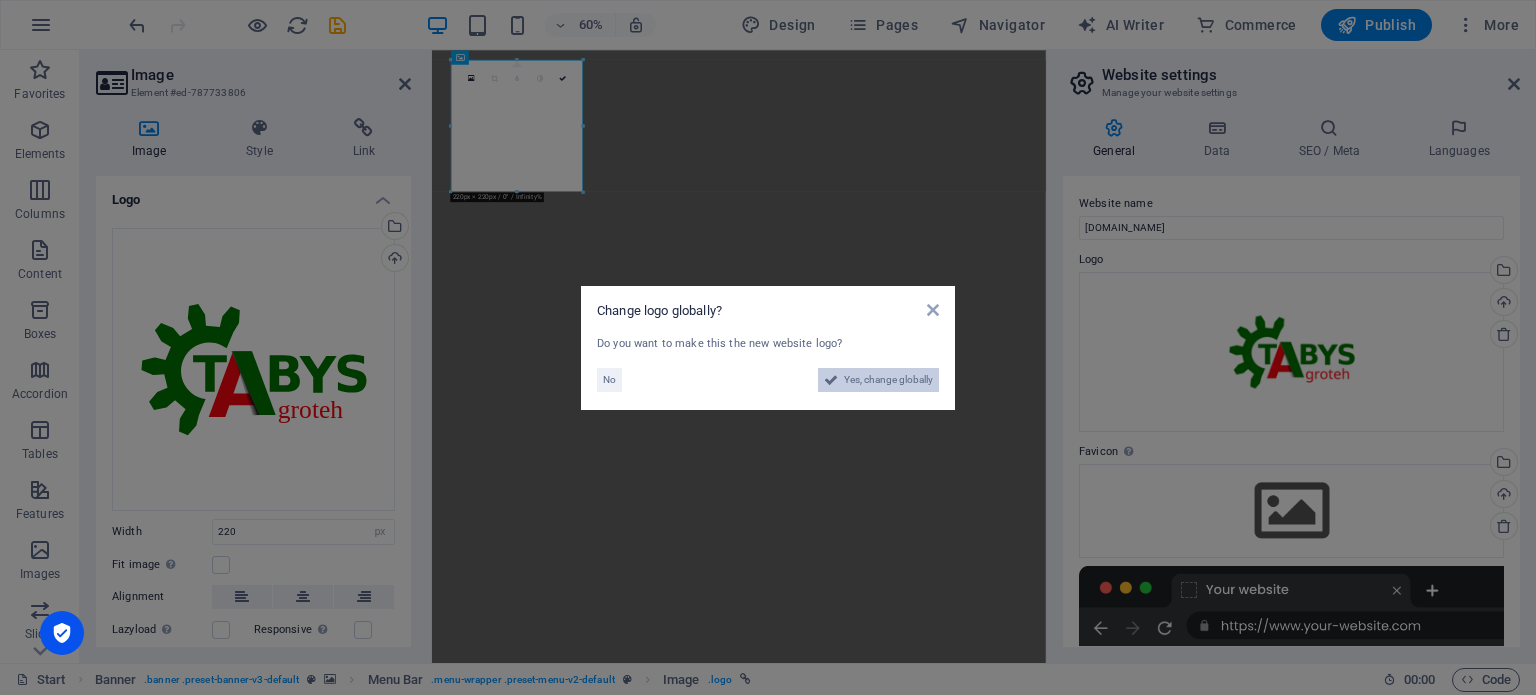 click on "Yes, change globally" at bounding box center (888, 380) 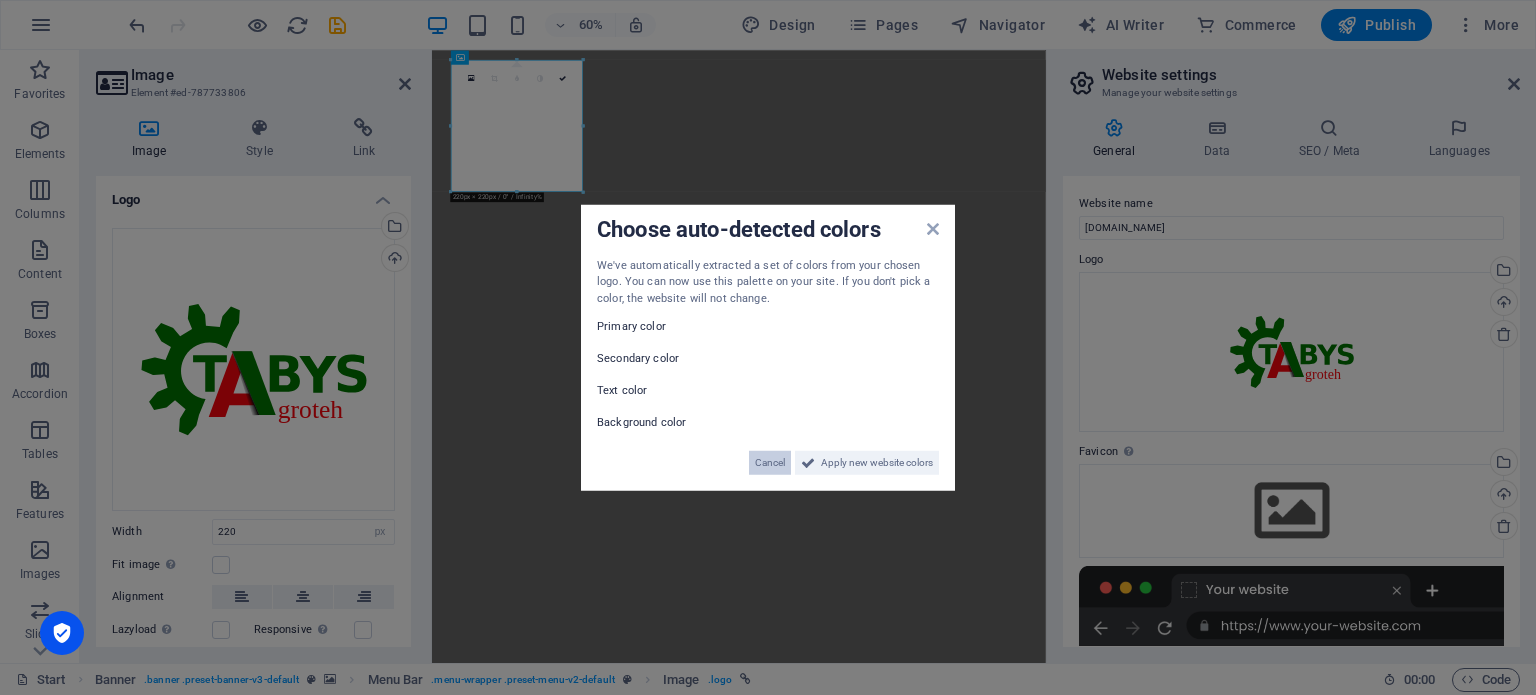 click on "Cancel" at bounding box center [770, 463] 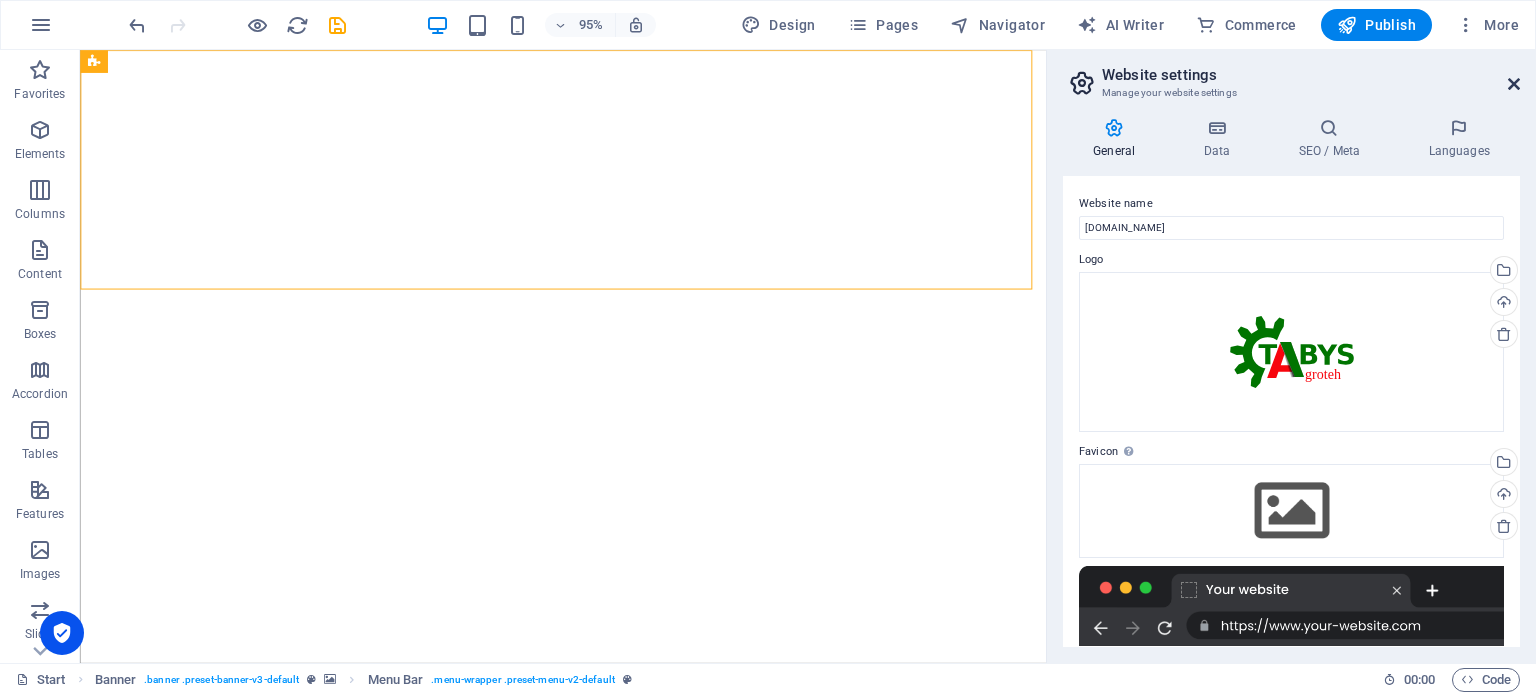 click at bounding box center [1514, 84] 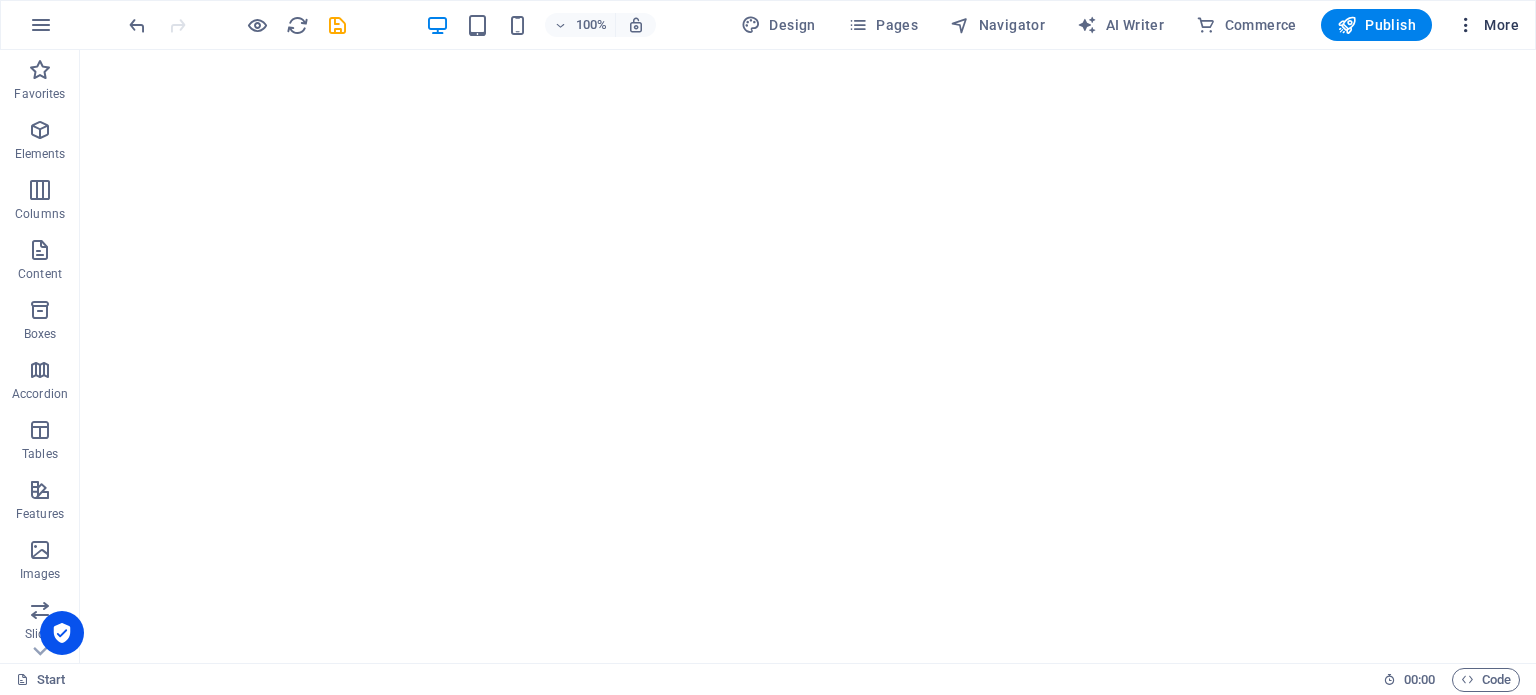 click at bounding box center [1466, 25] 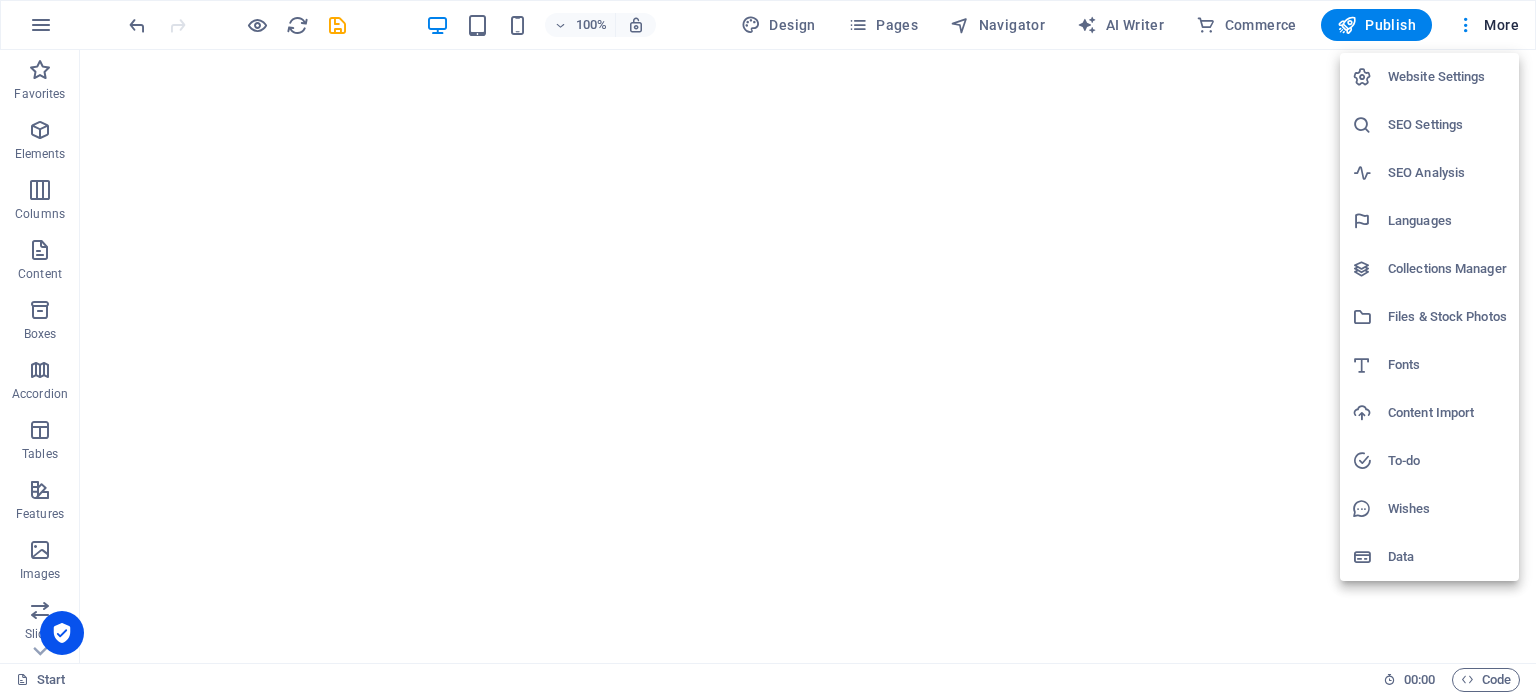 click at bounding box center (768, 347) 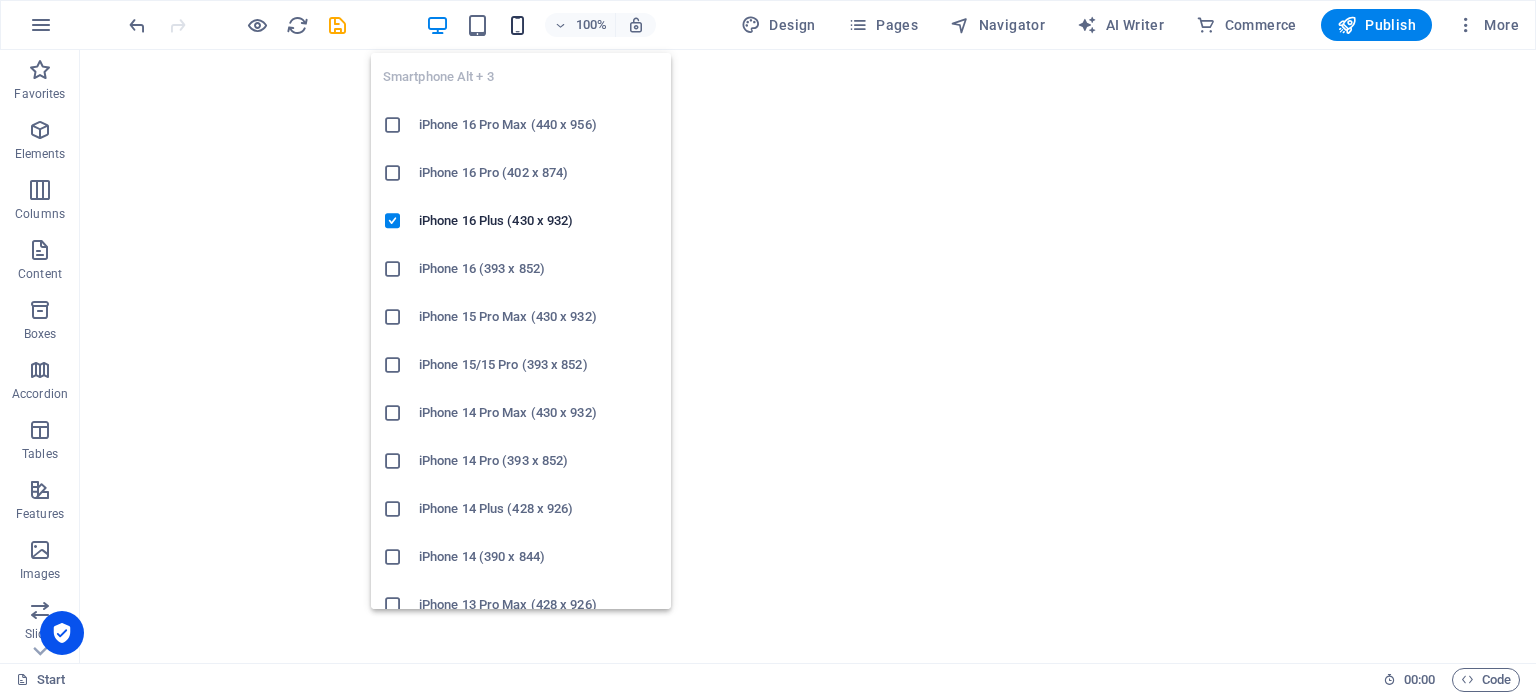 click at bounding box center [517, 25] 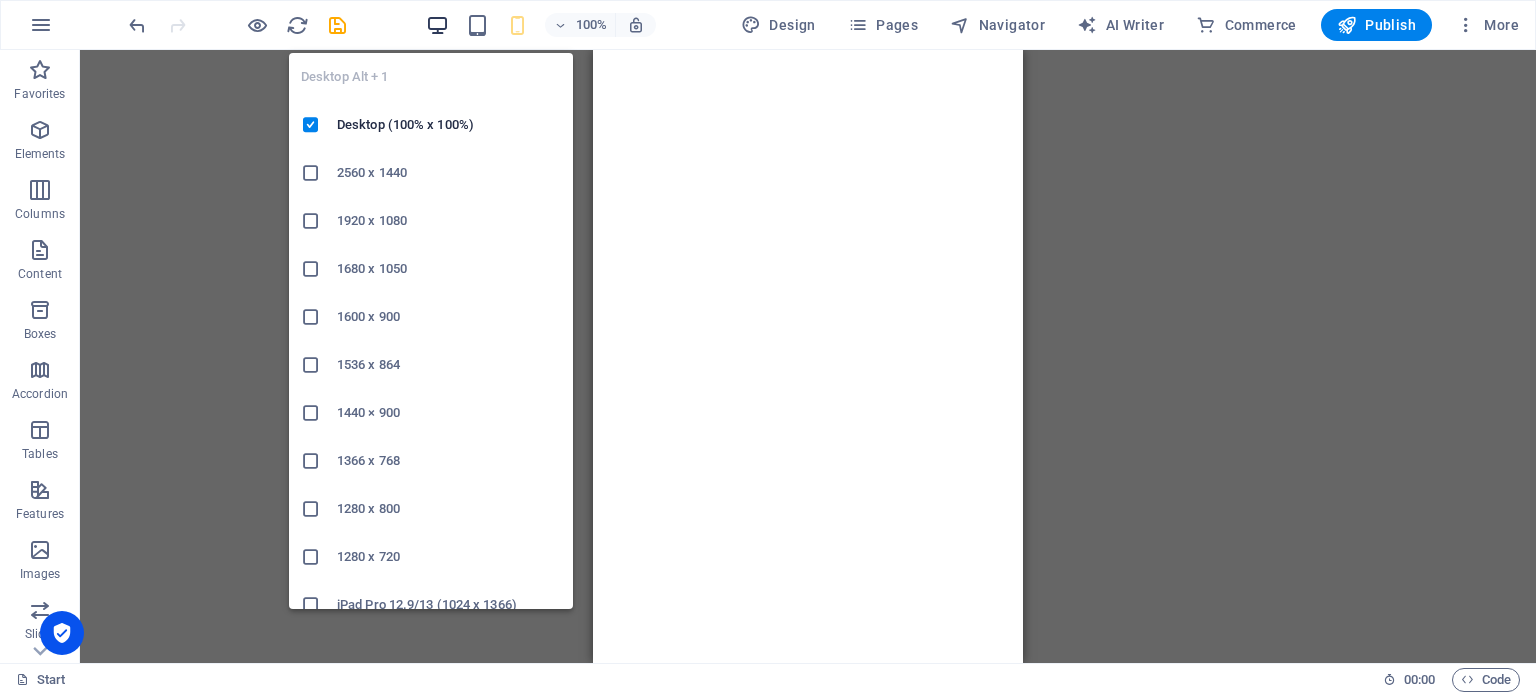 click at bounding box center [437, 25] 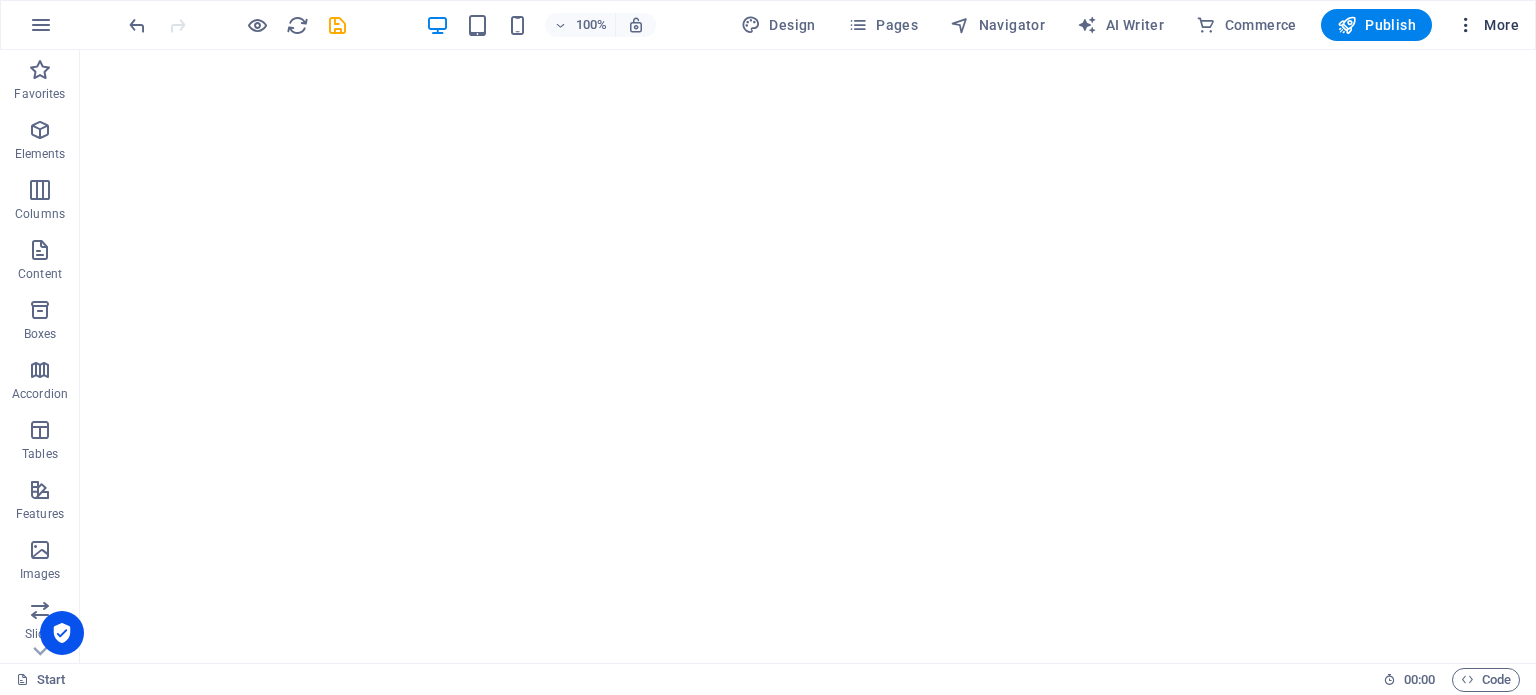 click on "More" at bounding box center (1487, 25) 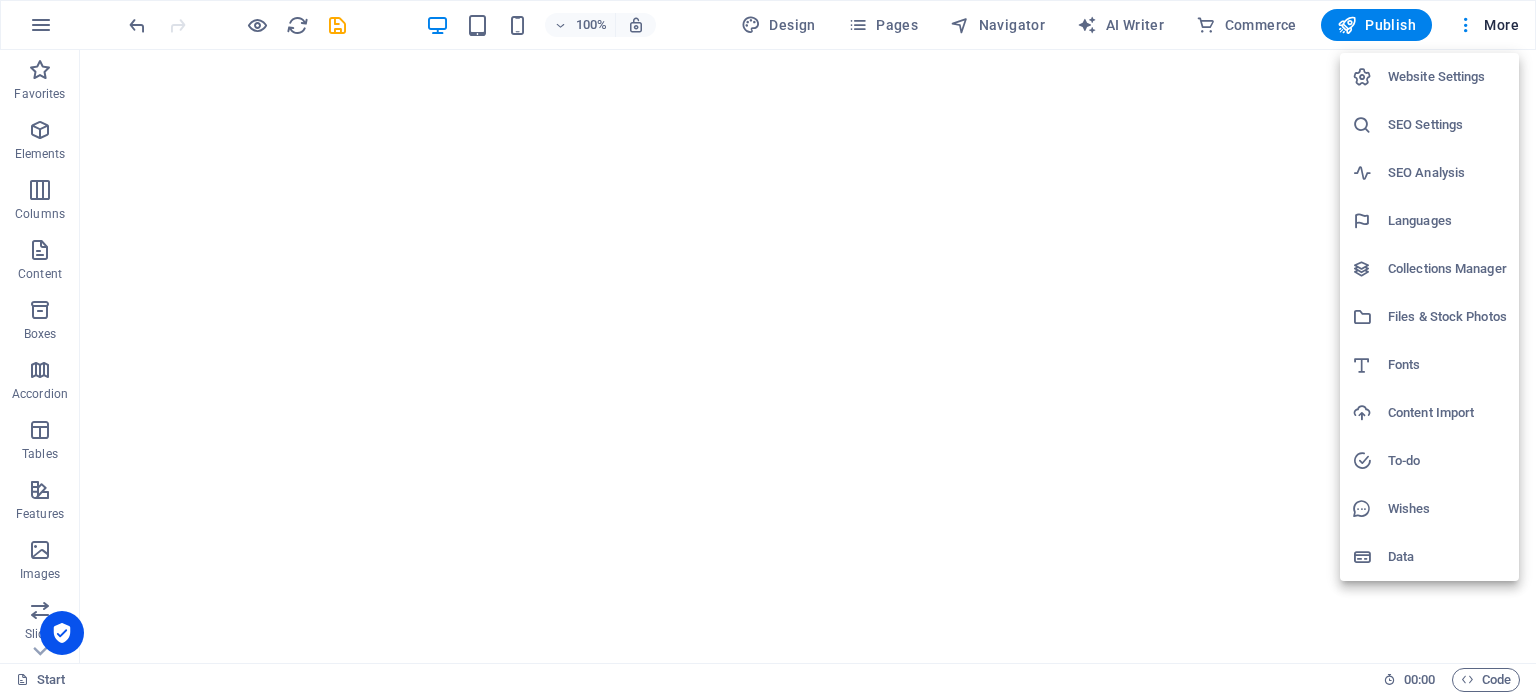 click at bounding box center (768, 347) 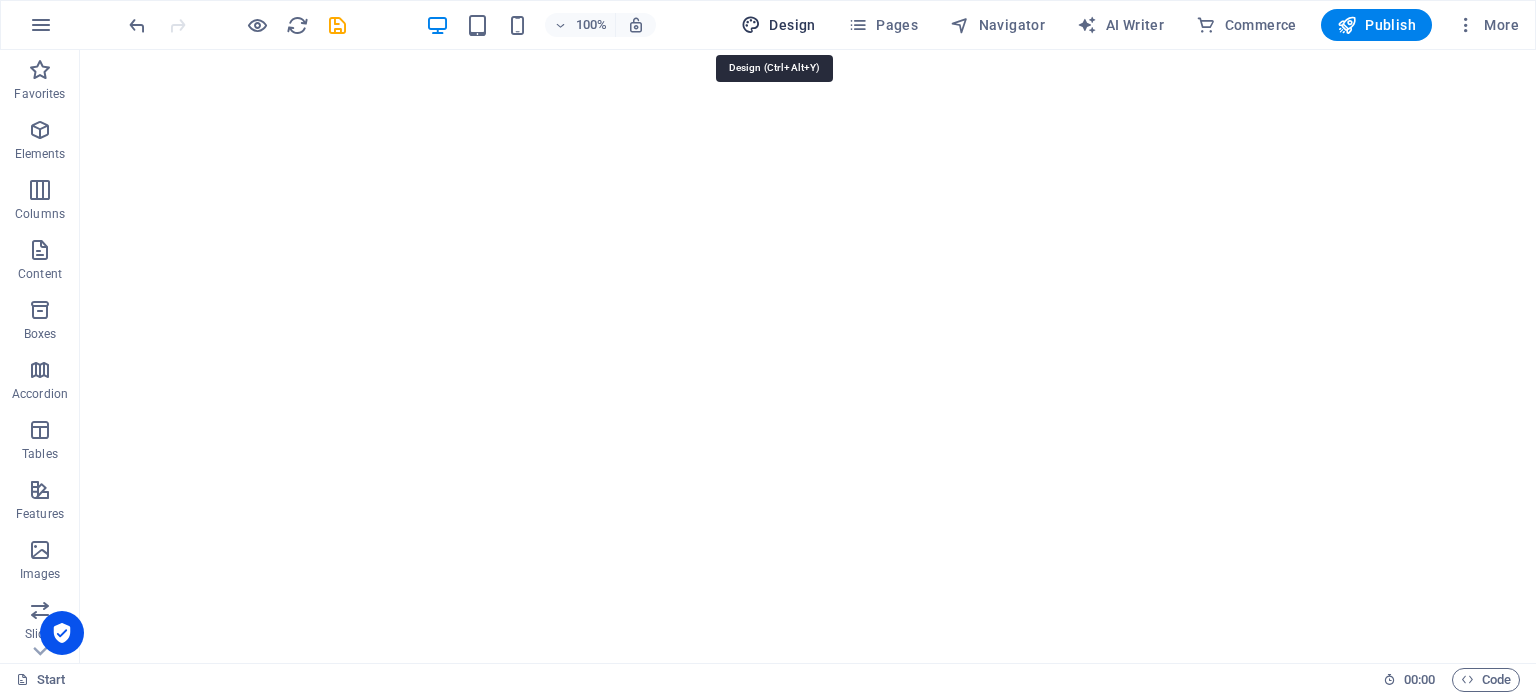 click on "Design" at bounding box center [778, 25] 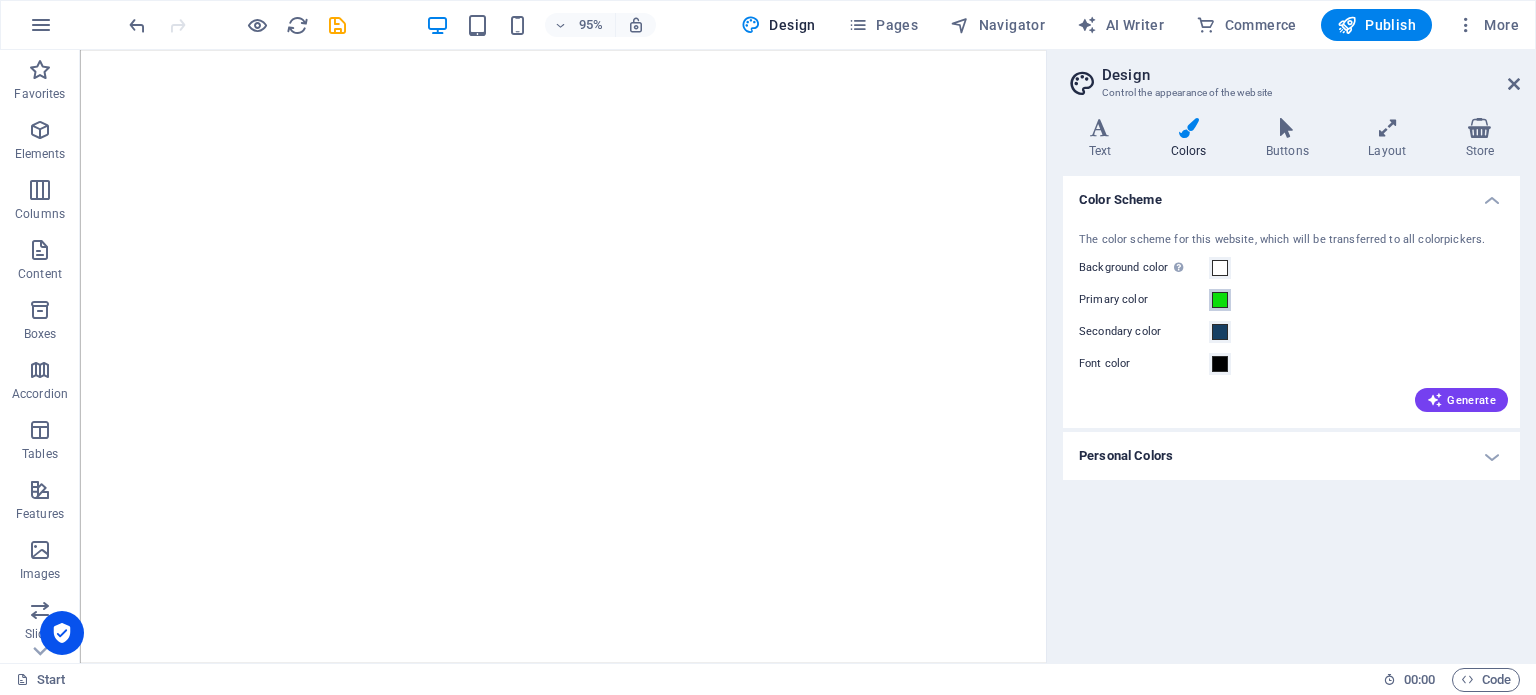 click at bounding box center [1220, 300] 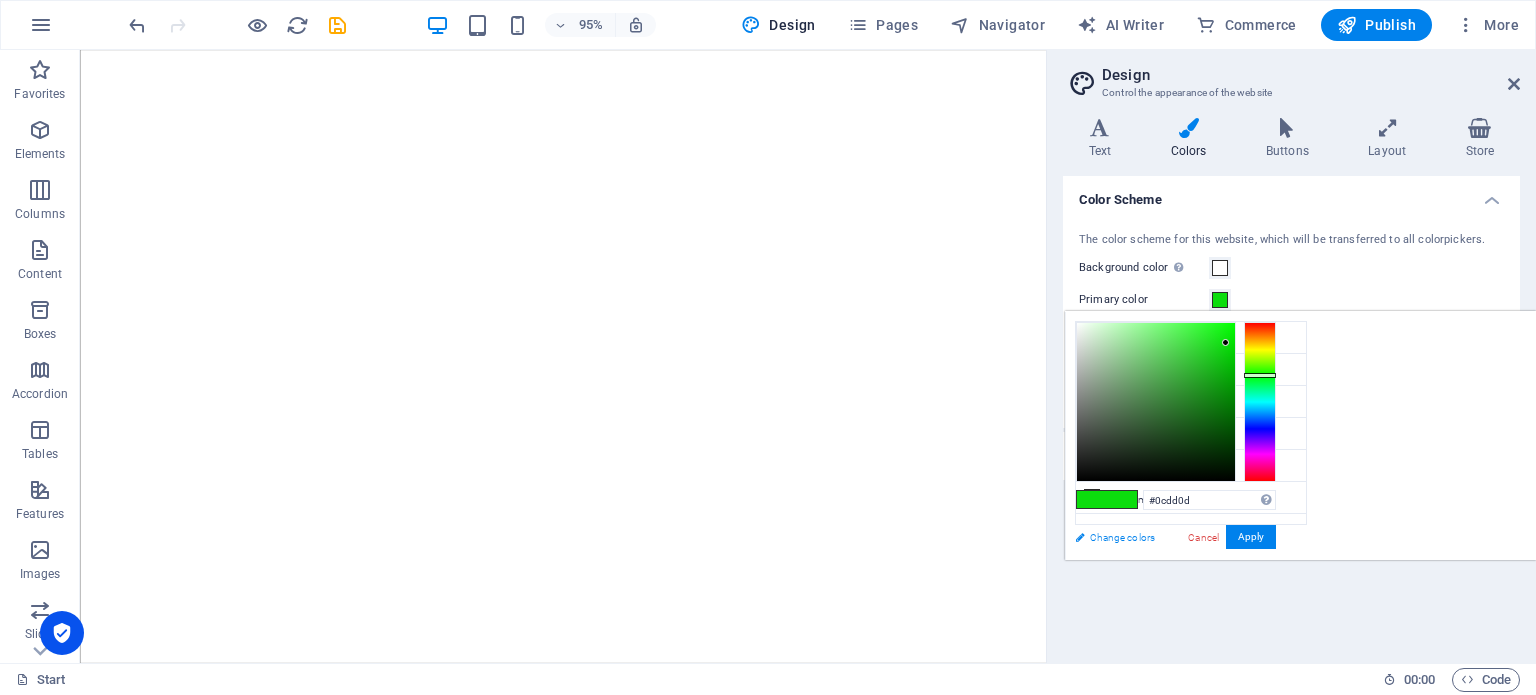 click on "Change colors" at bounding box center [1181, 537] 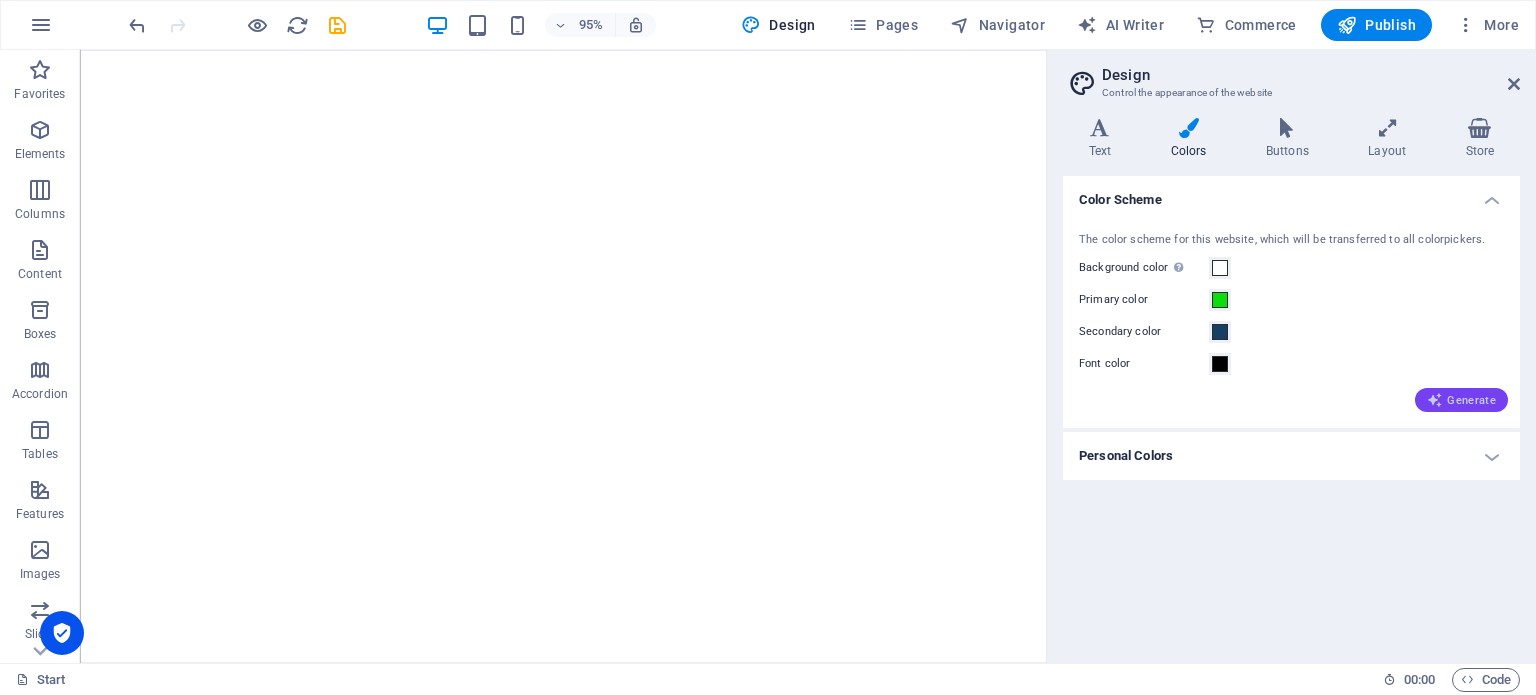 click on "Generate" at bounding box center (1461, 400) 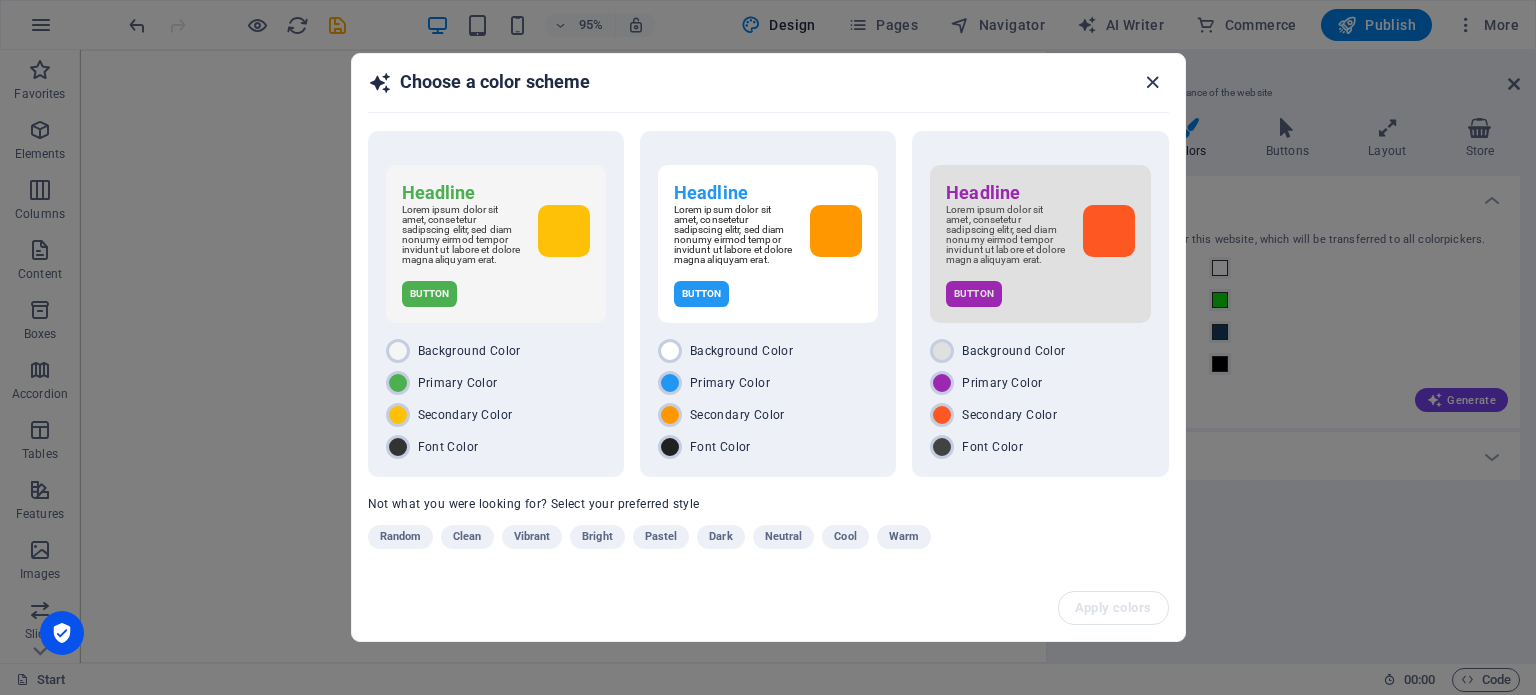 click at bounding box center [1152, 82] 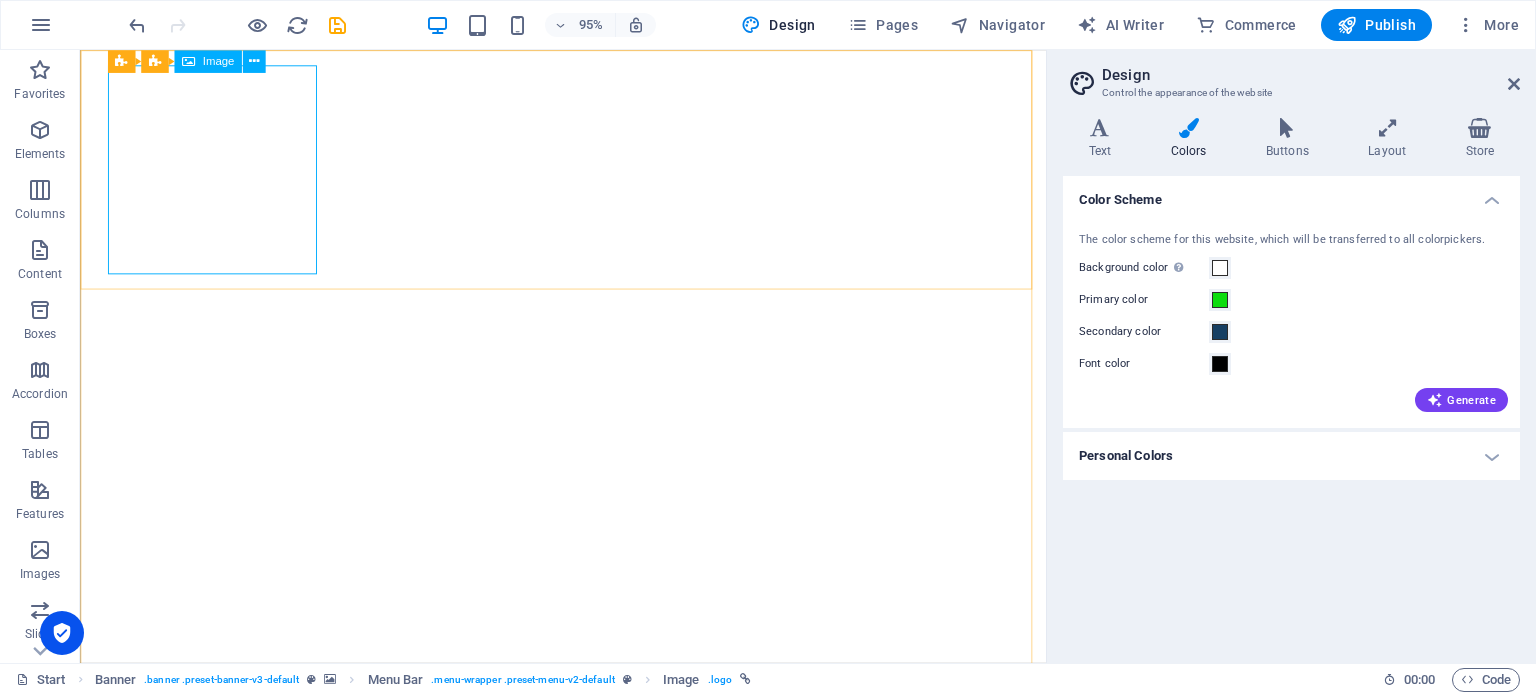 click on "Image" at bounding box center (218, 61) 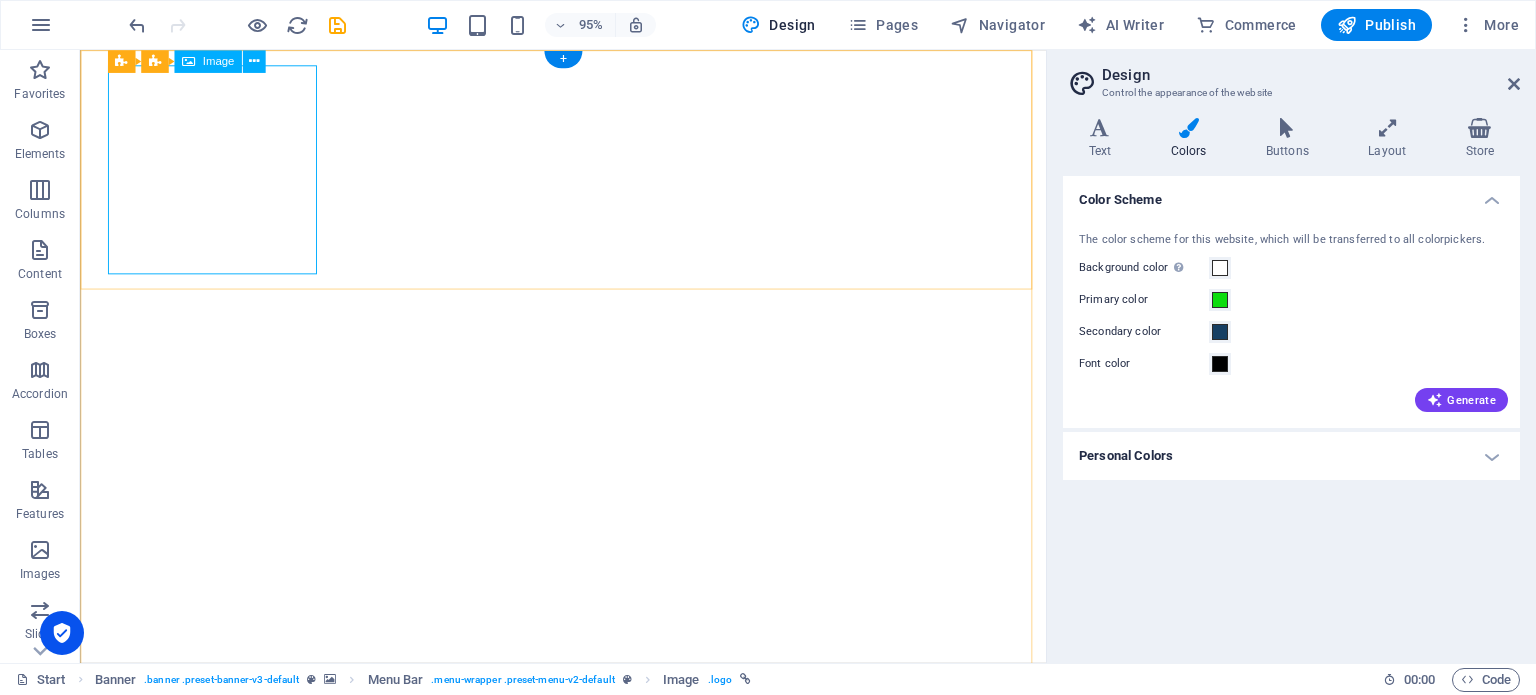 select on "px" 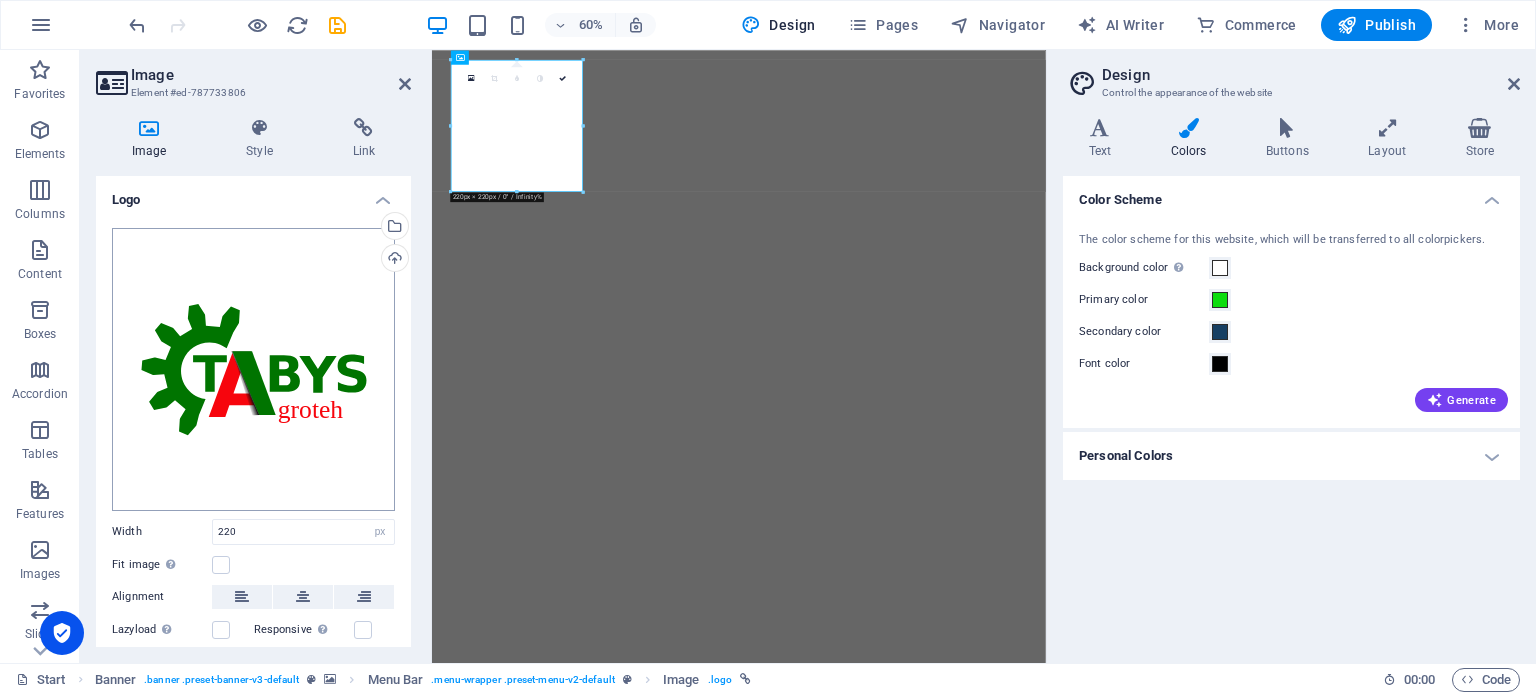 scroll, scrollTop: 0, scrollLeft: 0, axis: both 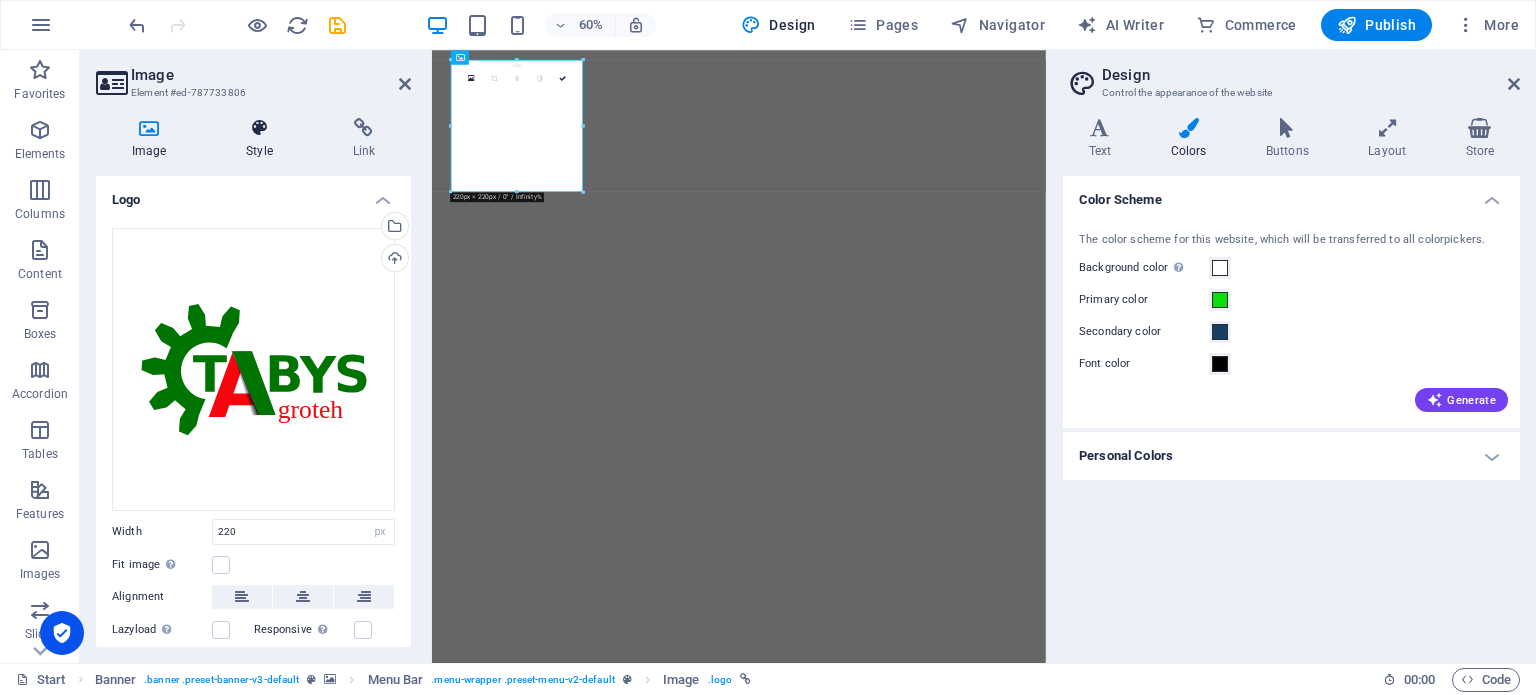 click at bounding box center (259, 128) 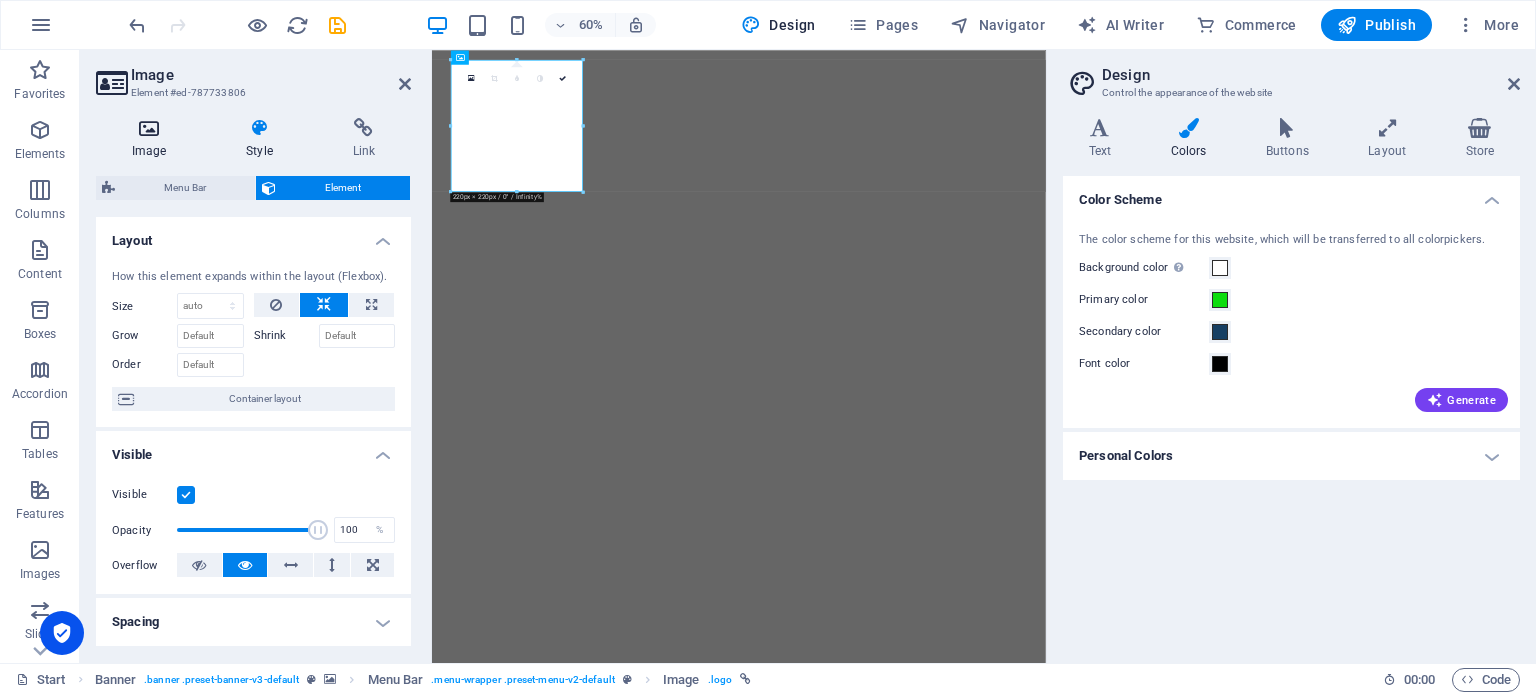 click on "Image" at bounding box center [153, 139] 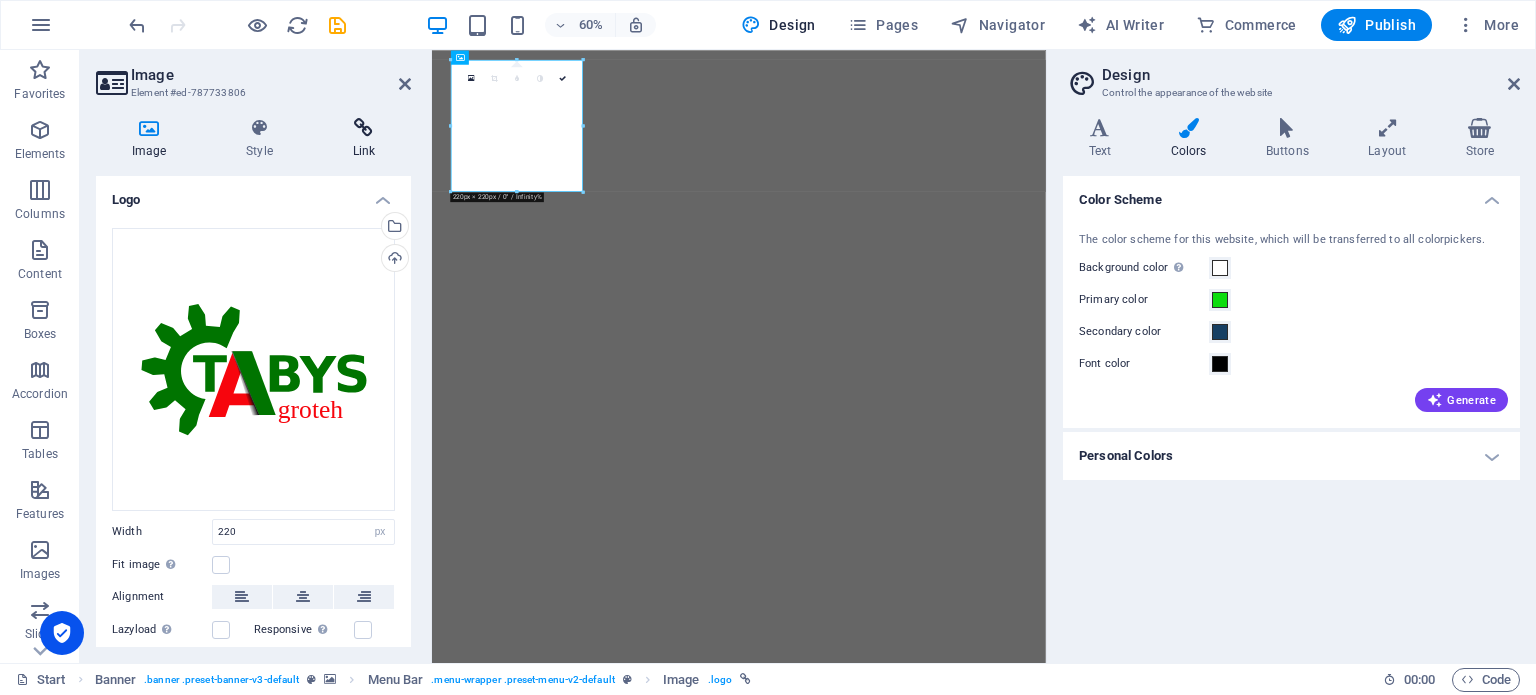 click at bounding box center (364, 128) 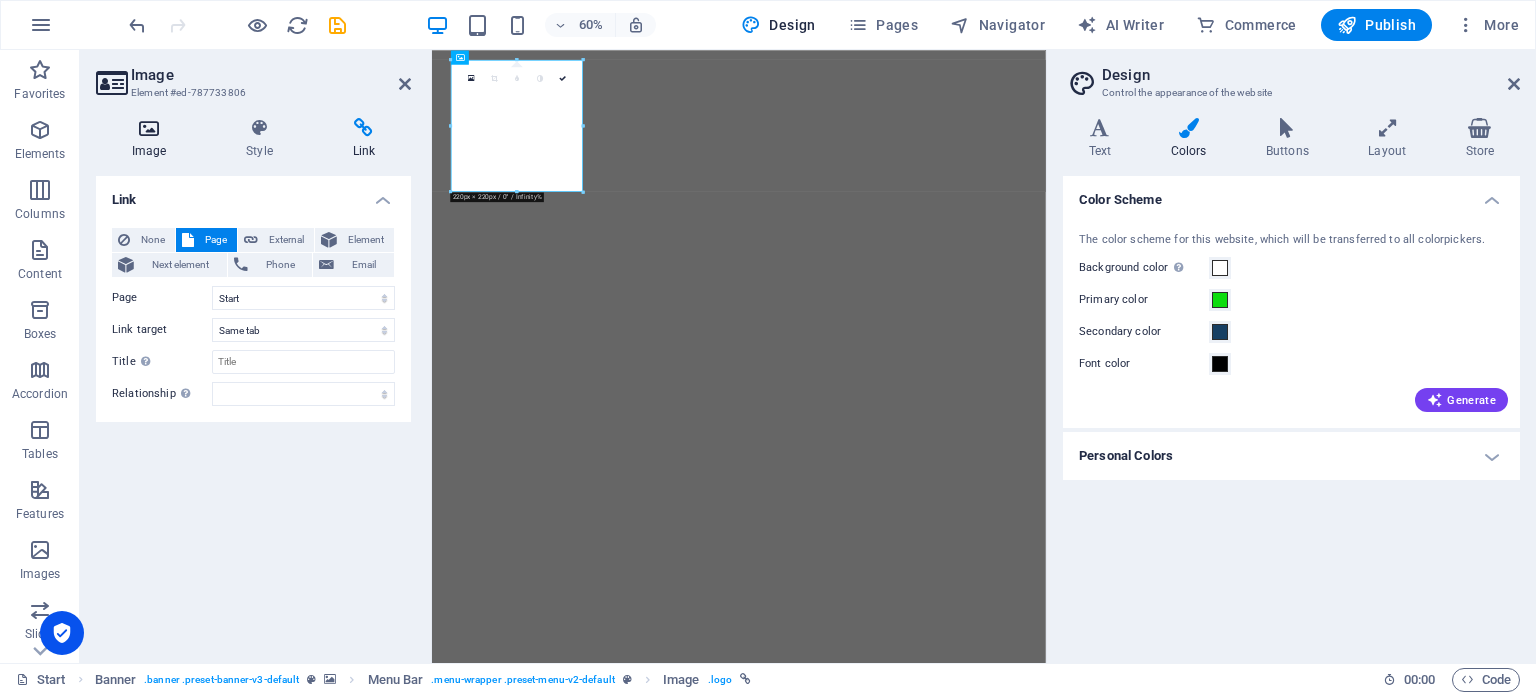 click on "Image" at bounding box center [153, 139] 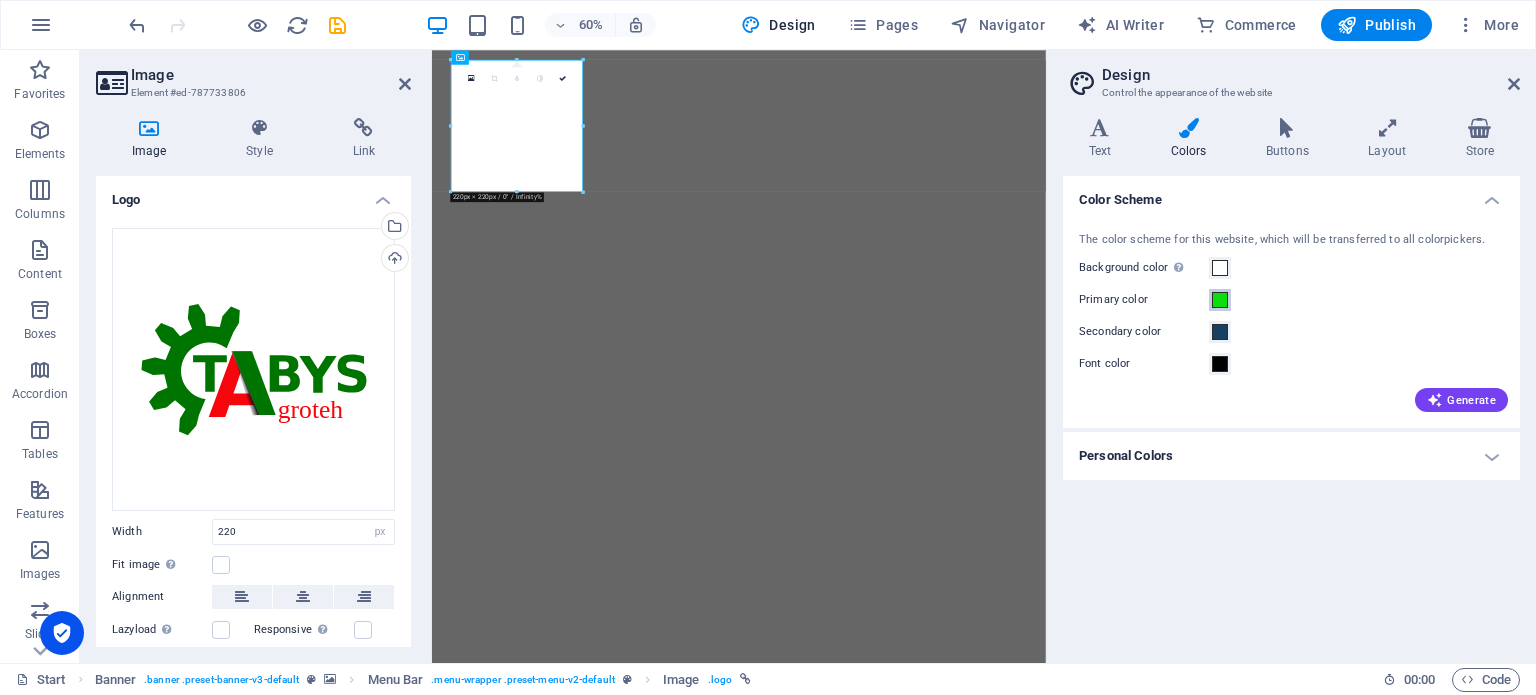 click at bounding box center (1220, 300) 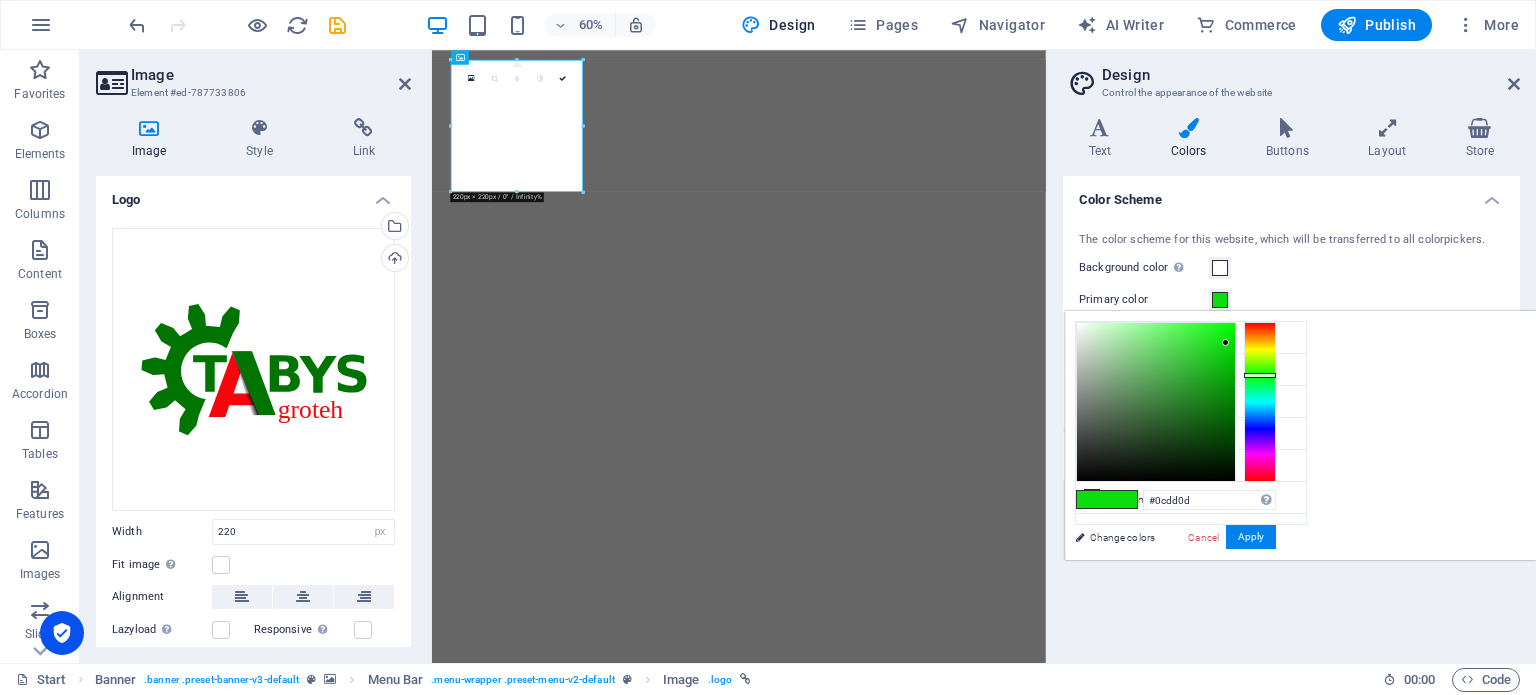 click at bounding box center [1092, 499] 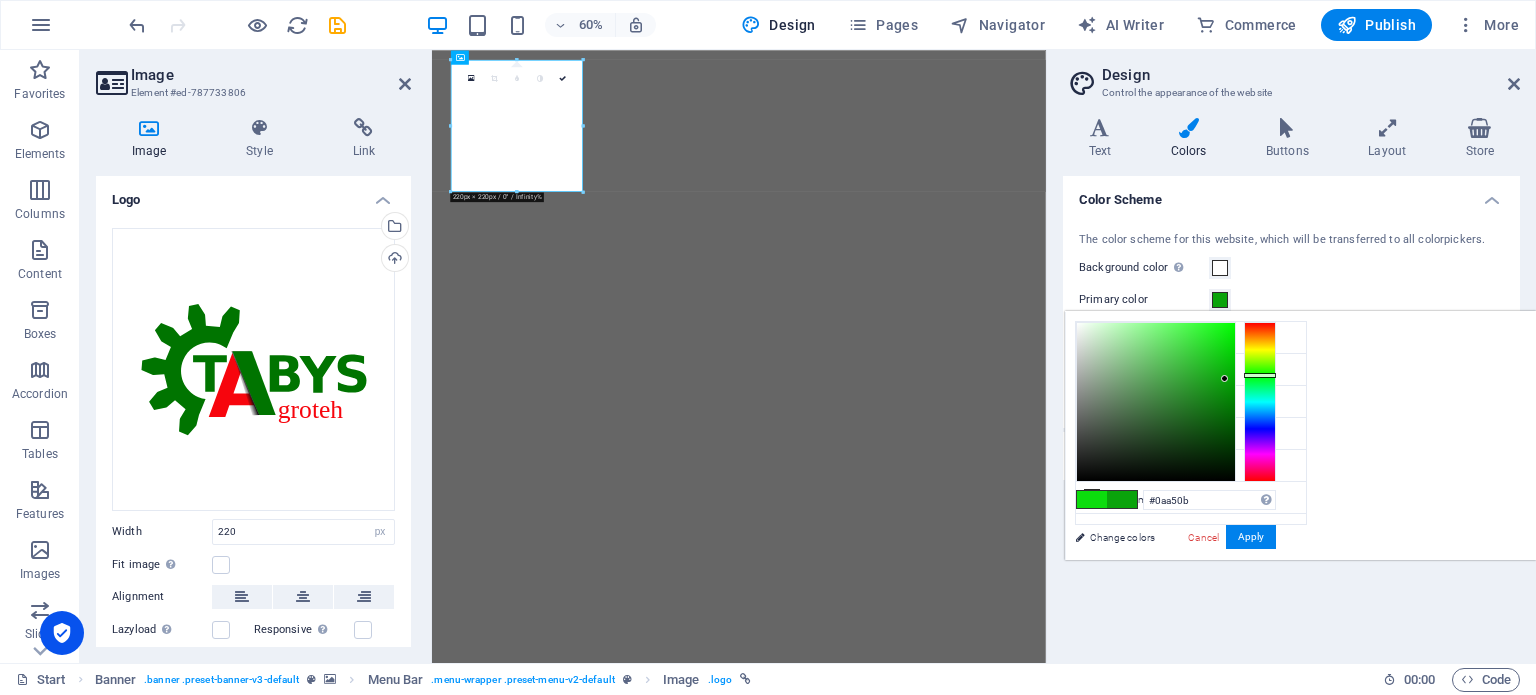 type on "#0aa30b" 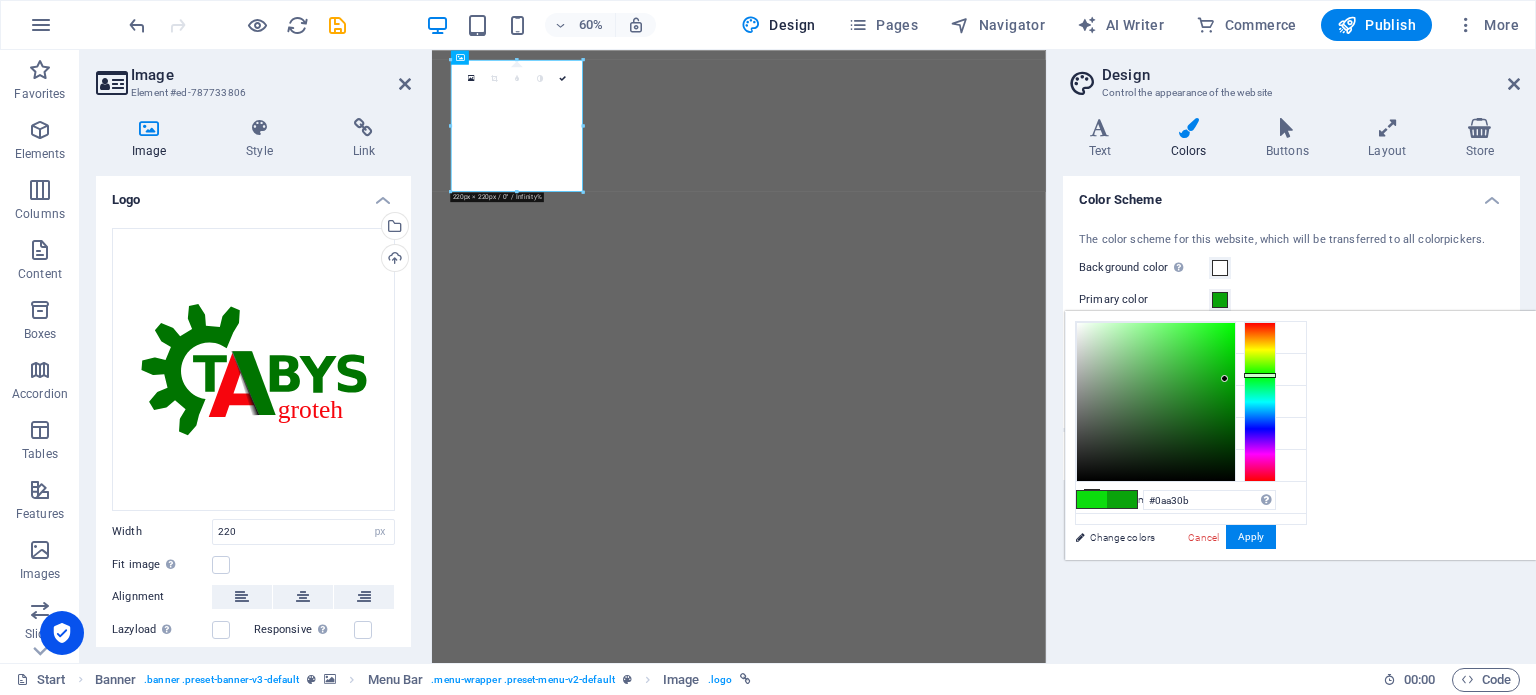 drag, startPoint x: 1193, startPoint y: 342, endPoint x: 1225, endPoint y: 379, distance: 48.9183 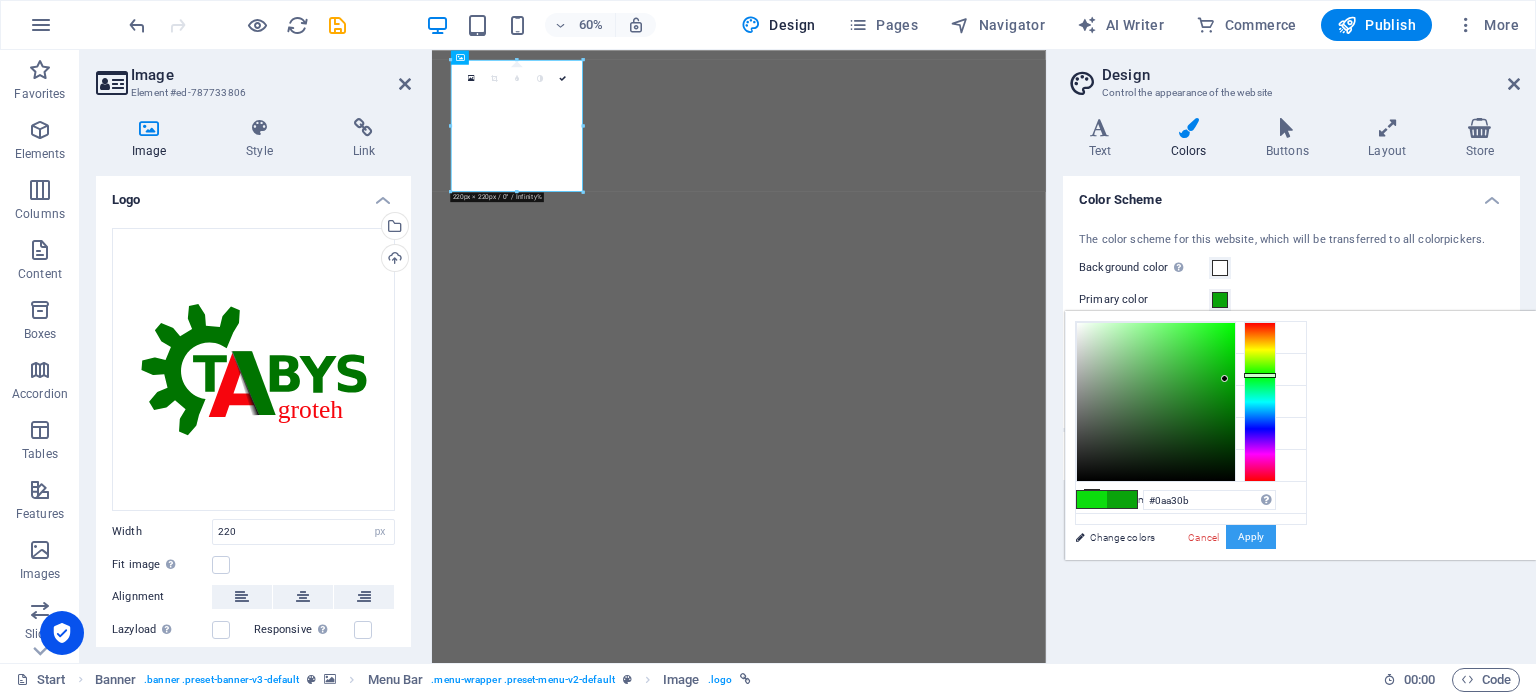click on "Apply" at bounding box center (1251, 537) 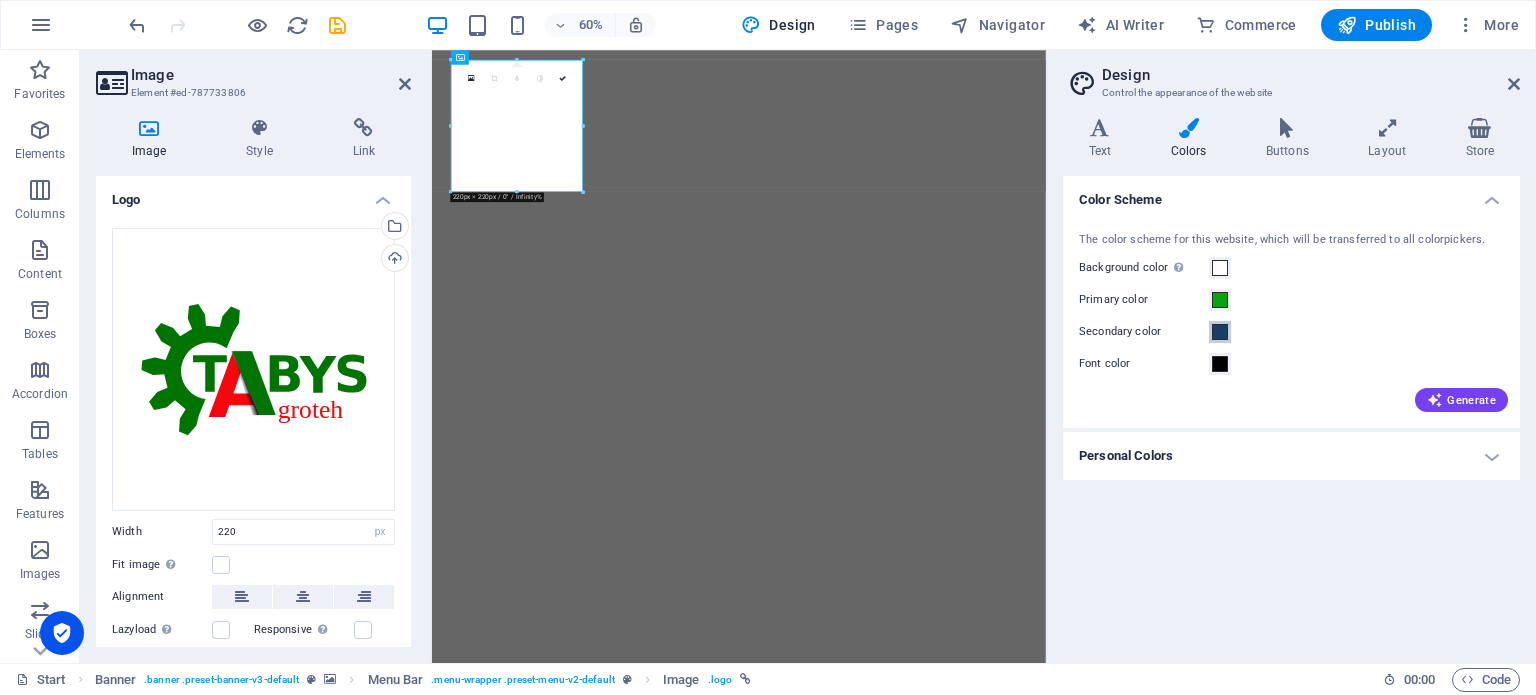 click at bounding box center (1220, 332) 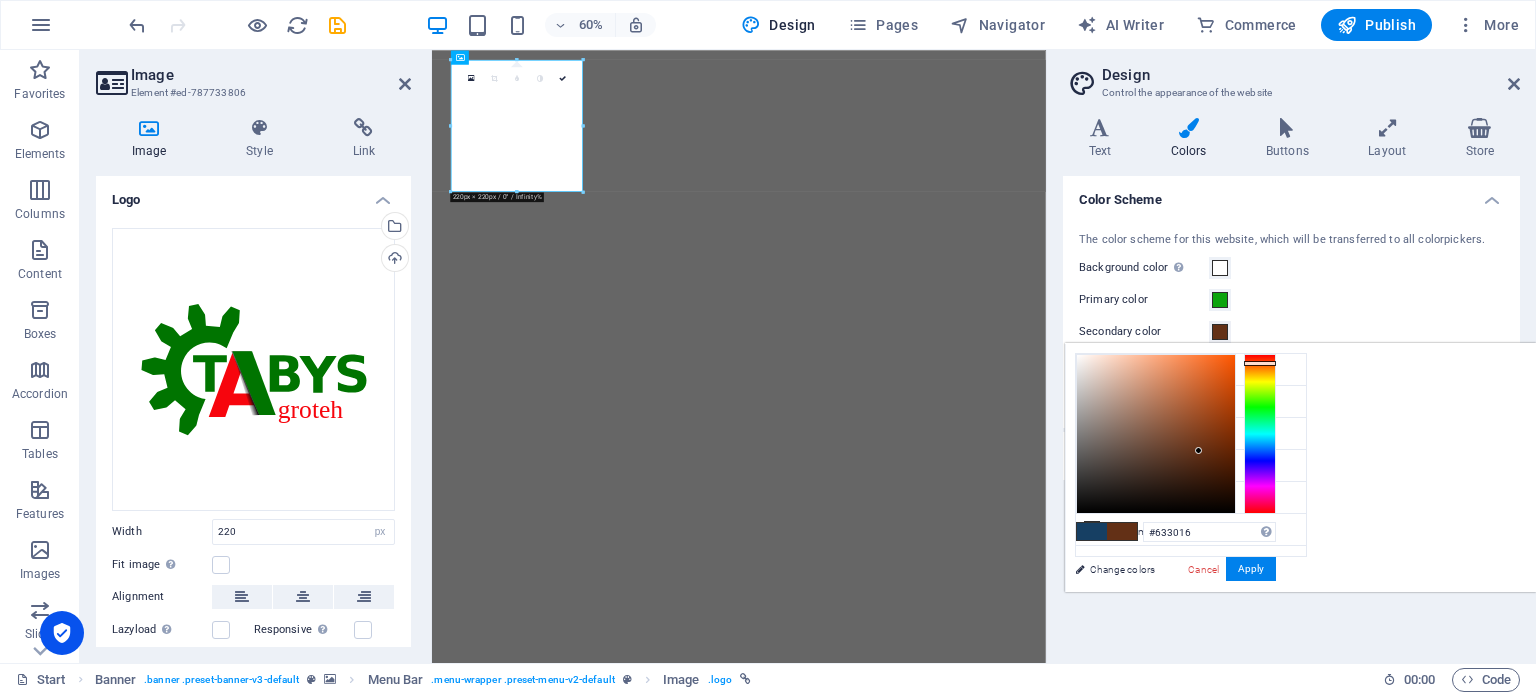 drag, startPoint x: 1522, startPoint y: 382, endPoint x: 1522, endPoint y: 362, distance: 20 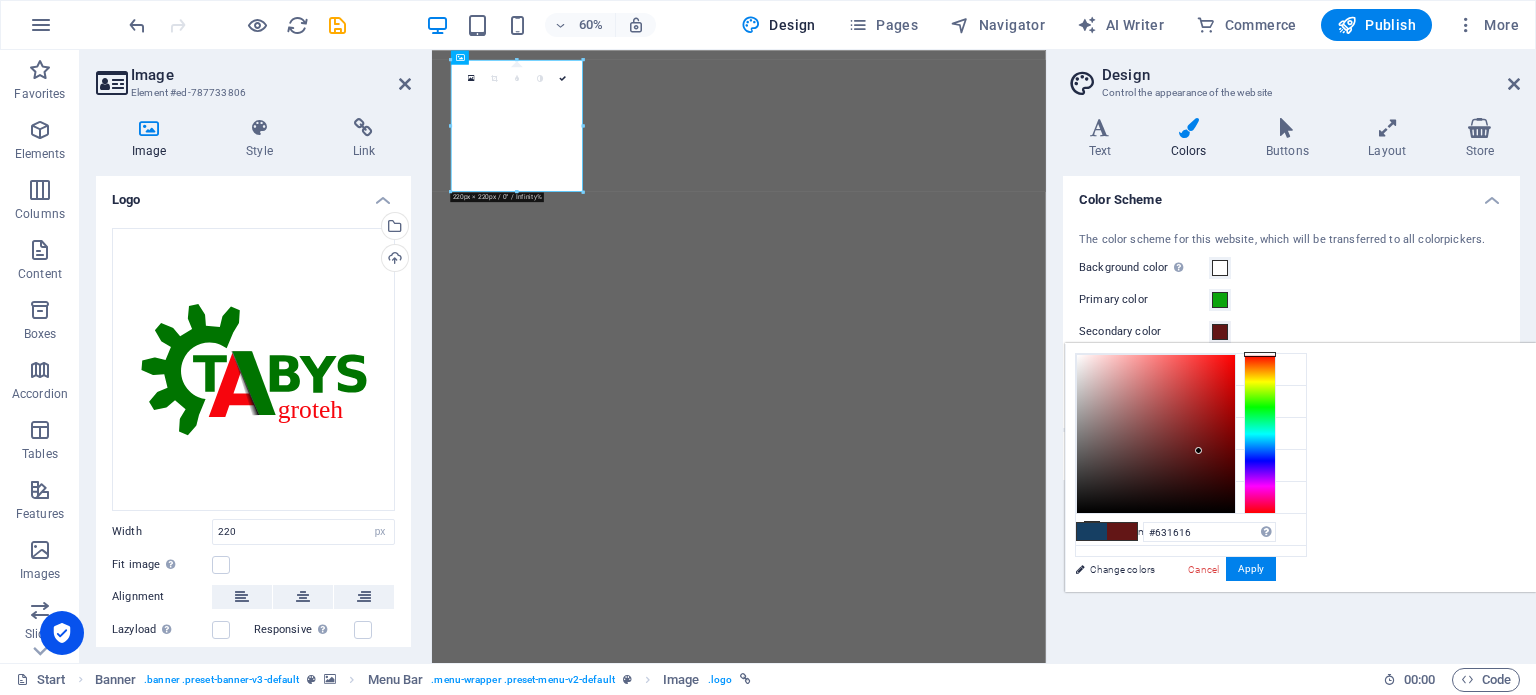 drag, startPoint x: 1512, startPoint y: 360, endPoint x: 1520, endPoint y: 334, distance: 27.202942 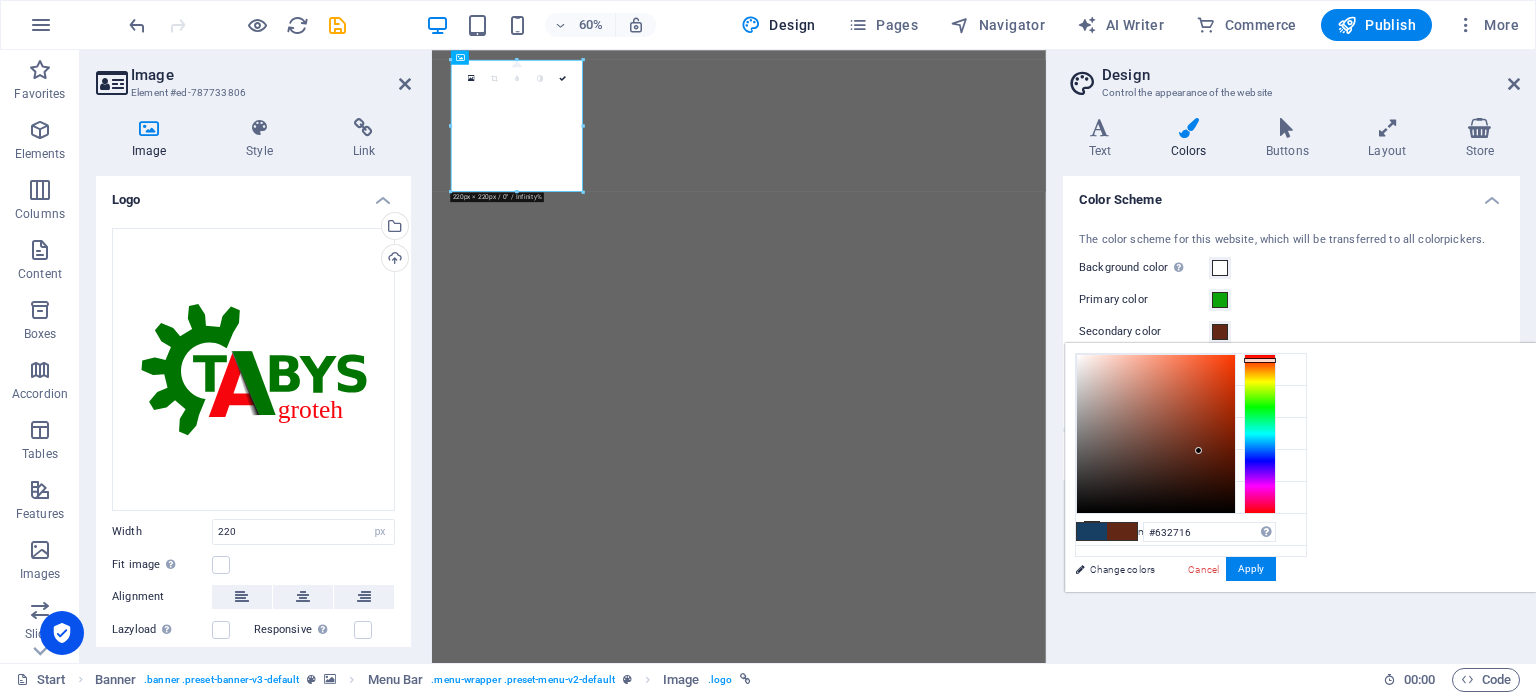 click on "#632716 Supported formats #0852ed rgb(8, 82, 237) rgba(8, 82, 237, 90%) hsv(221,97,93) hsl(221, 93%, 48%) Cancel Apply" at bounding box center [1175, 613] 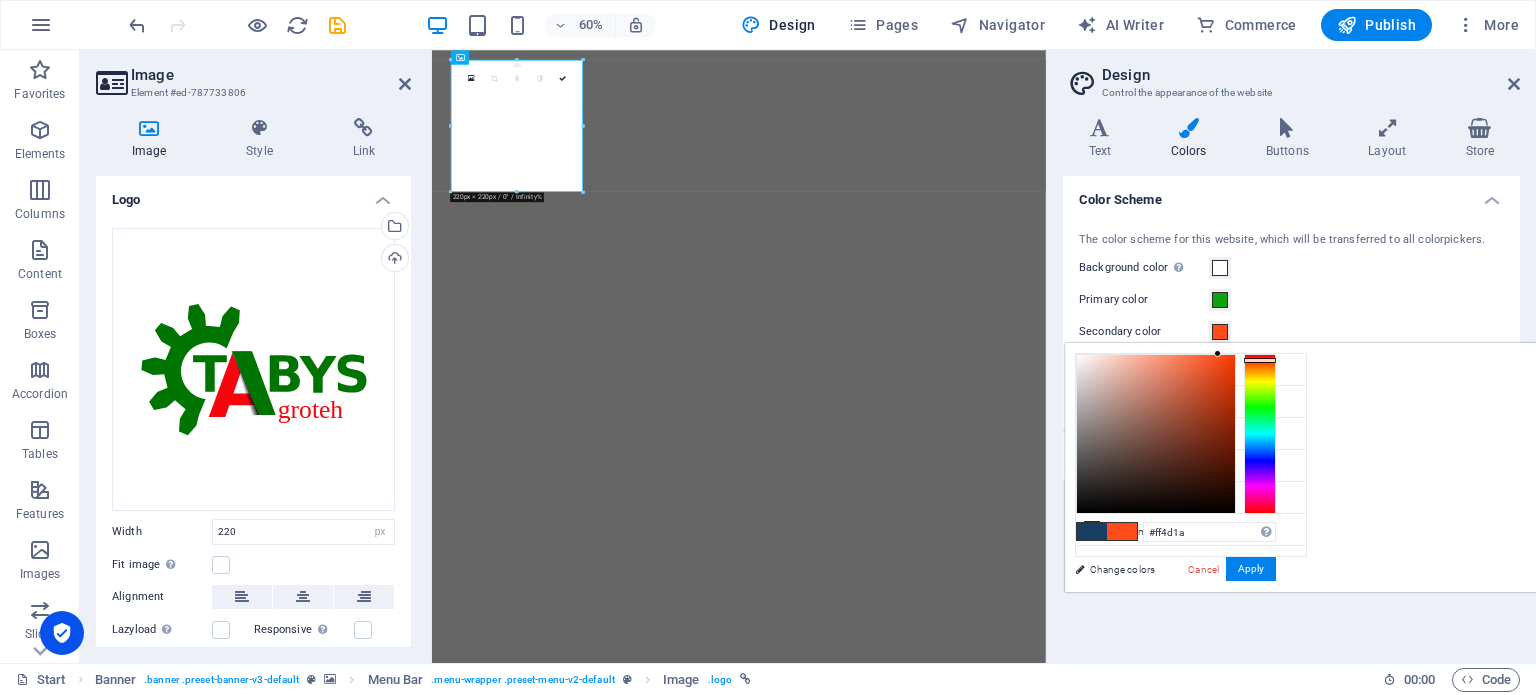 drag, startPoint x: 1478, startPoint y: 376, endPoint x: 1468, endPoint y: 345, distance: 32.572994 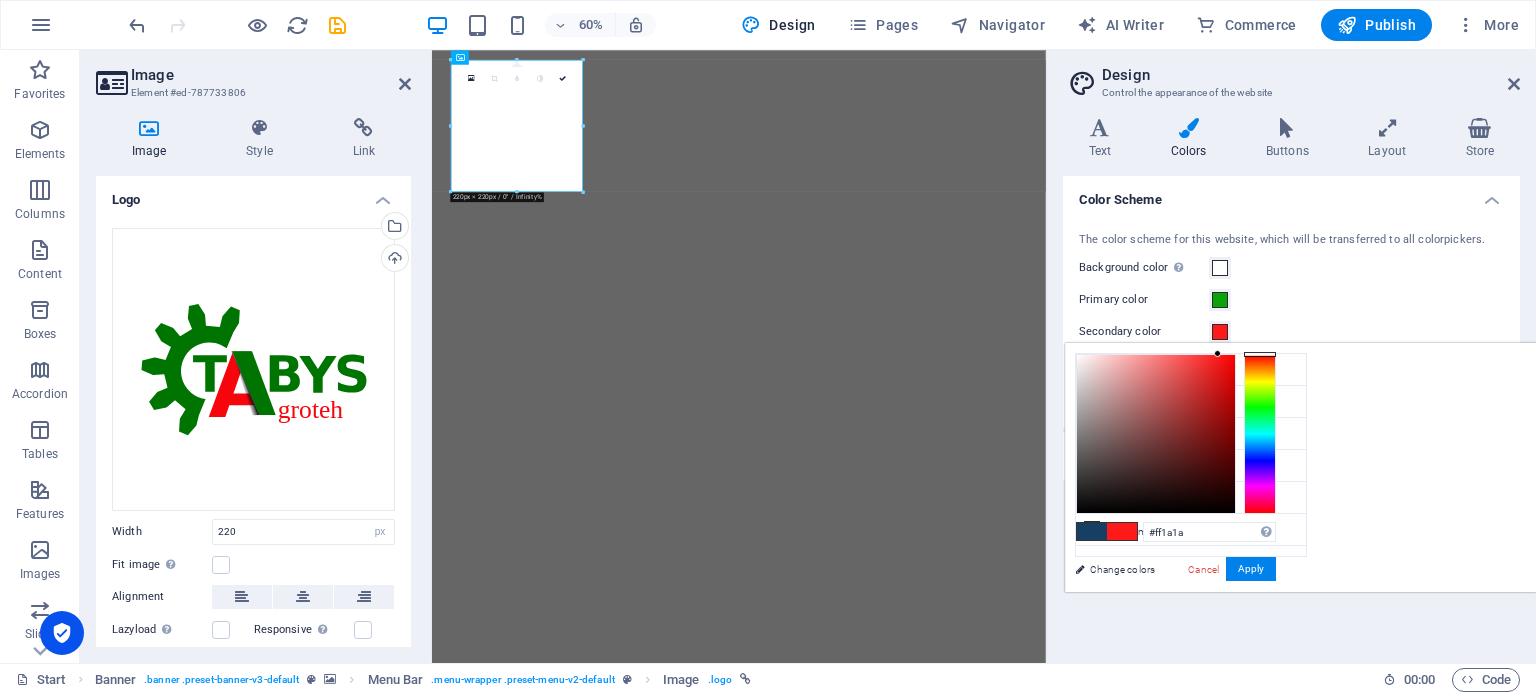 click at bounding box center (1260, 354) 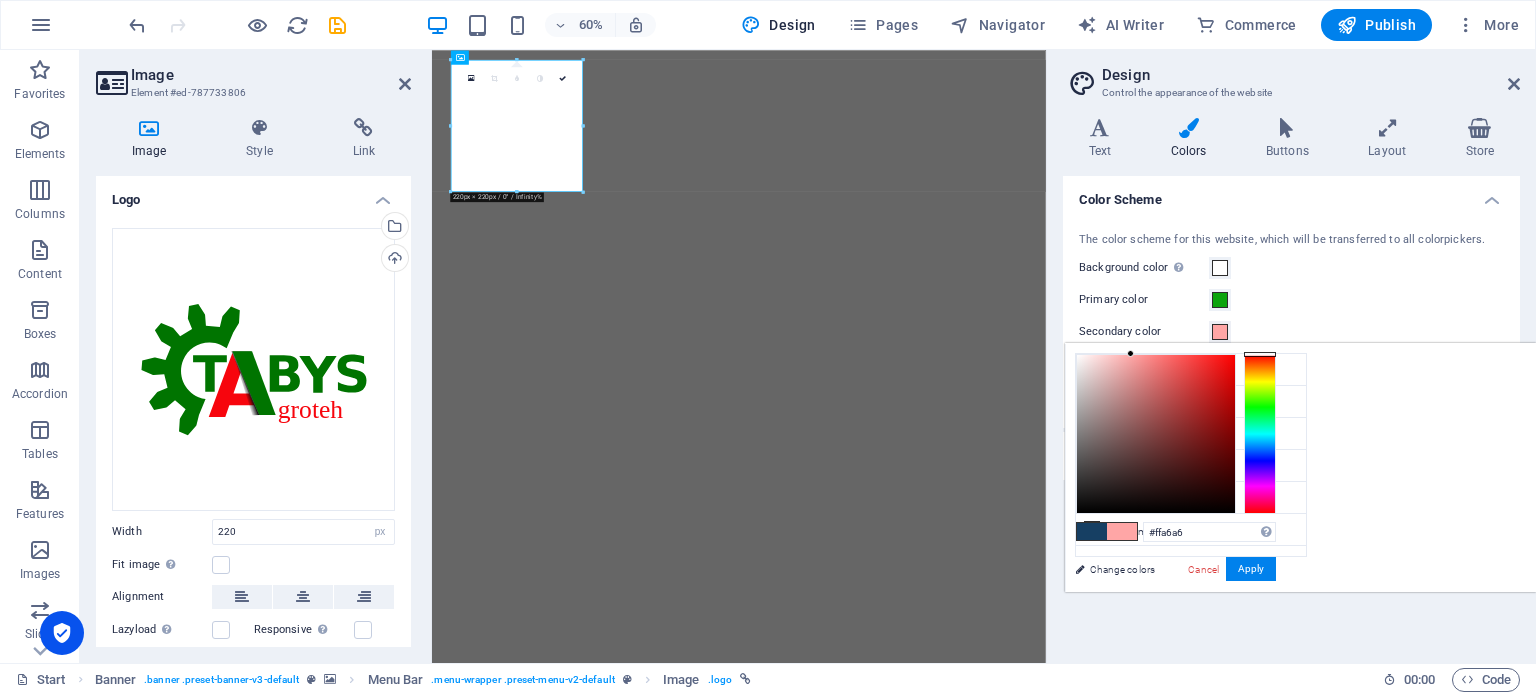 drag, startPoint x: 1470, startPoint y: 355, endPoint x: 1381, endPoint y: 347, distance: 89.358826 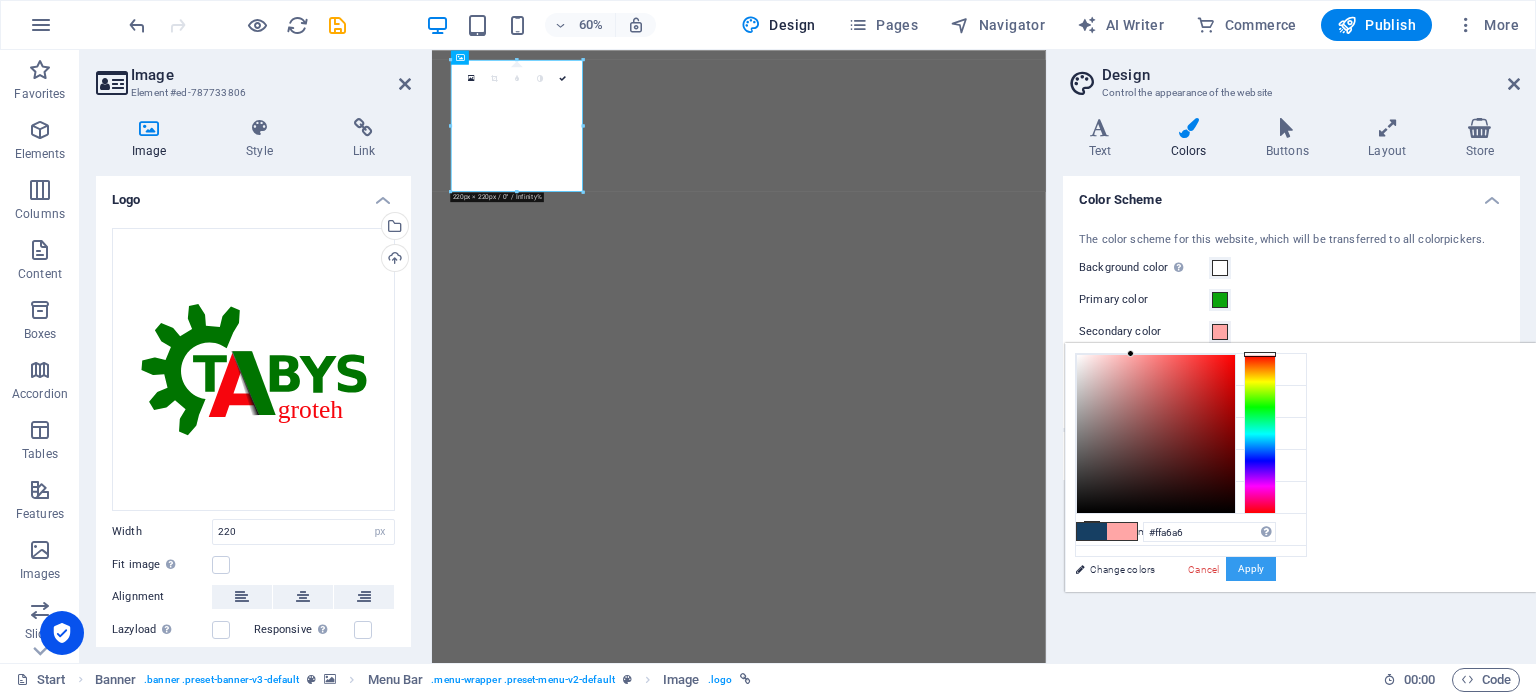 click on "Apply" at bounding box center (1251, 569) 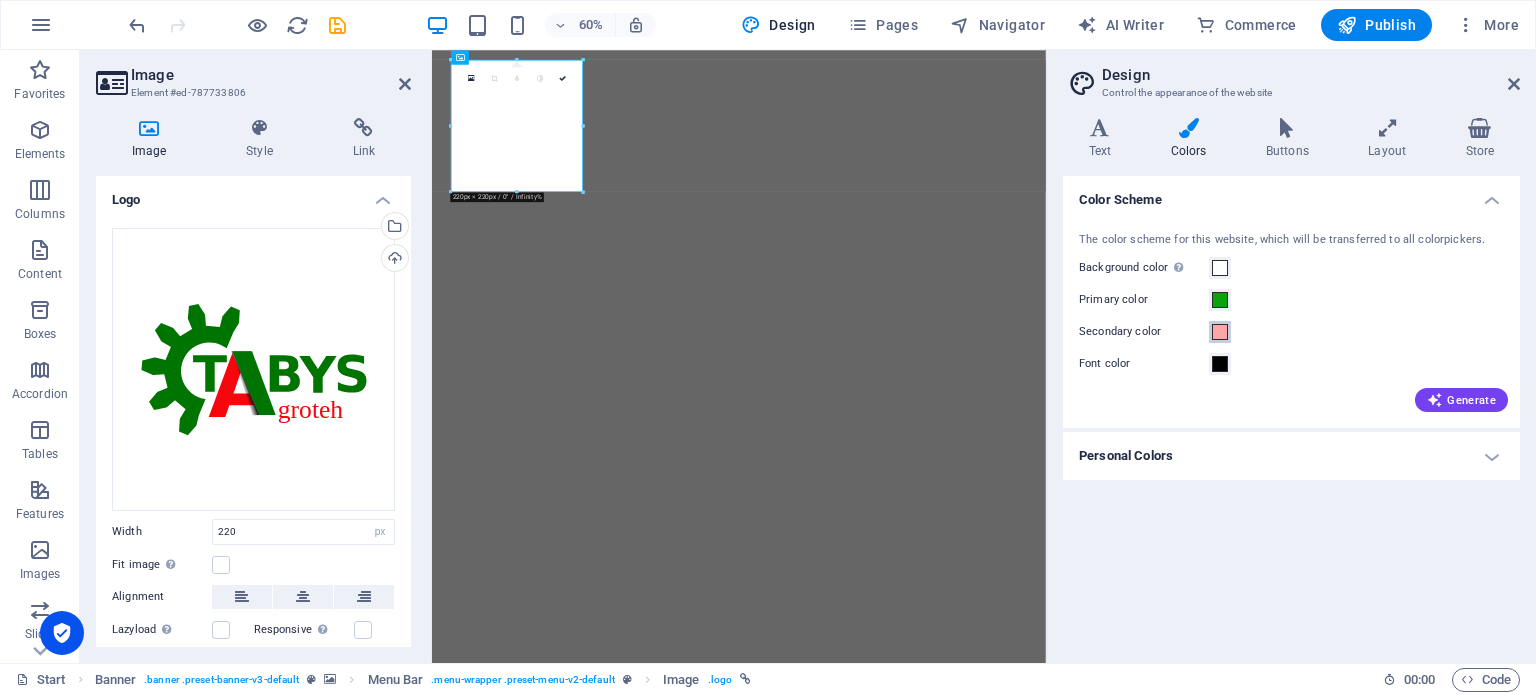click at bounding box center (1220, 332) 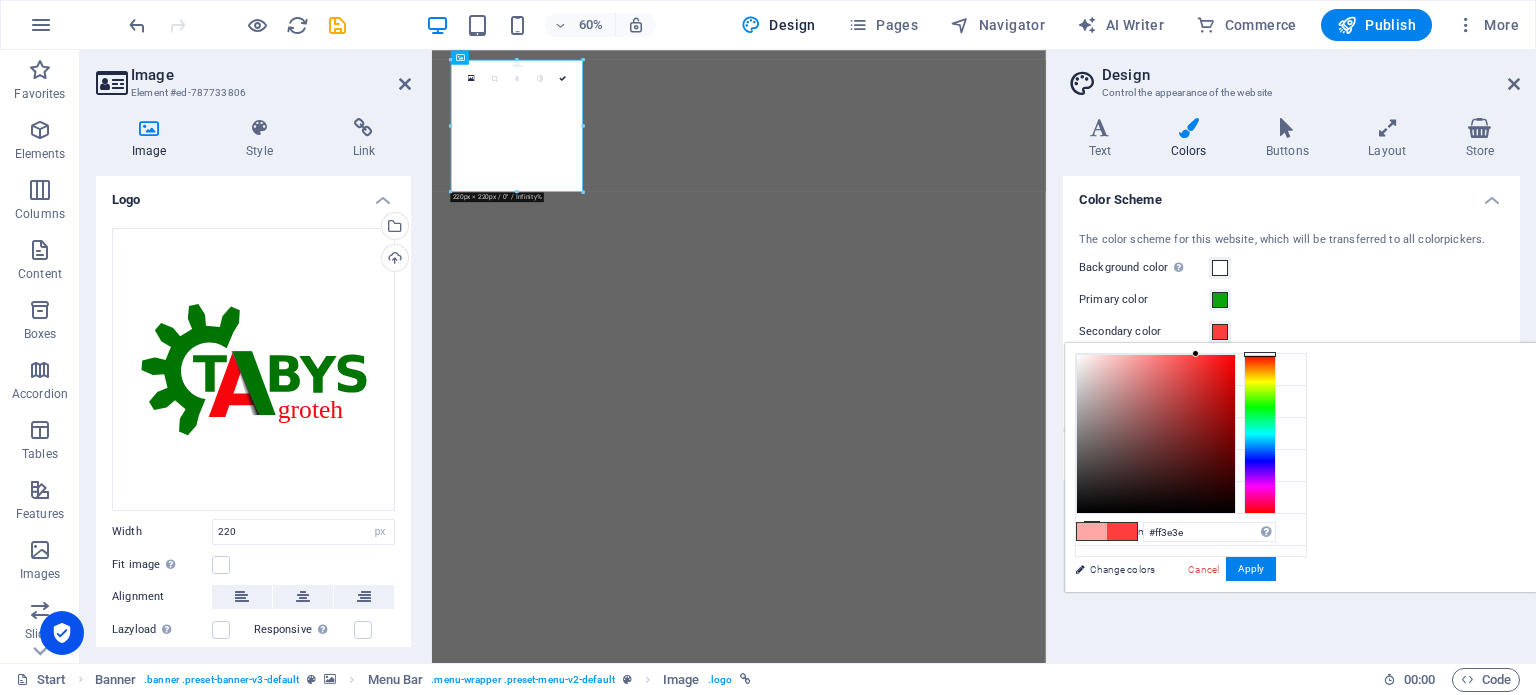 drag, startPoint x: 1384, startPoint y: 353, endPoint x: 1446, endPoint y: 346, distance: 62.39391 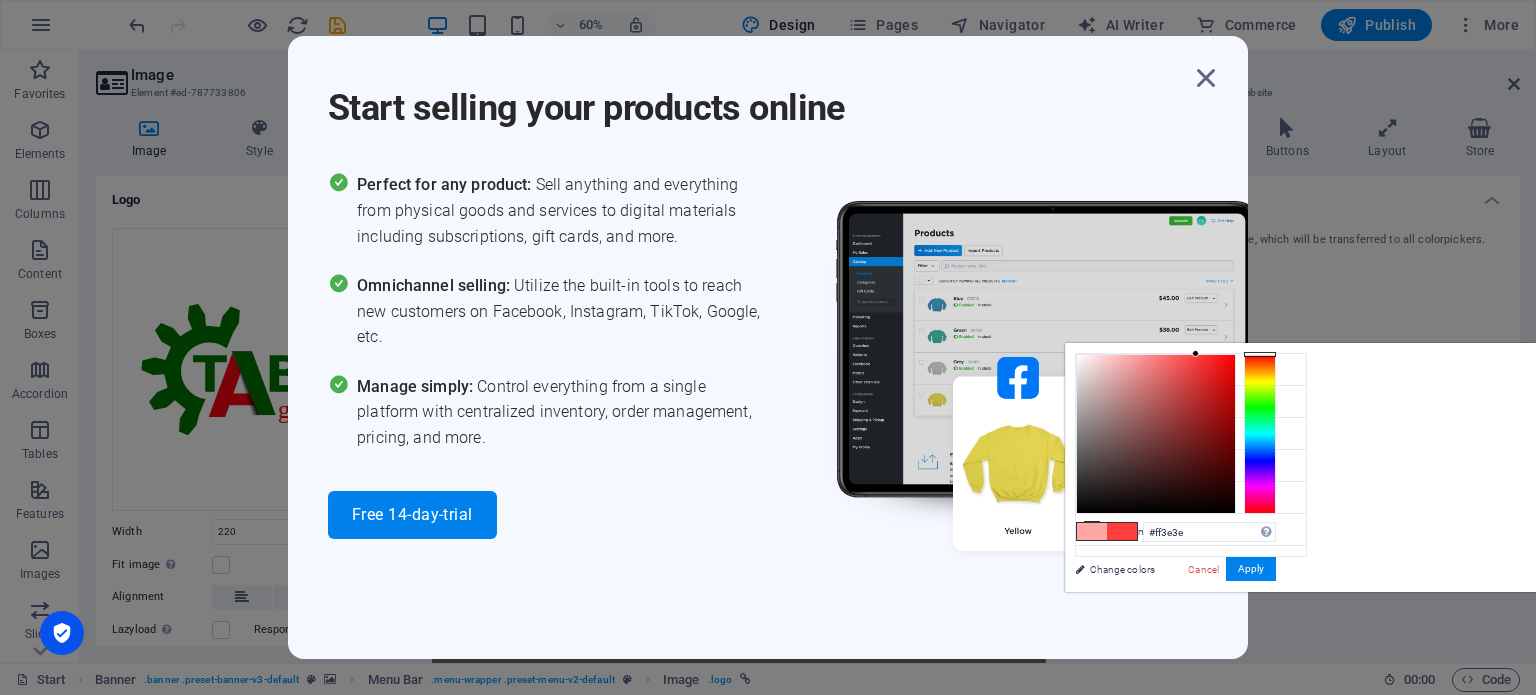 drag, startPoint x: 1208, startPoint y: 87, endPoint x: 1350, endPoint y: 356, distance: 304.17923 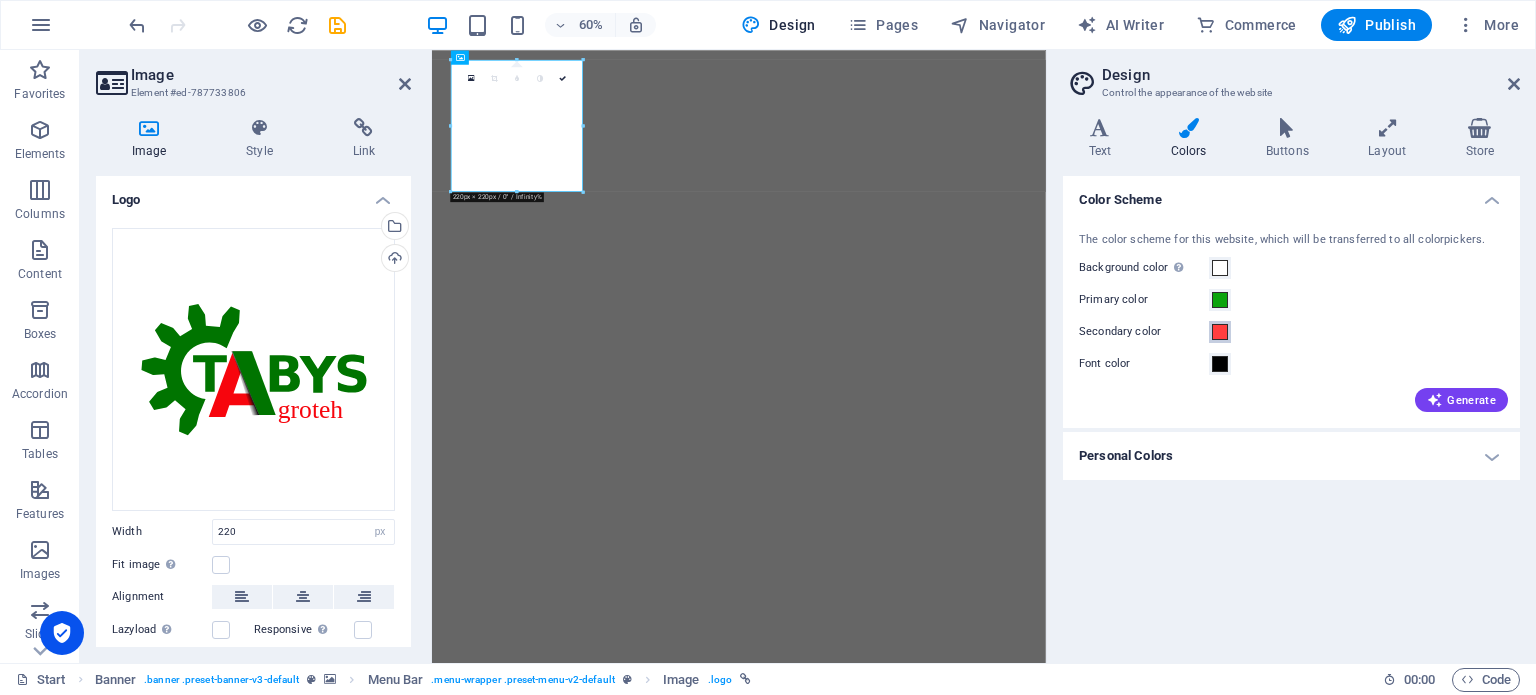 click at bounding box center (1220, 332) 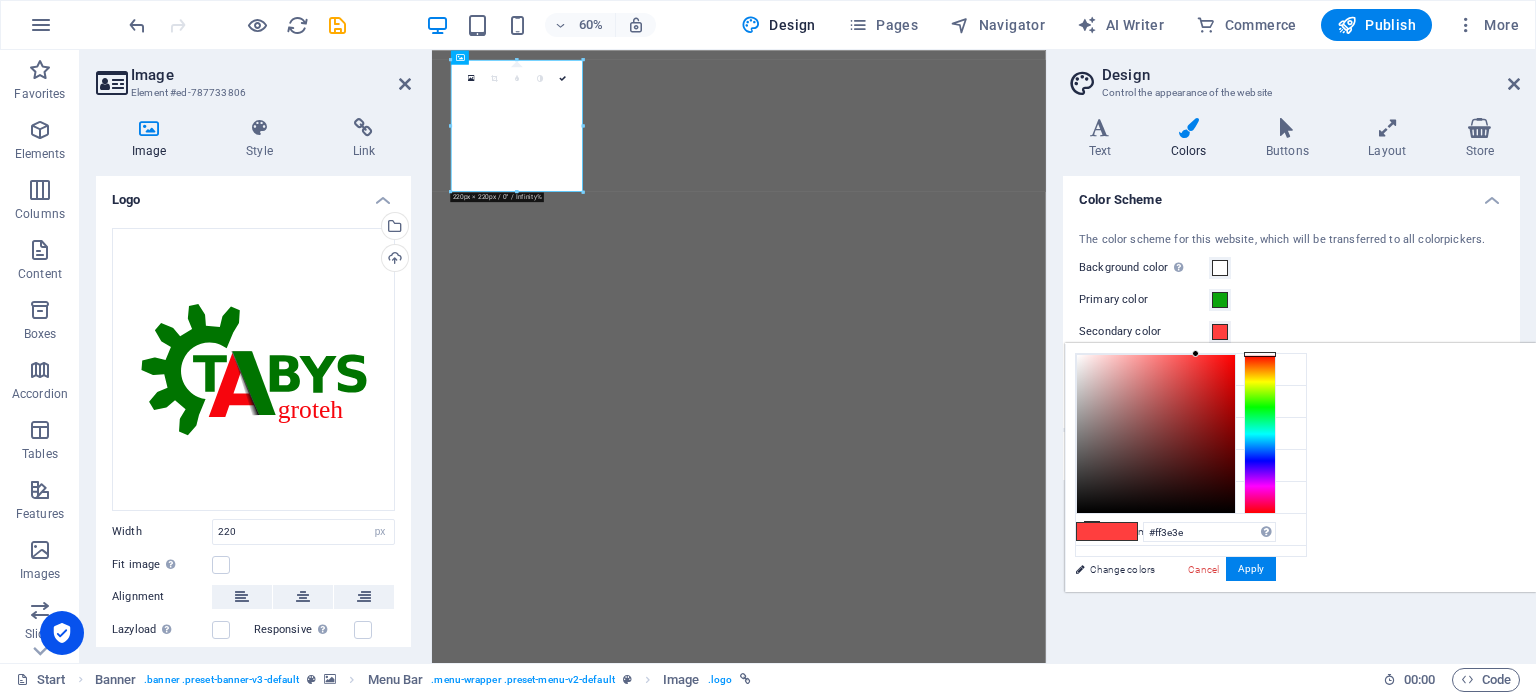 drag, startPoint x: 1267, startPoint y: 353, endPoint x: 1294, endPoint y: 339, distance: 30.413813 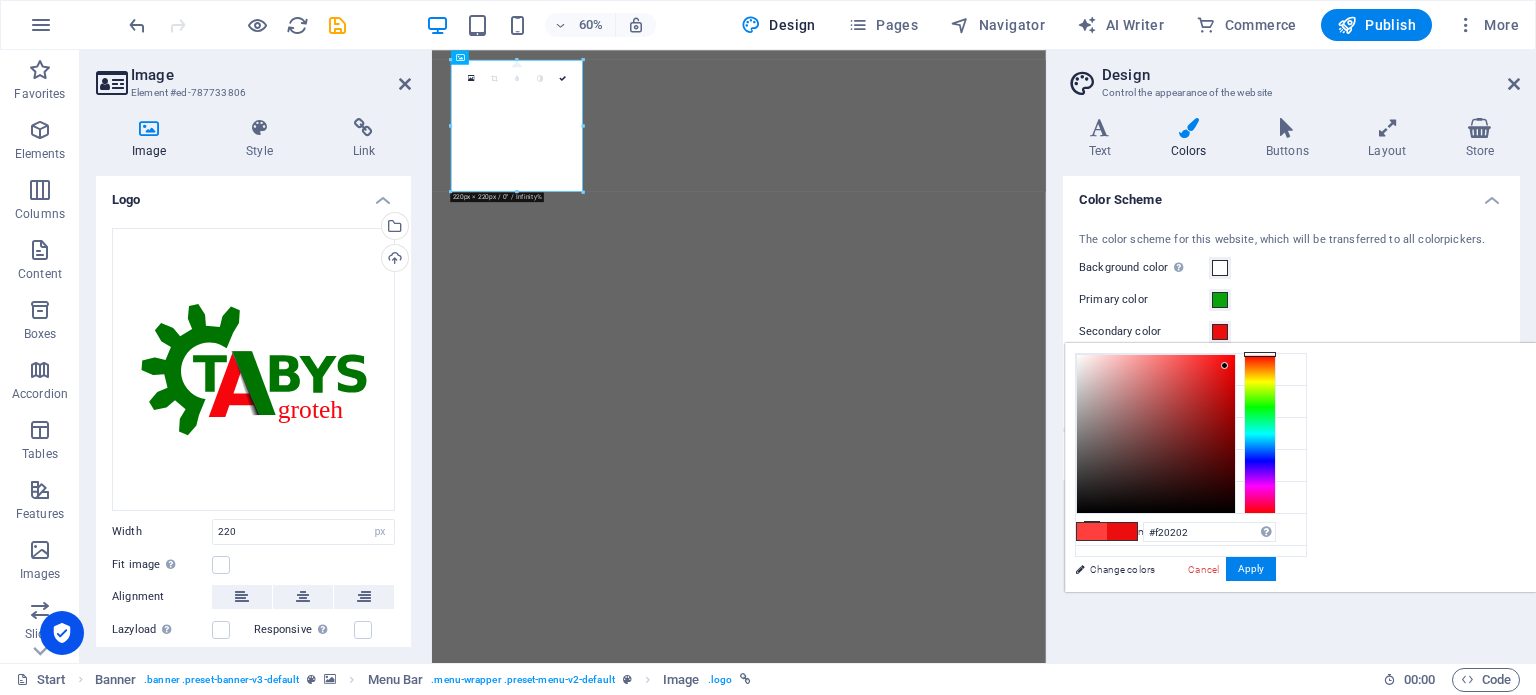 type on "#f20000" 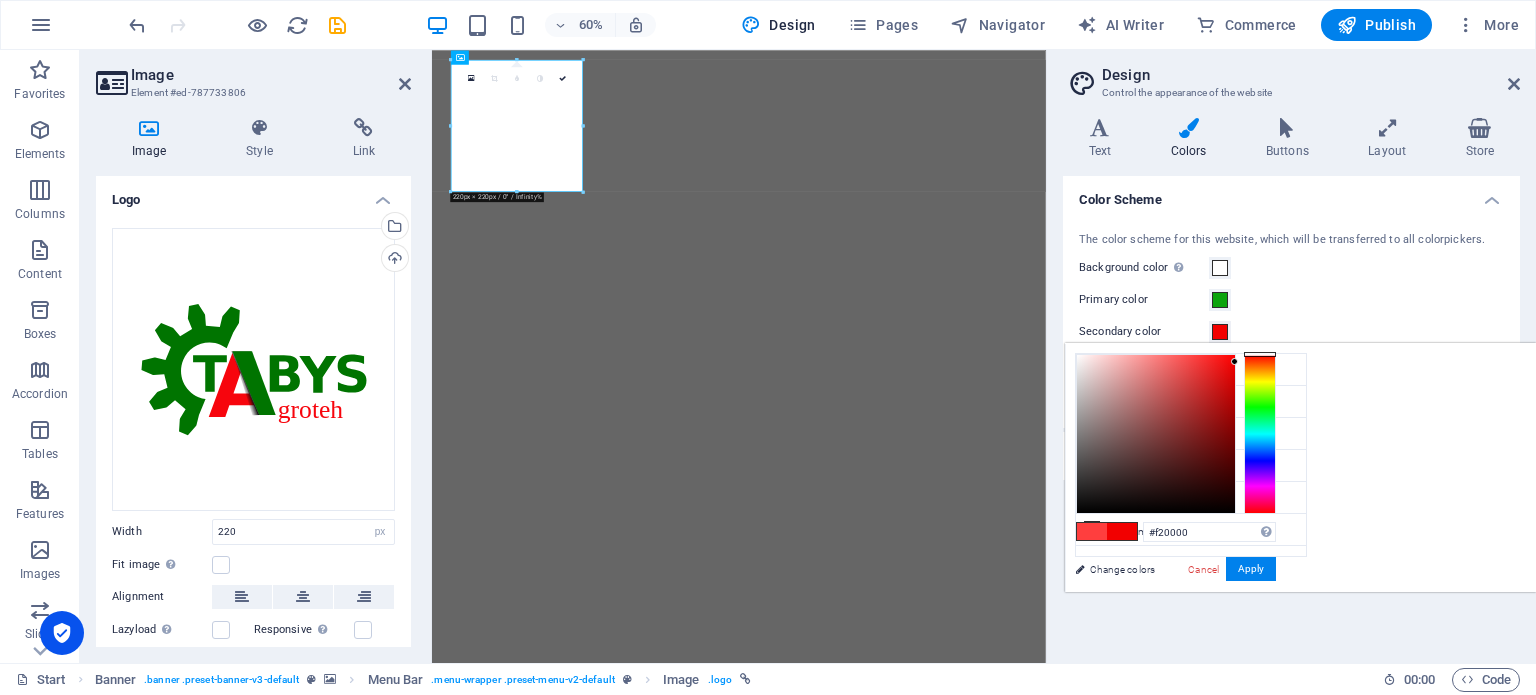 drag, startPoint x: 1196, startPoint y: 359, endPoint x: 1236, endPoint y: 362, distance: 40.112343 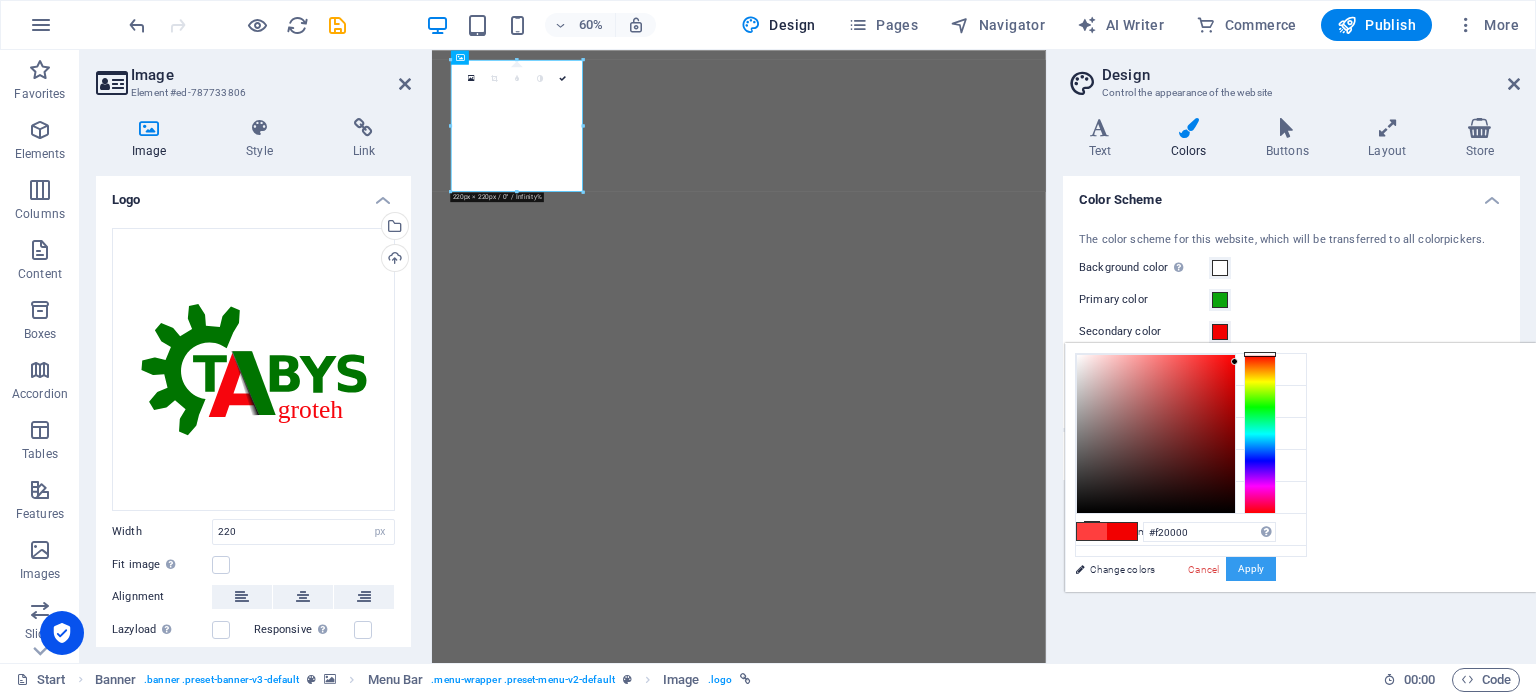 click on "Apply" at bounding box center [1251, 569] 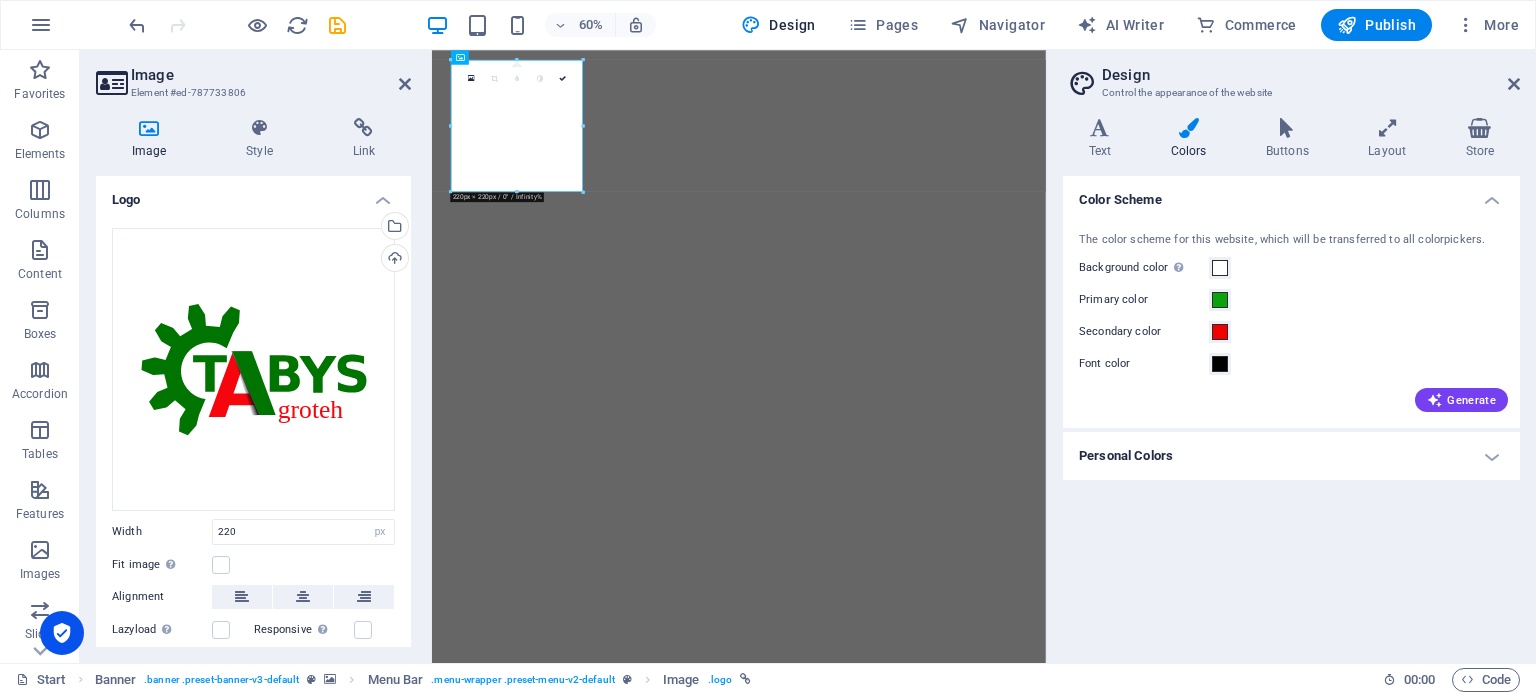 click on "Personal Colors" at bounding box center (1291, 456) 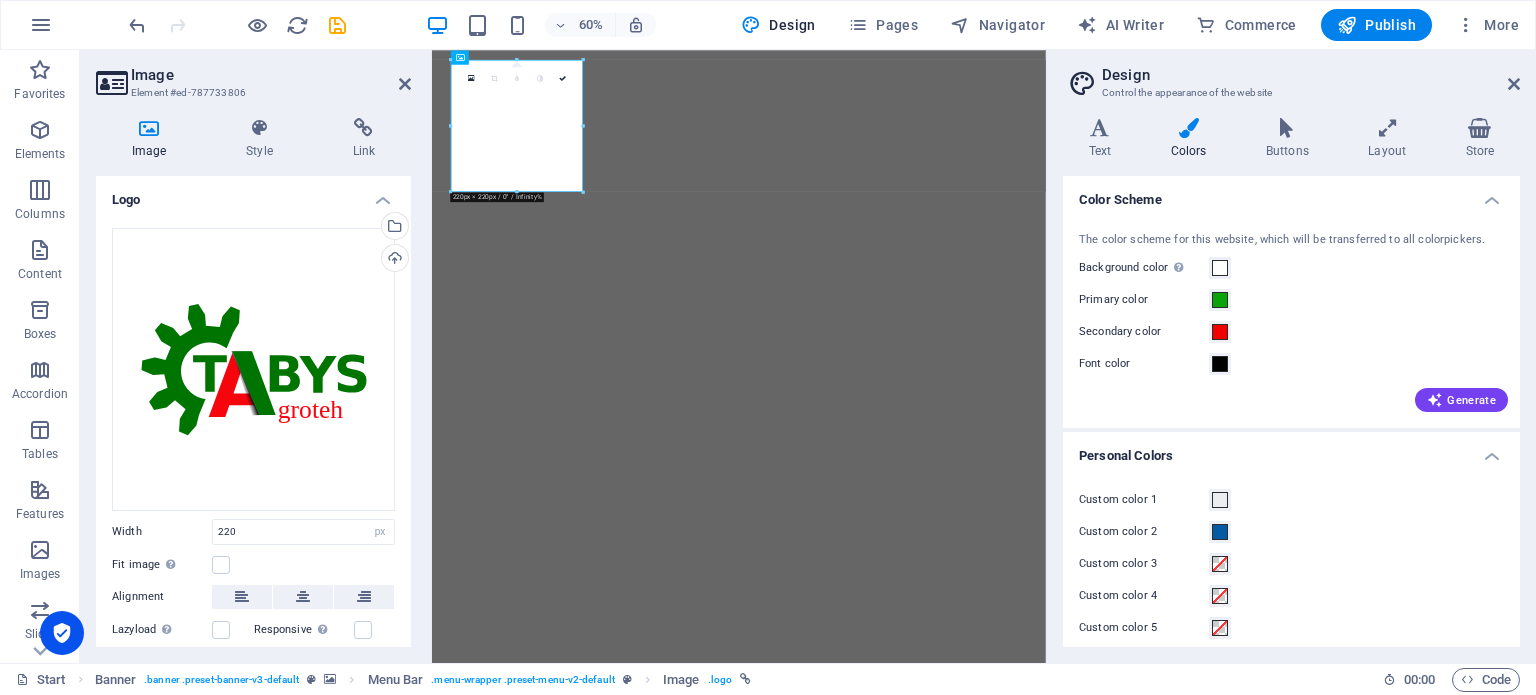 scroll, scrollTop: 12, scrollLeft: 0, axis: vertical 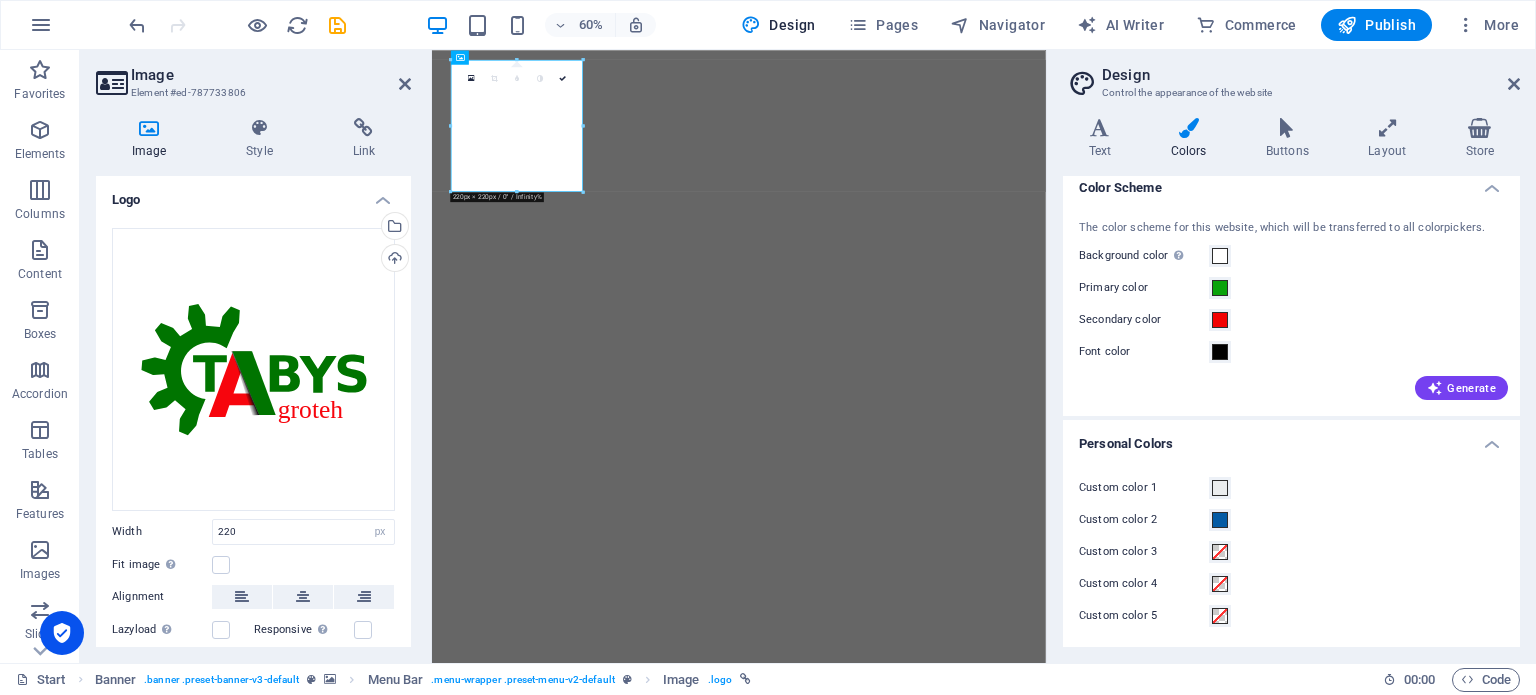 click on "Personal Colors" at bounding box center [1291, 438] 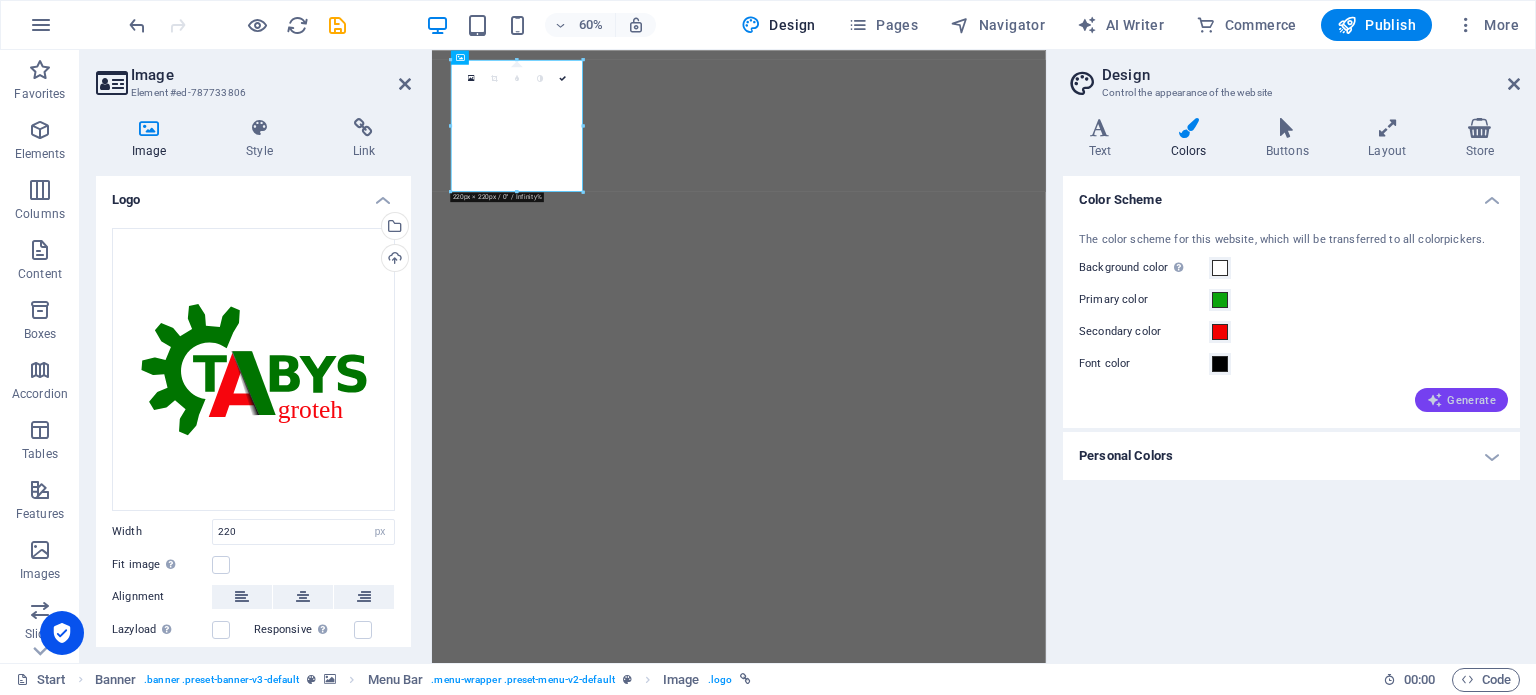 click on "Generate" at bounding box center (1461, 400) 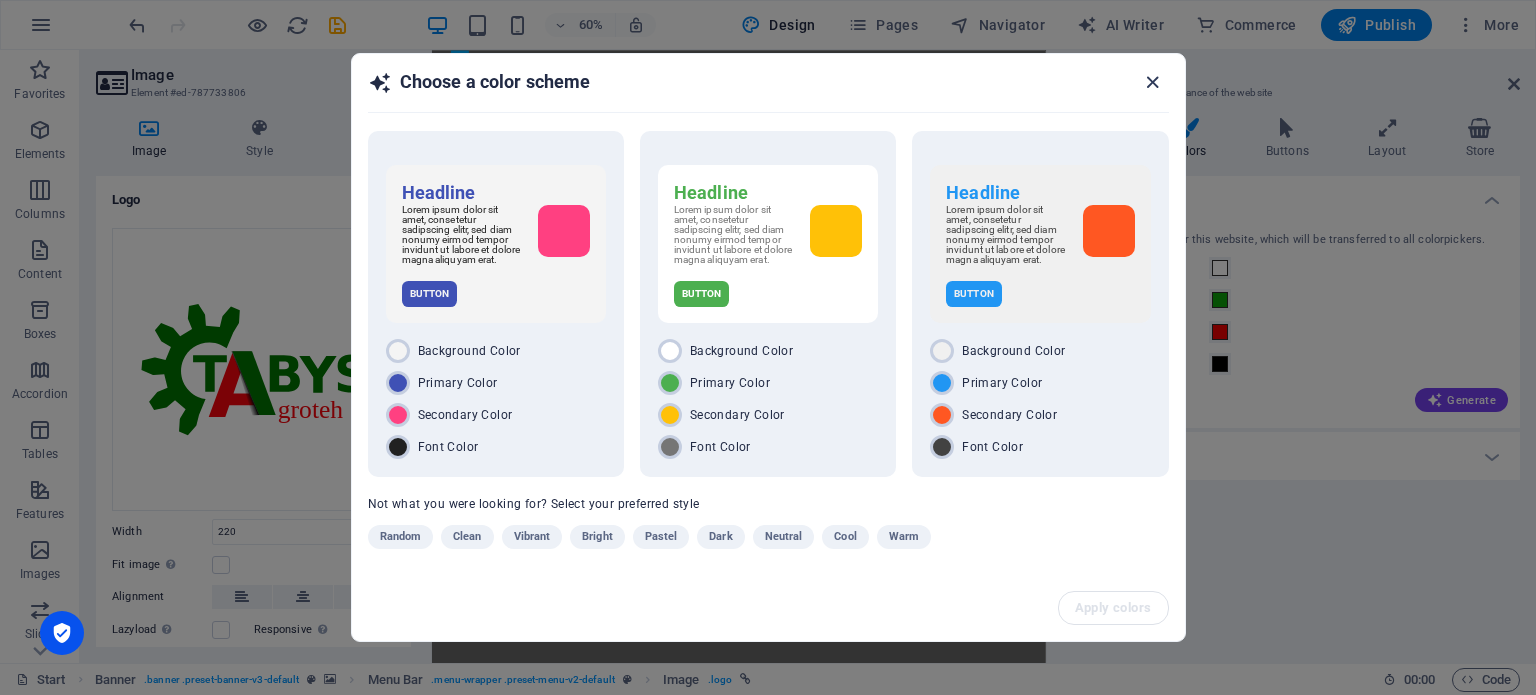 click at bounding box center [1152, 82] 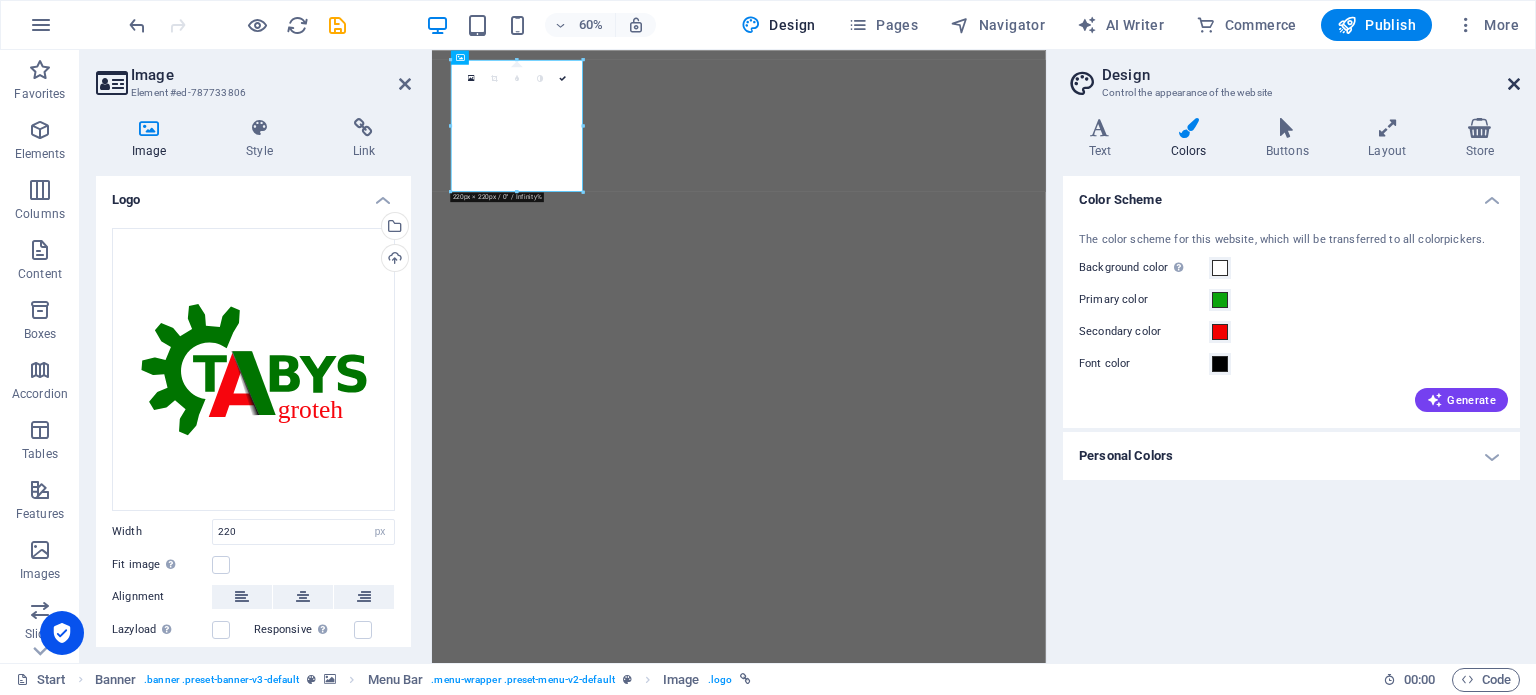 click at bounding box center (1514, 84) 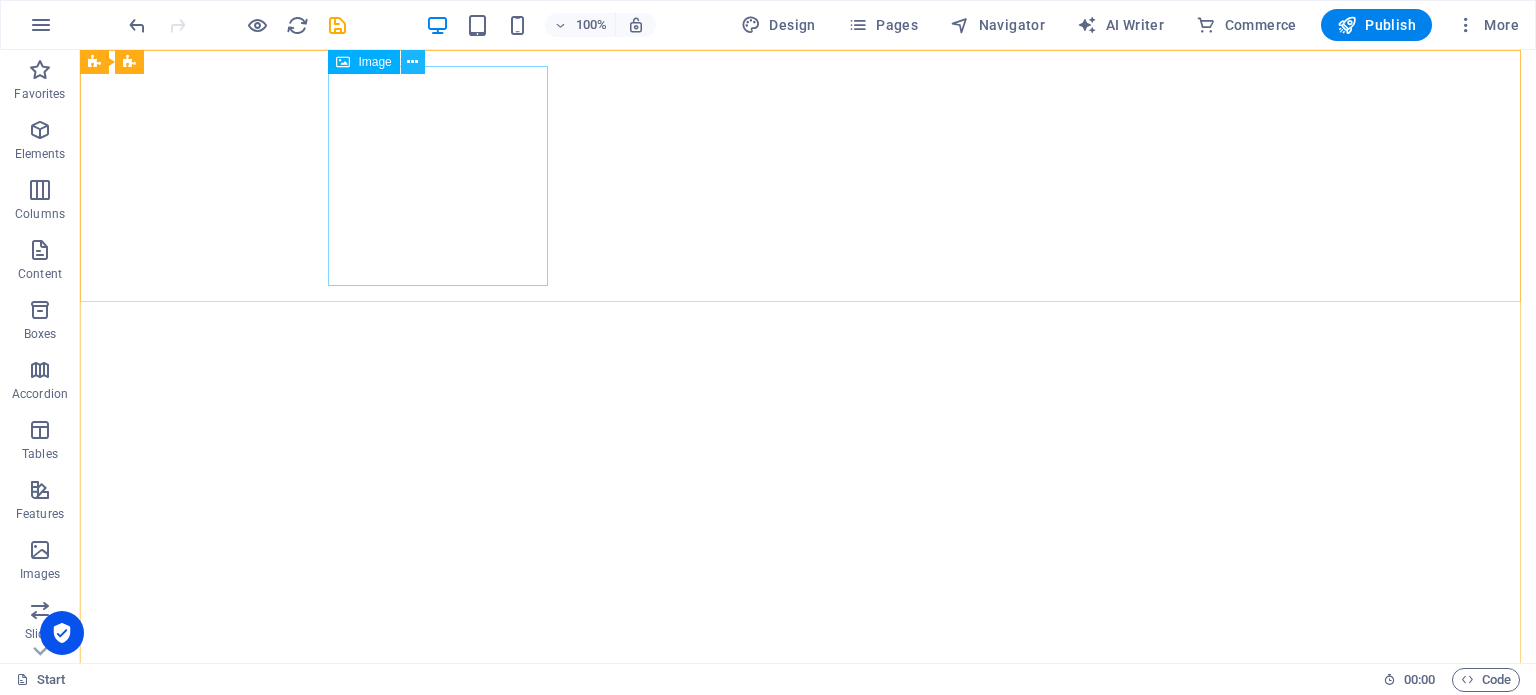 click at bounding box center (413, 62) 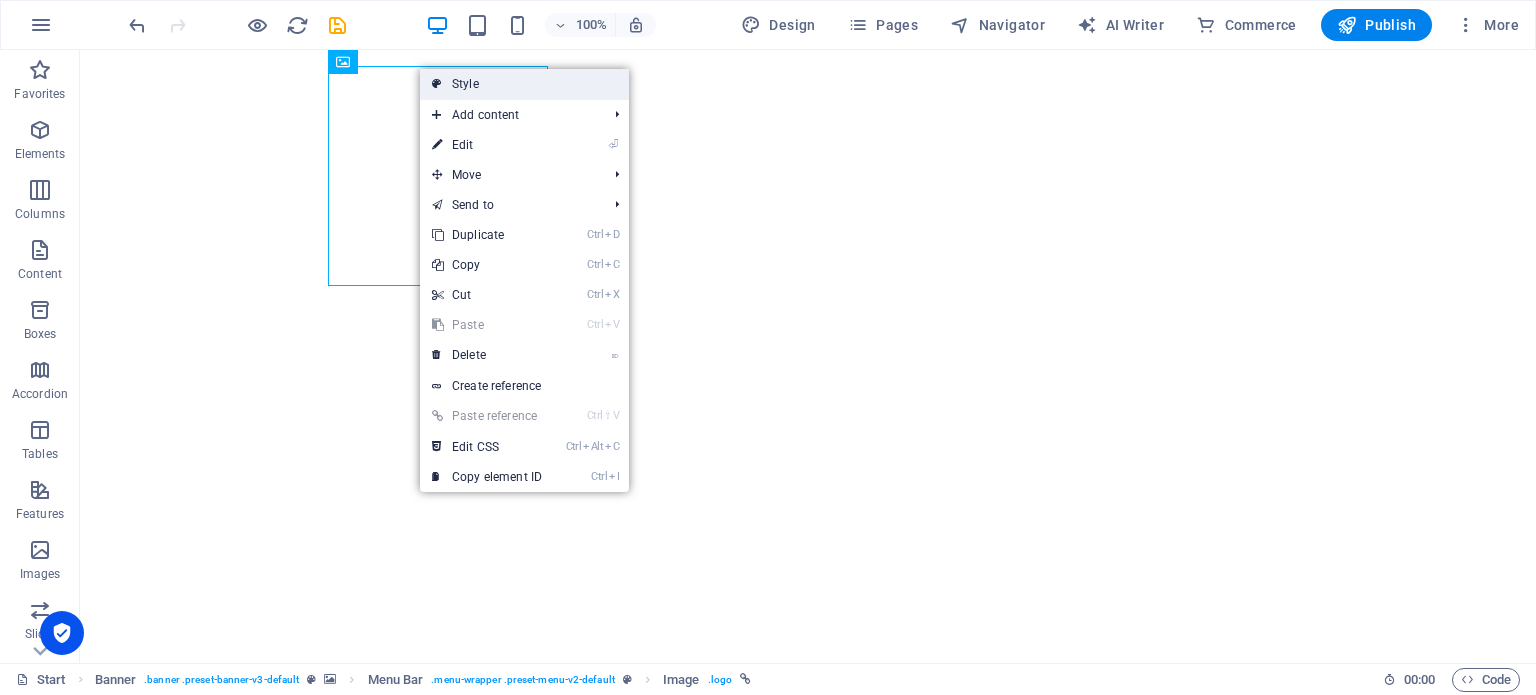 click on "Style" at bounding box center [524, 84] 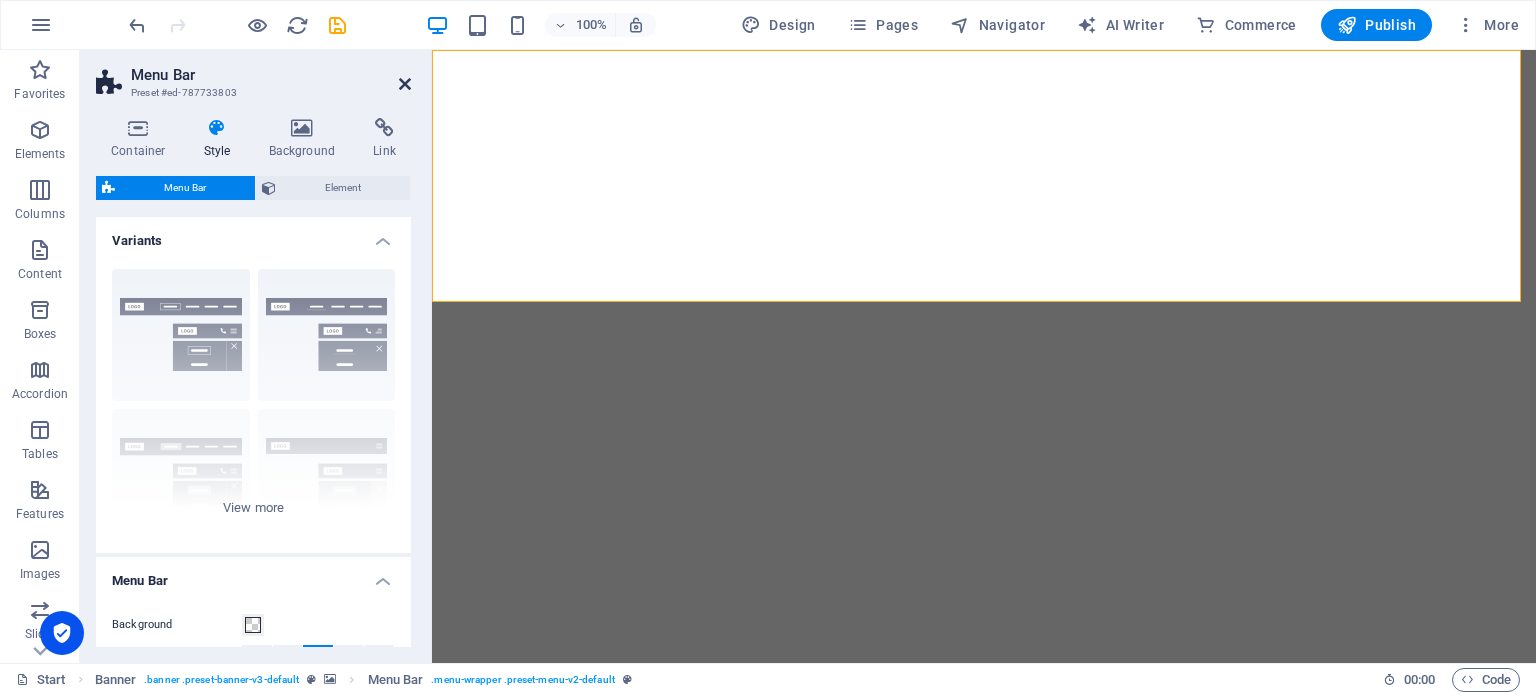 click at bounding box center [405, 84] 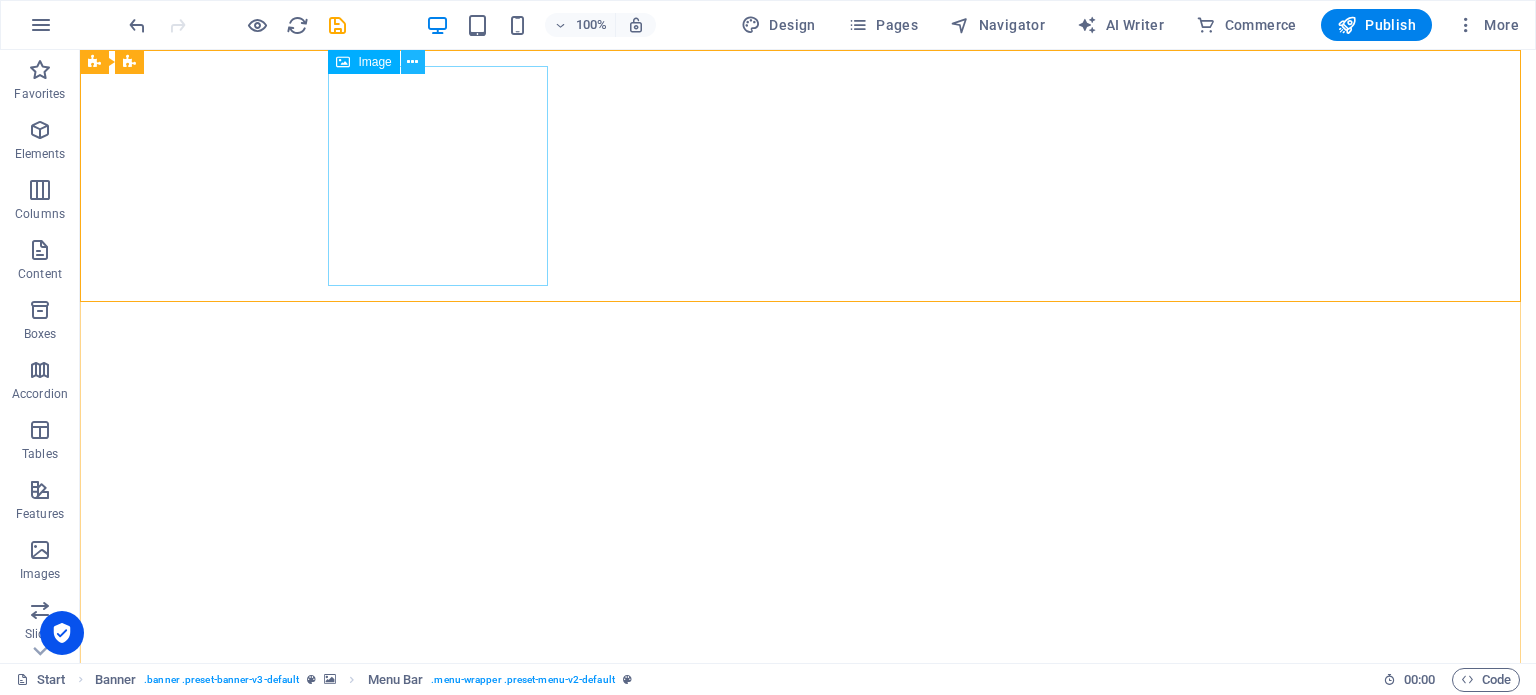 click at bounding box center (412, 62) 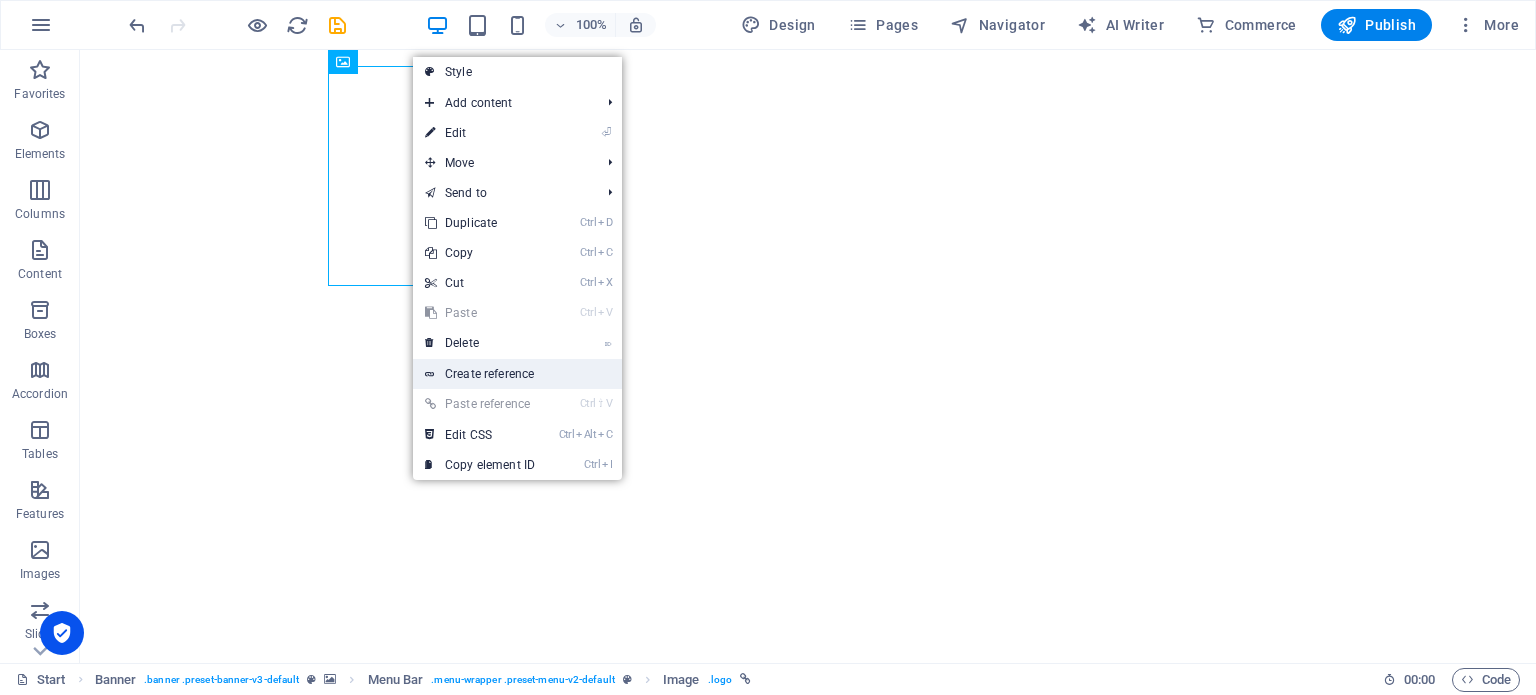 click on "Create reference" at bounding box center (517, 374) 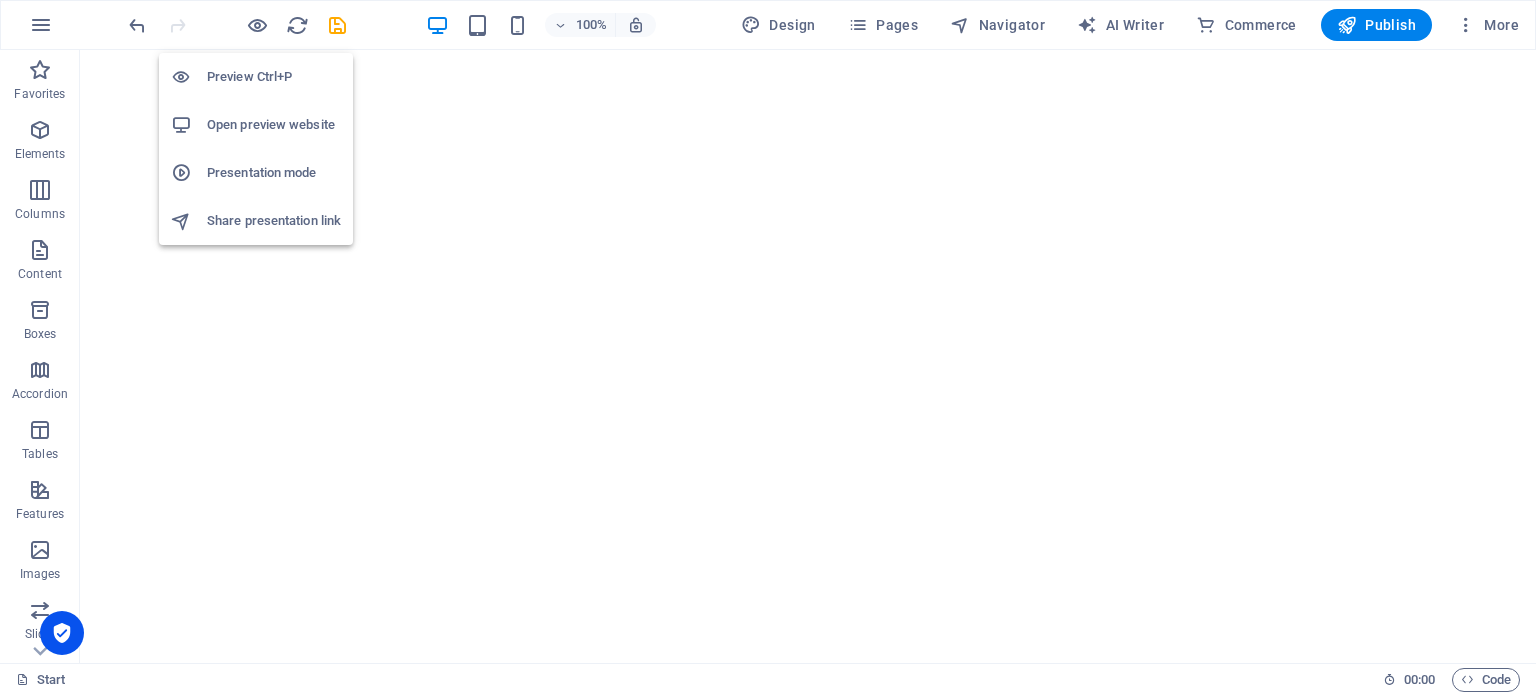 click on "Preview Ctrl+P" at bounding box center [274, 77] 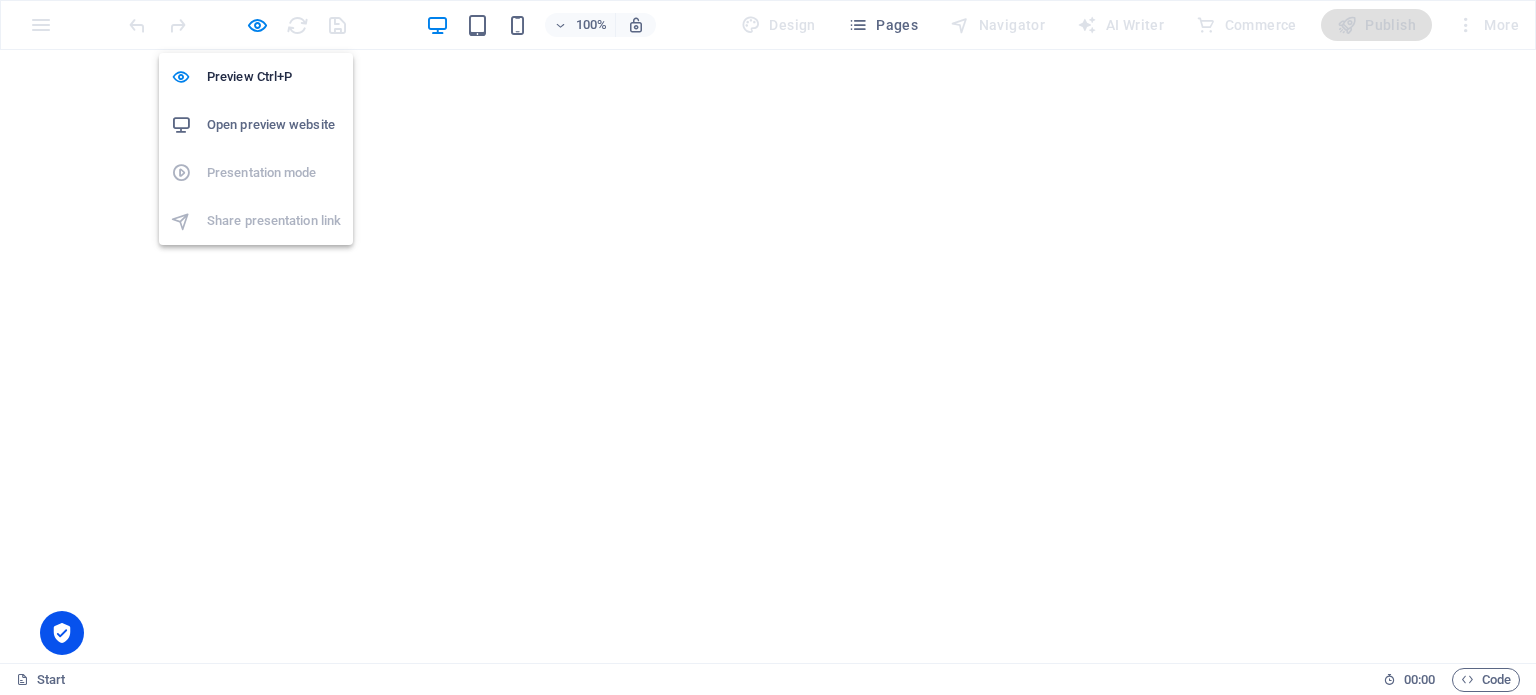 click on "Open preview website" at bounding box center (274, 125) 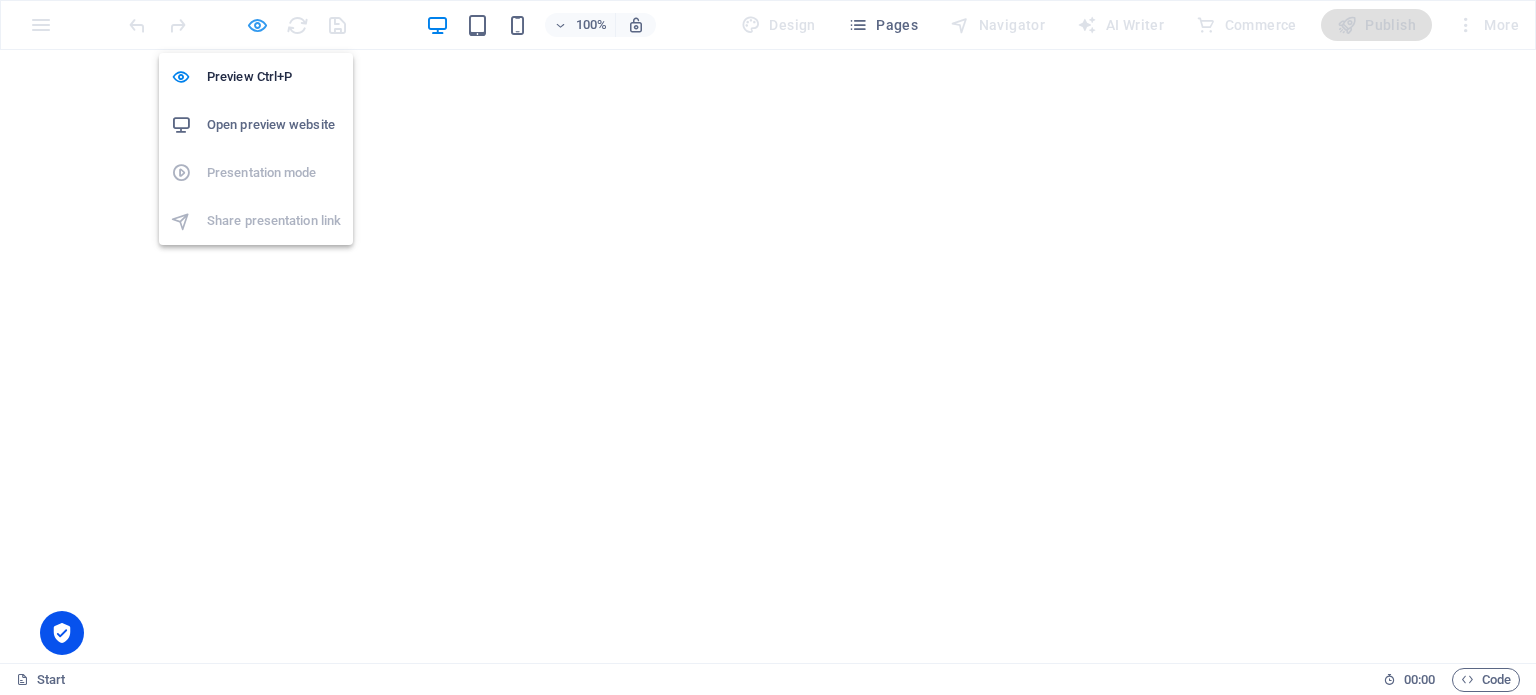 click at bounding box center [257, 25] 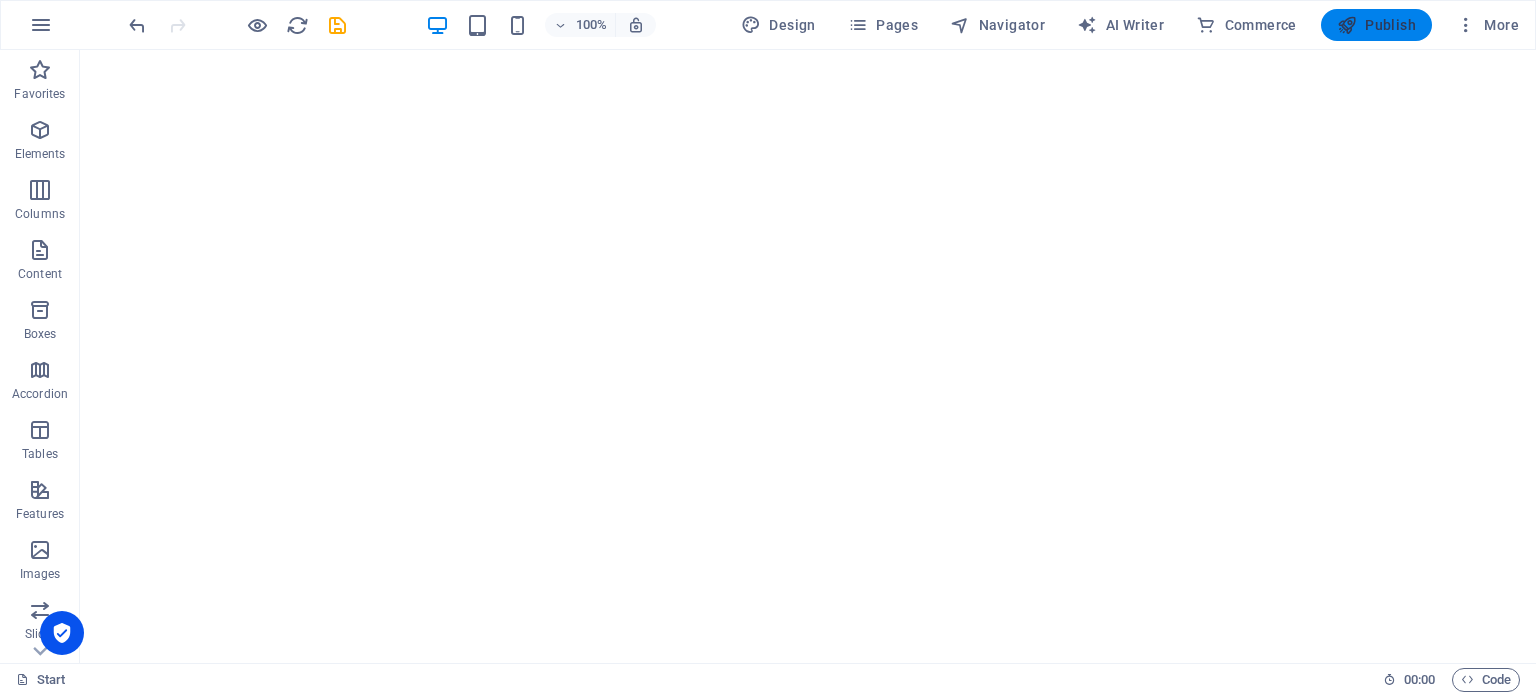 click on "Publish" at bounding box center [1376, 25] 